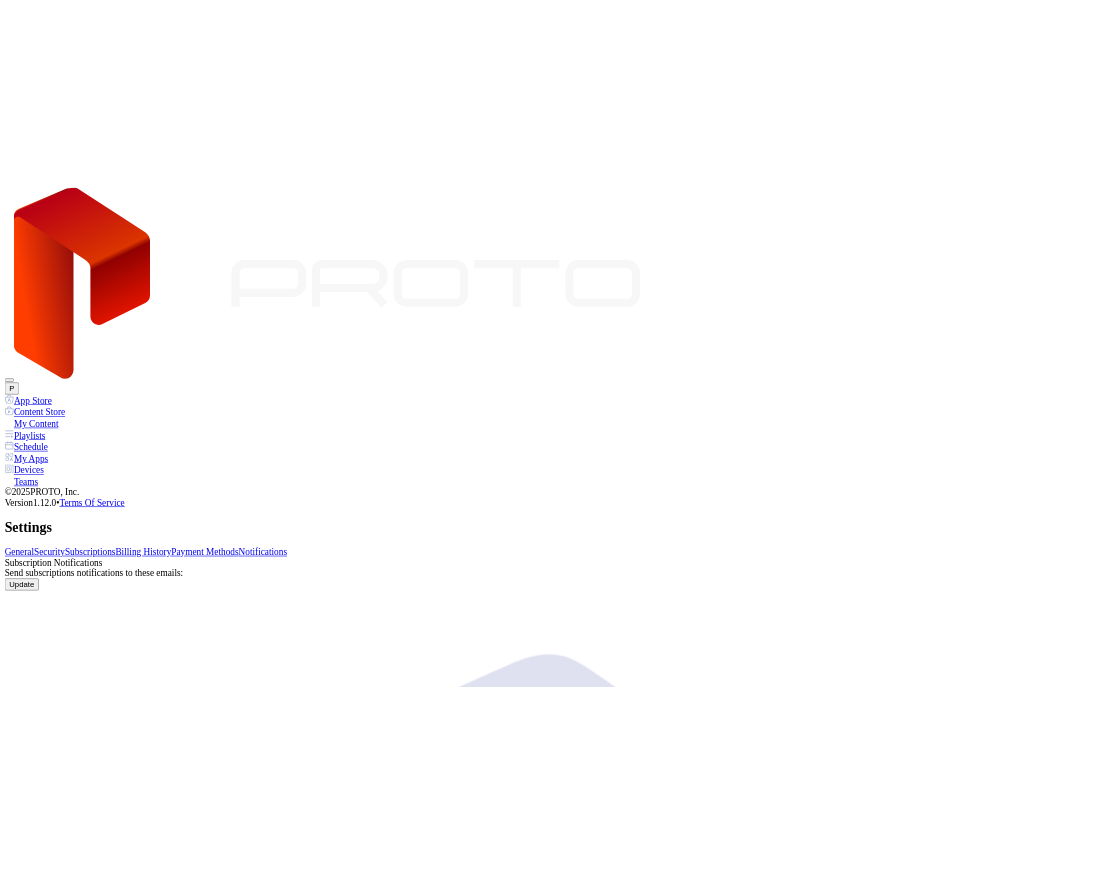 scroll, scrollTop: 0, scrollLeft: 0, axis: both 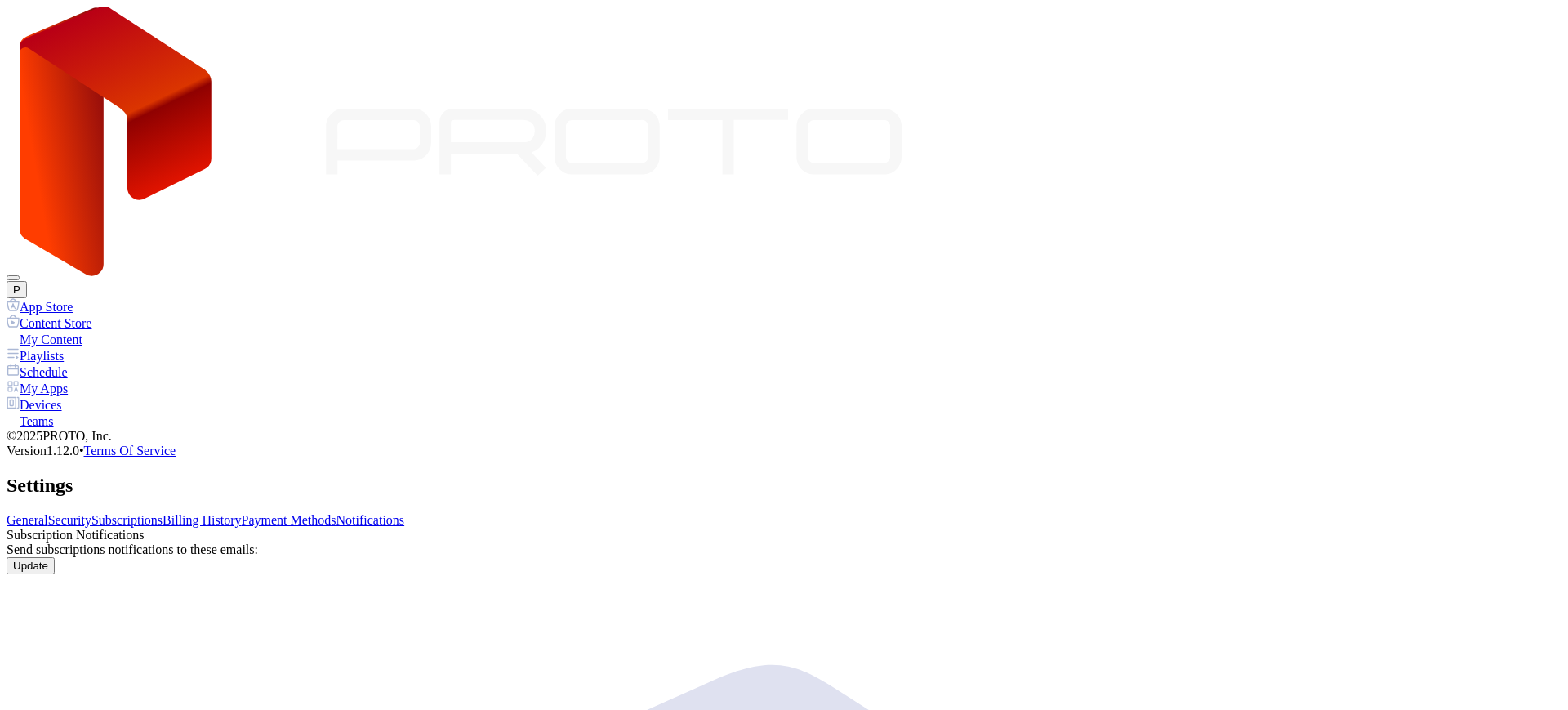 click on "Subscriptions" at bounding box center (127, 520) 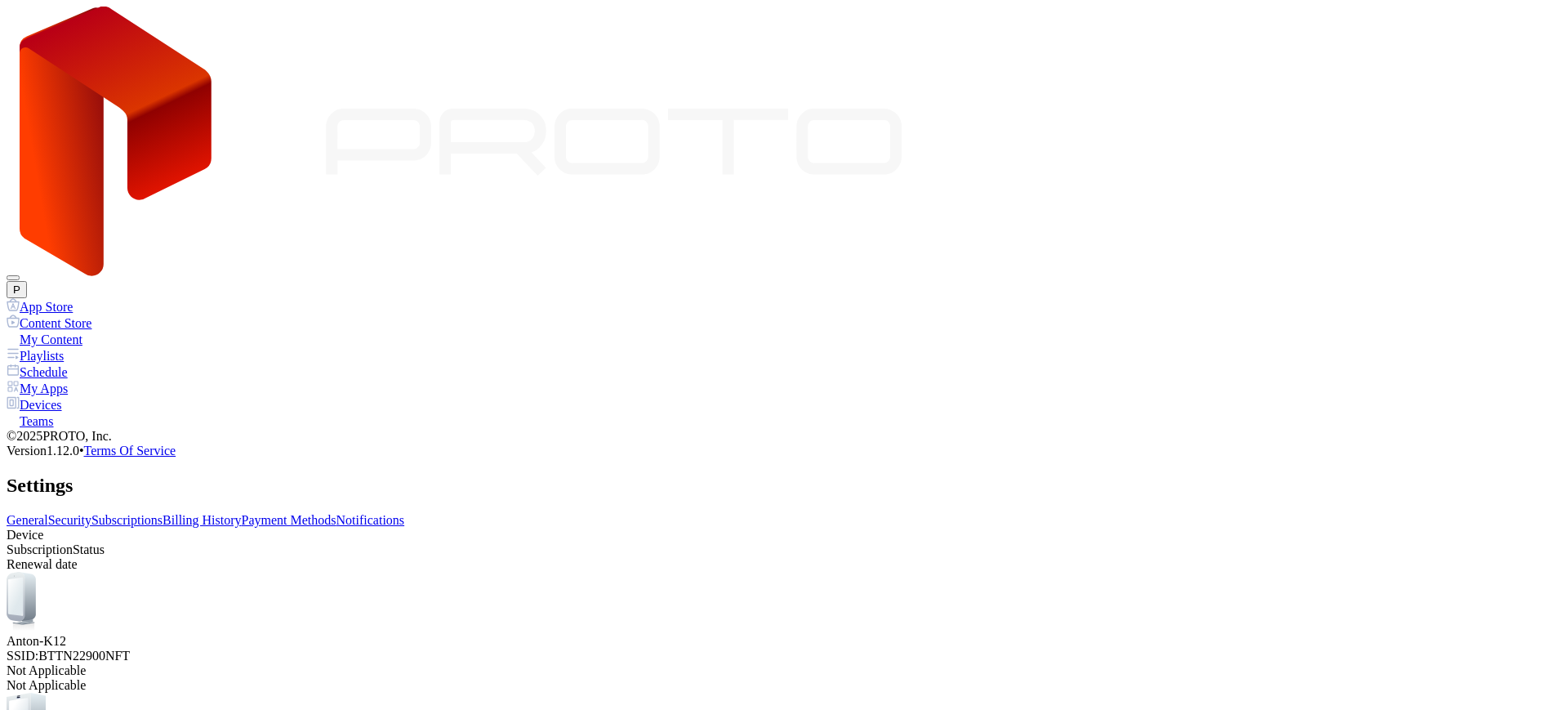 click on "Billing History" at bounding box center (202, 520) 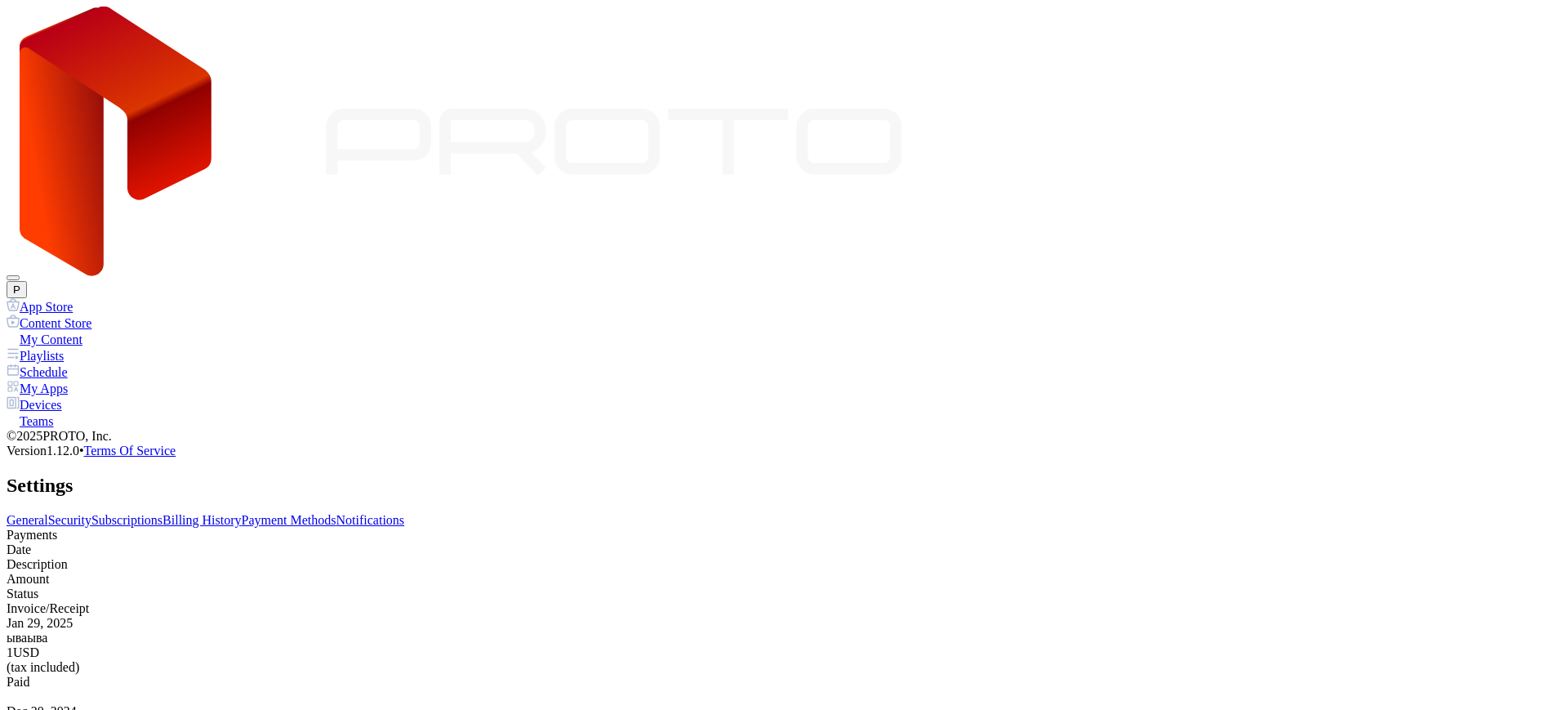 click at bounding box center (238, 1005) 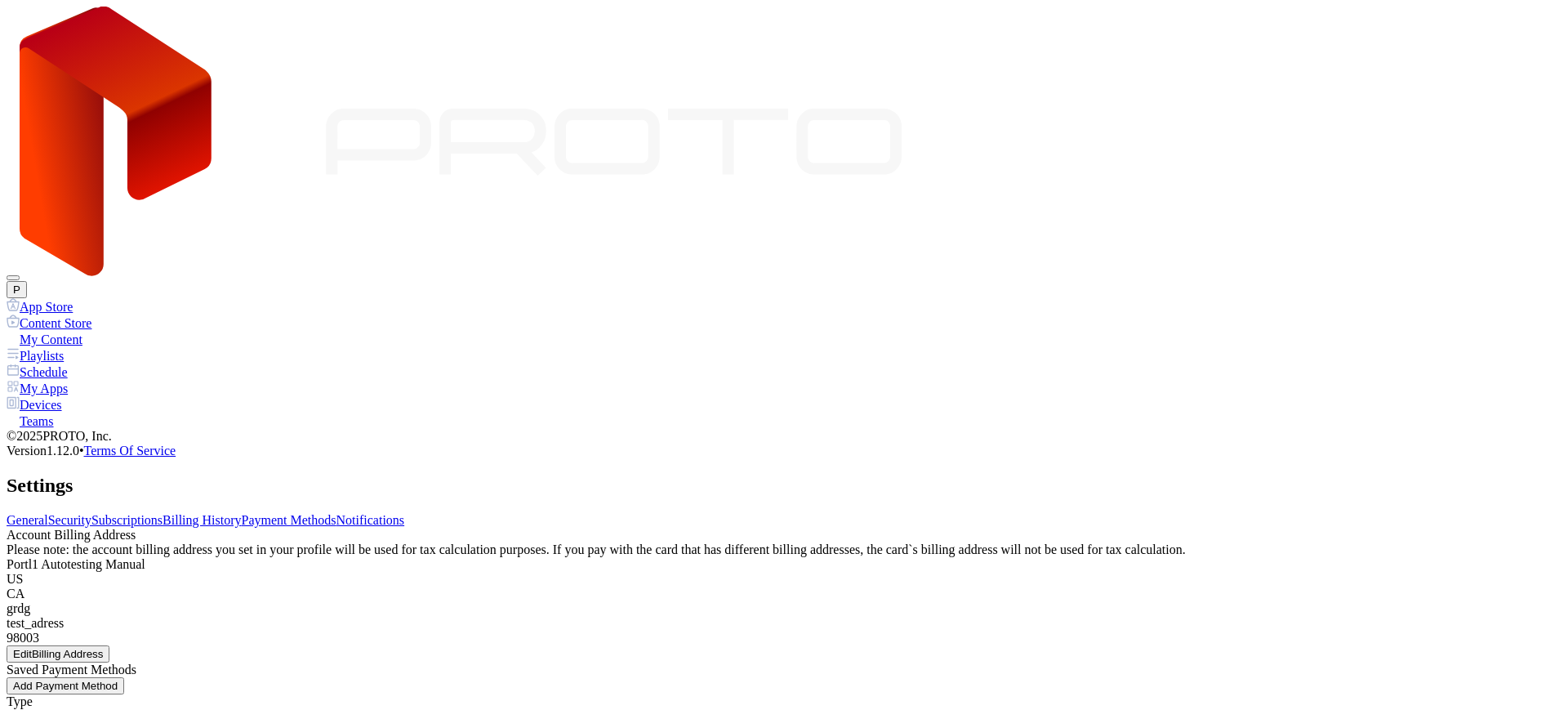 click on "Billing History" at bounding box center [202, 520] 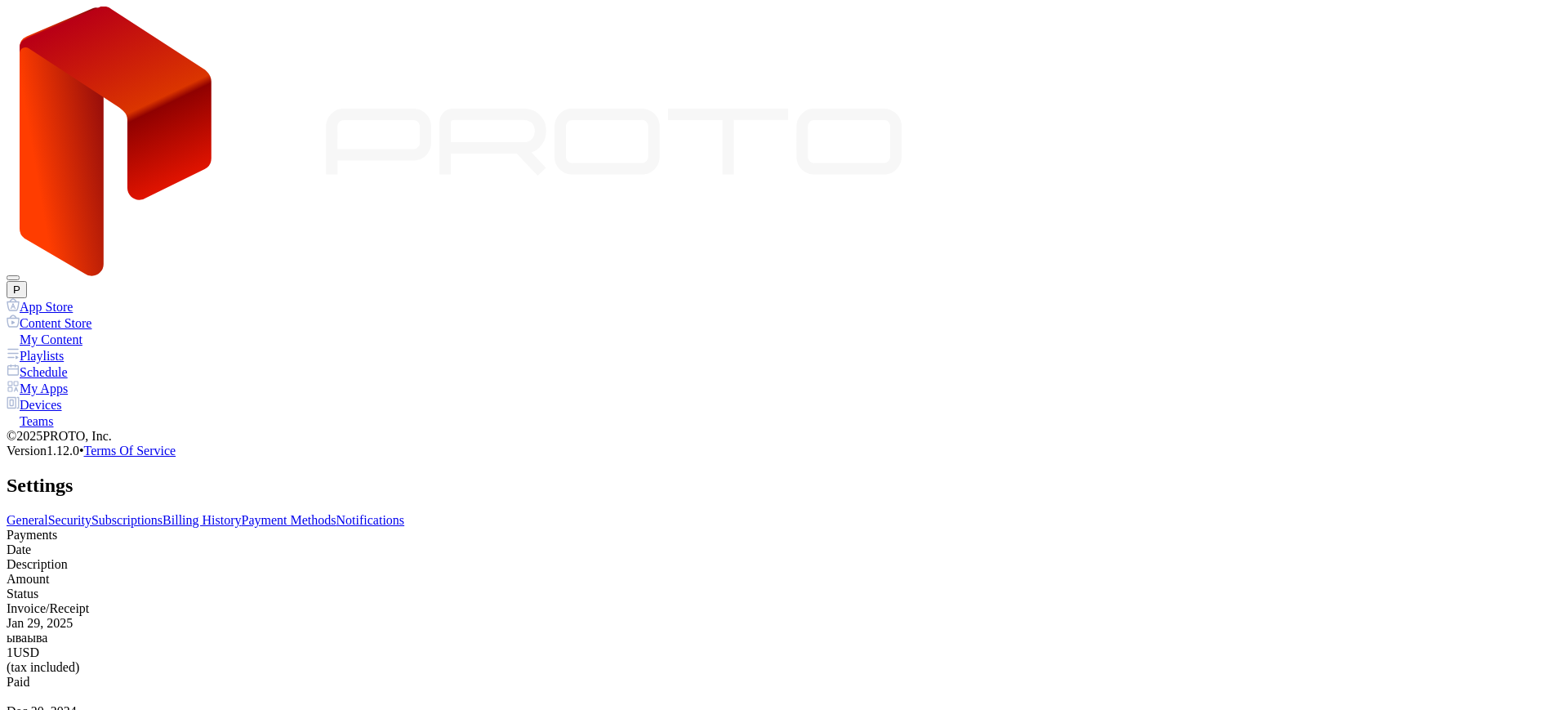 click on "Payment Methods" at bounding box center [289, 520] 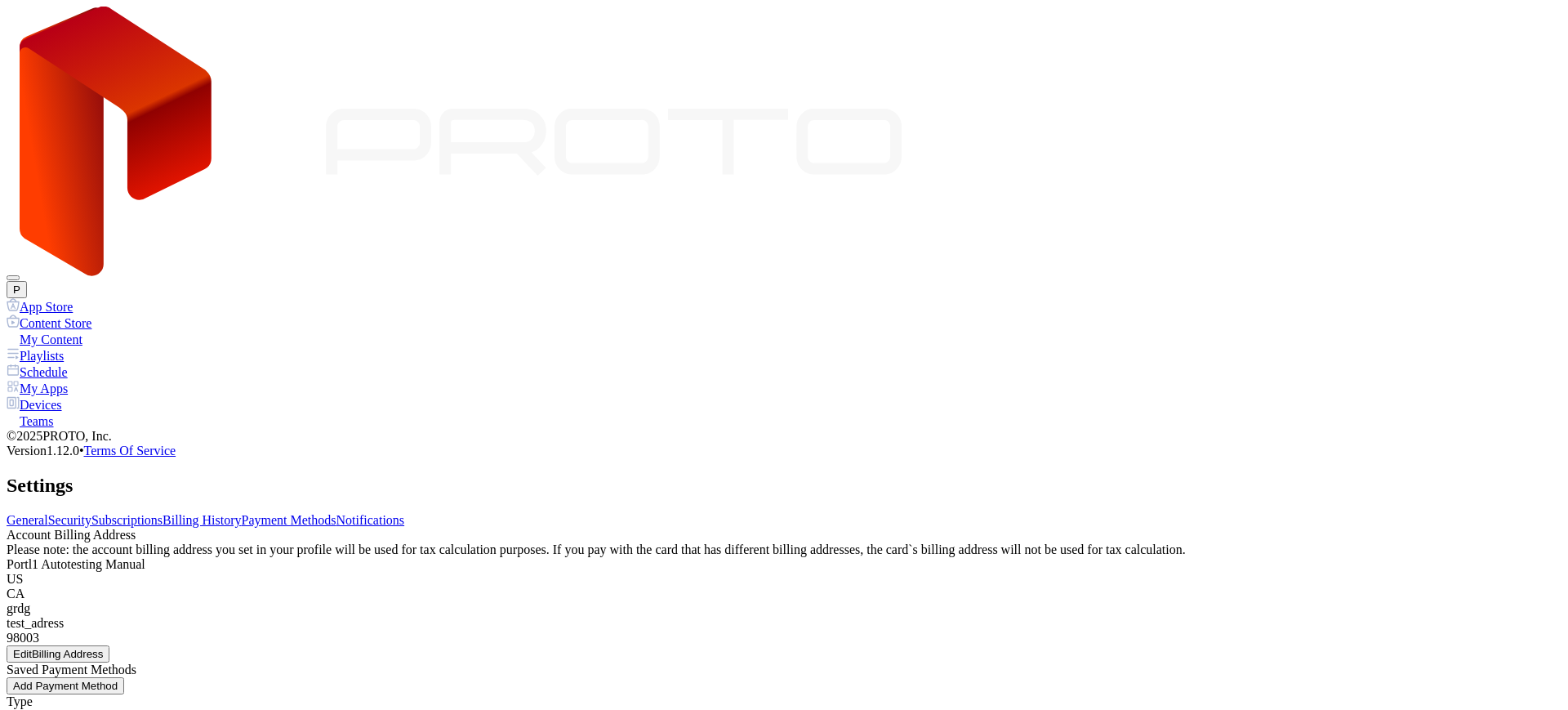 click on "Notifications" at bounding box center [371, 520] 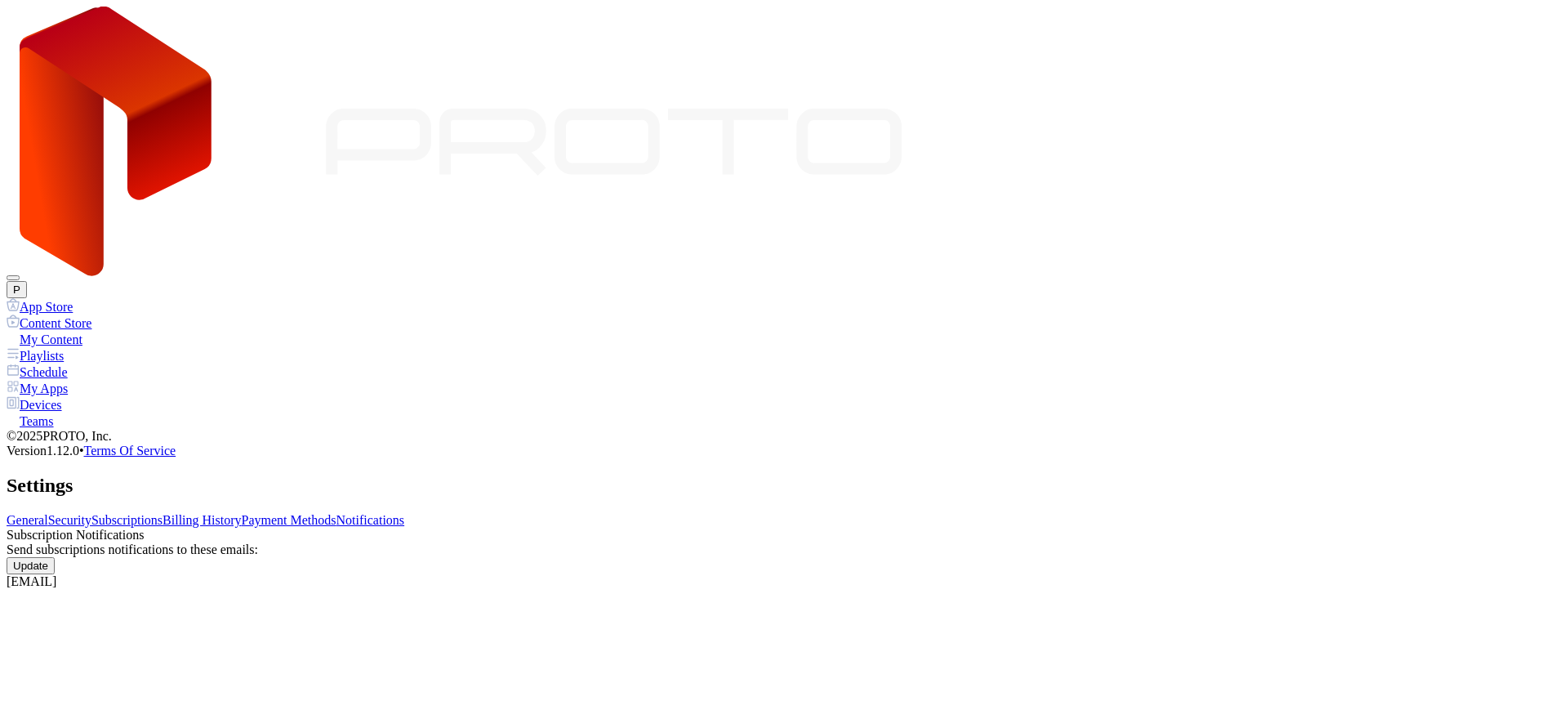 click on "Subscriptions" at bounding box center (127, 520) 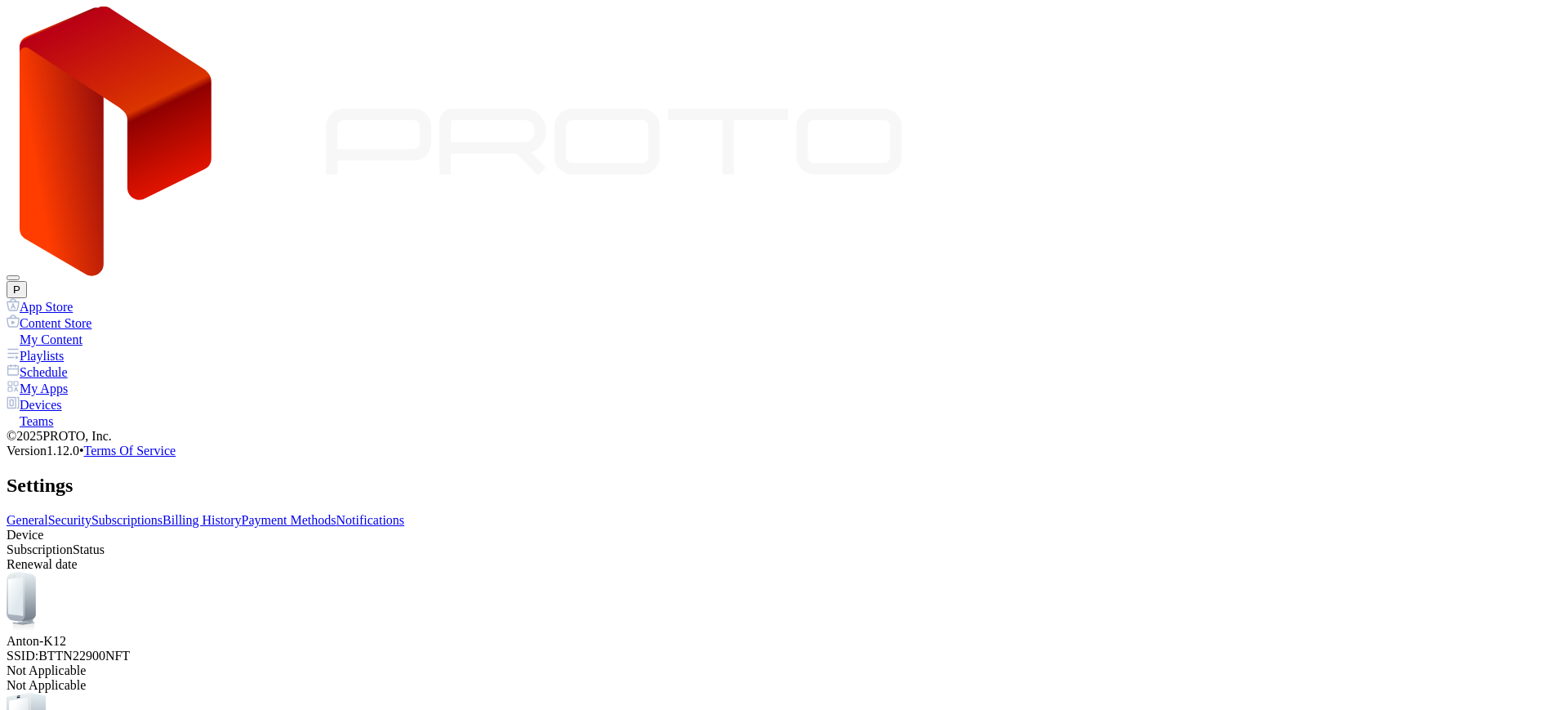 click on "General Security Subscriptions Billing History Payment Methods Notifications" at bounding box center [784, 520] 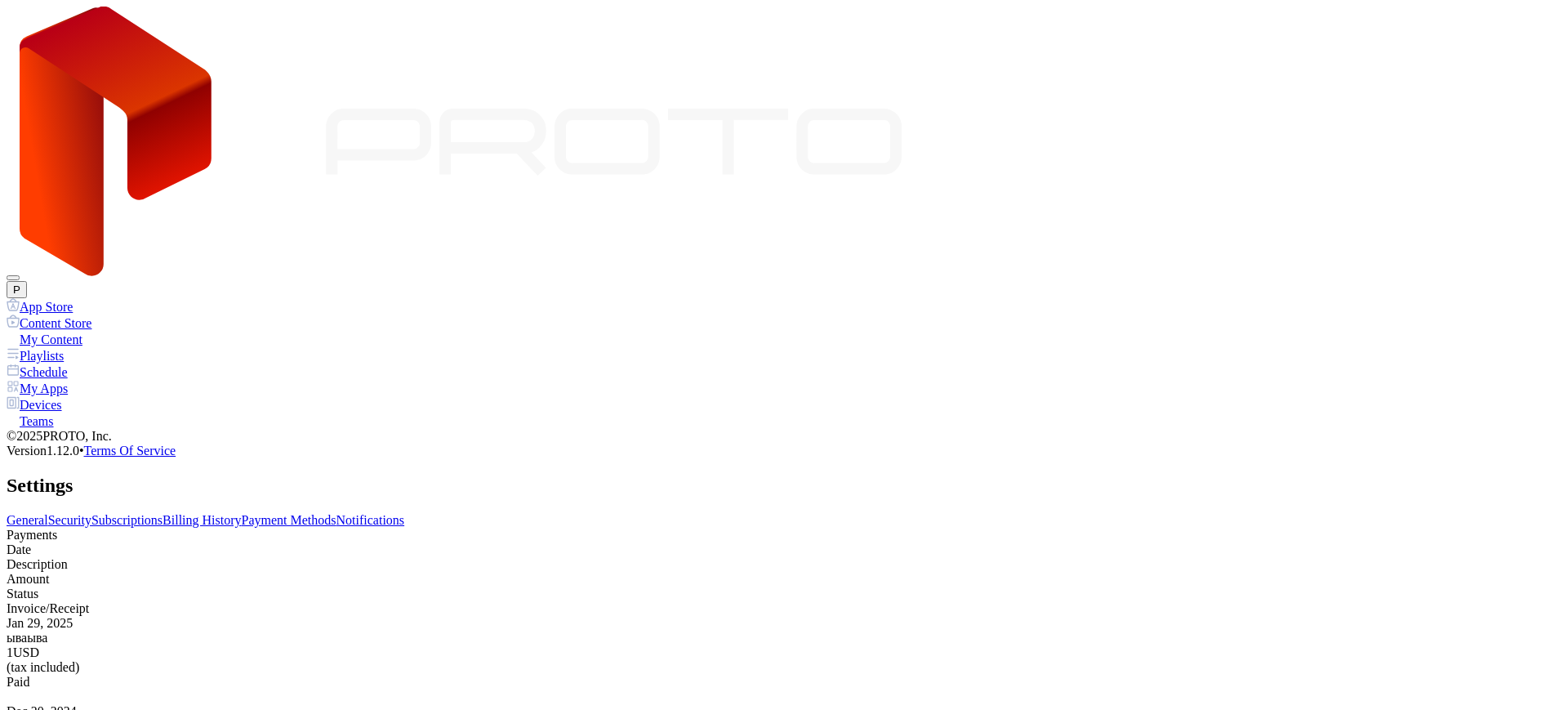click on "Date Description Amount Status Invoice/Receipt Jan 29, 2025 ываыва 1  USD  (tax included) Paid   Dec 20, 2024 122 1000  USD  (tax included) Paid" at bounding box center (784, 889) 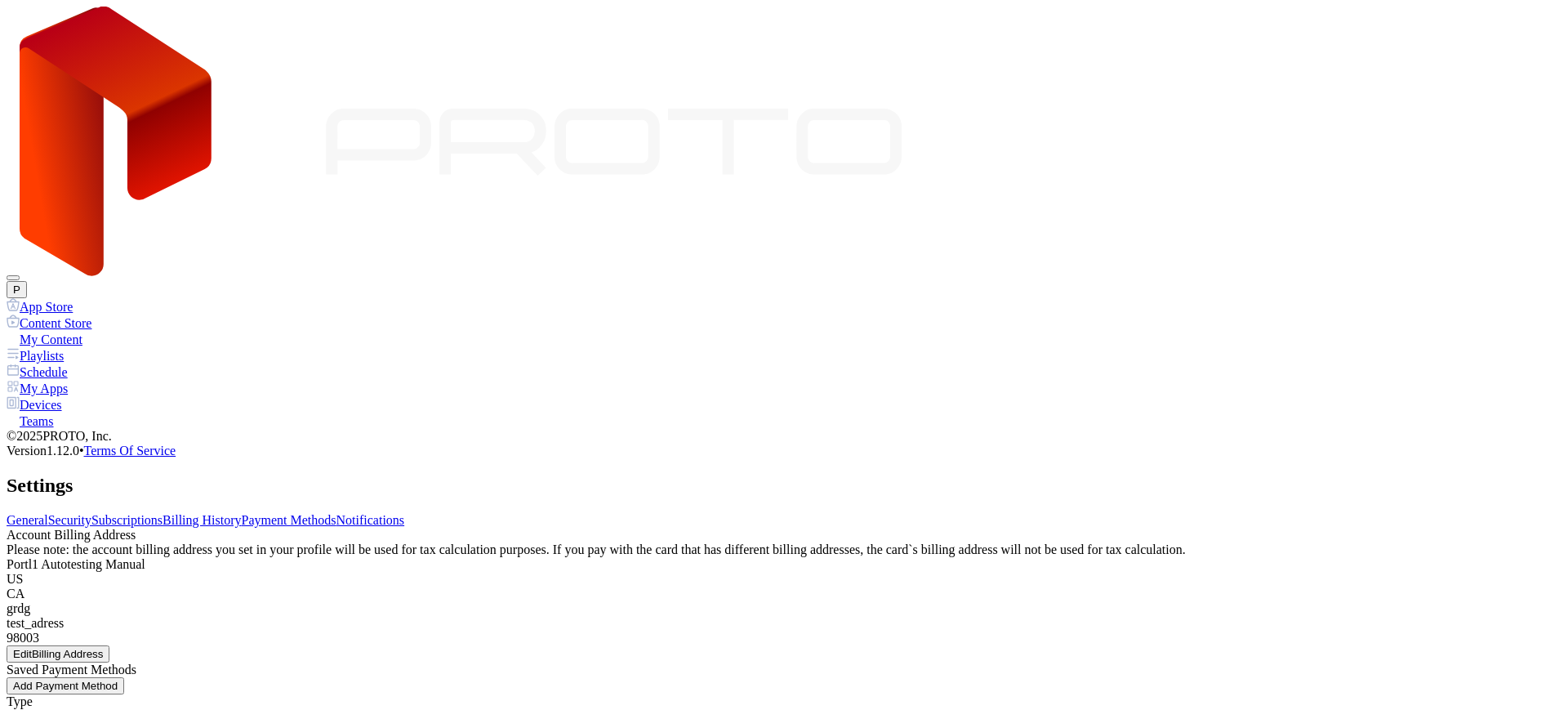 click on "P" at bounding box center [784, 152] 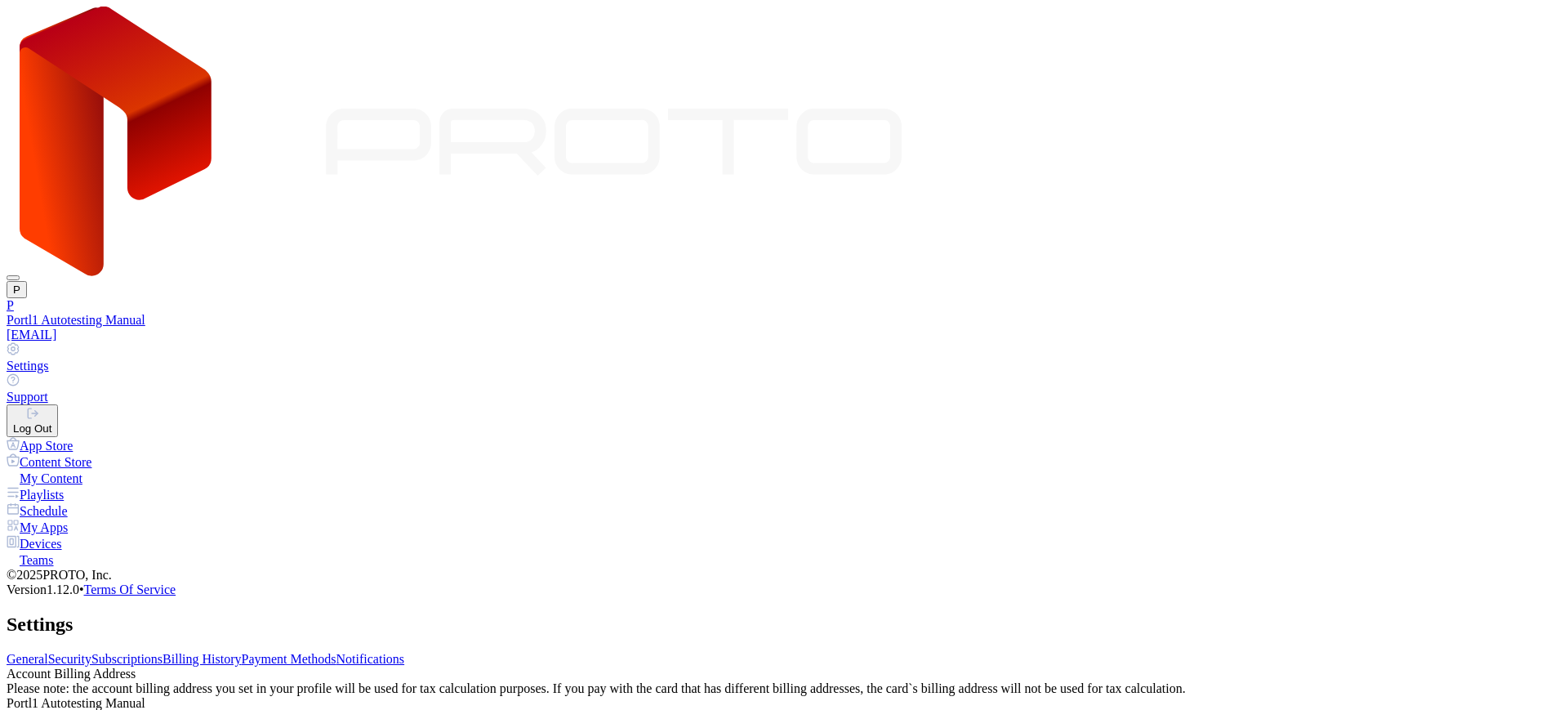 click on "Log Out" at bounding box center (32, 421) 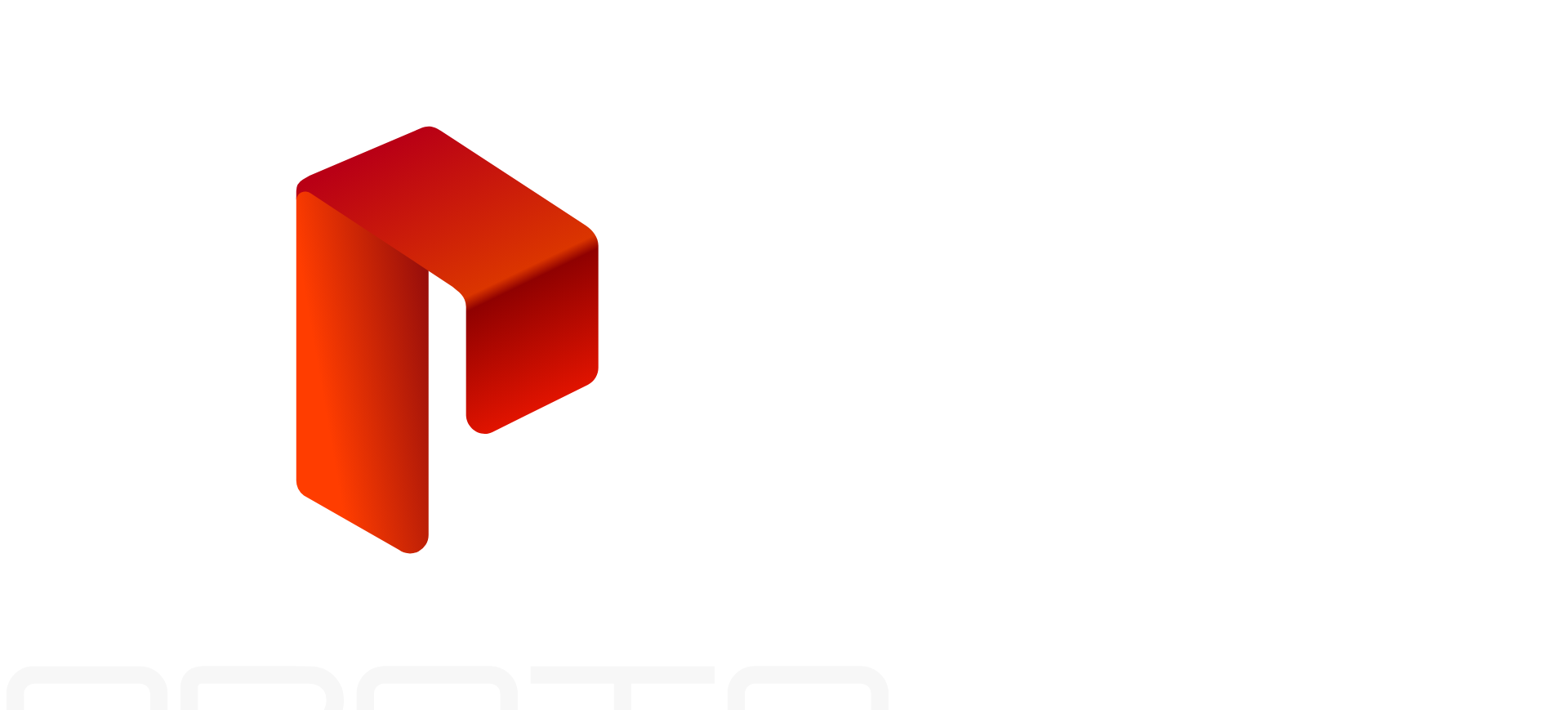 click on "**********" at bounding box center [65, 985] 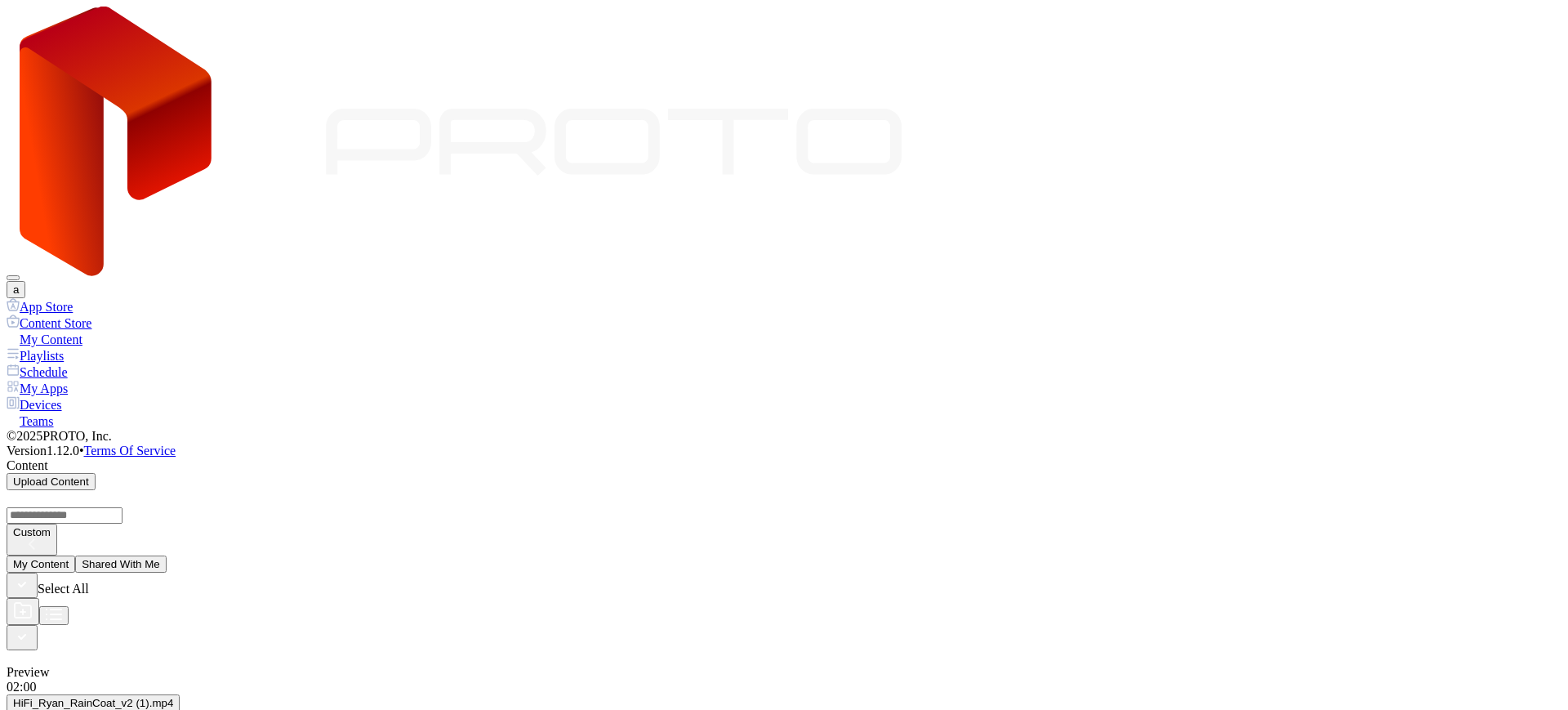 click on "Dismiss Go to devices" at bounding box center (784, 6190) 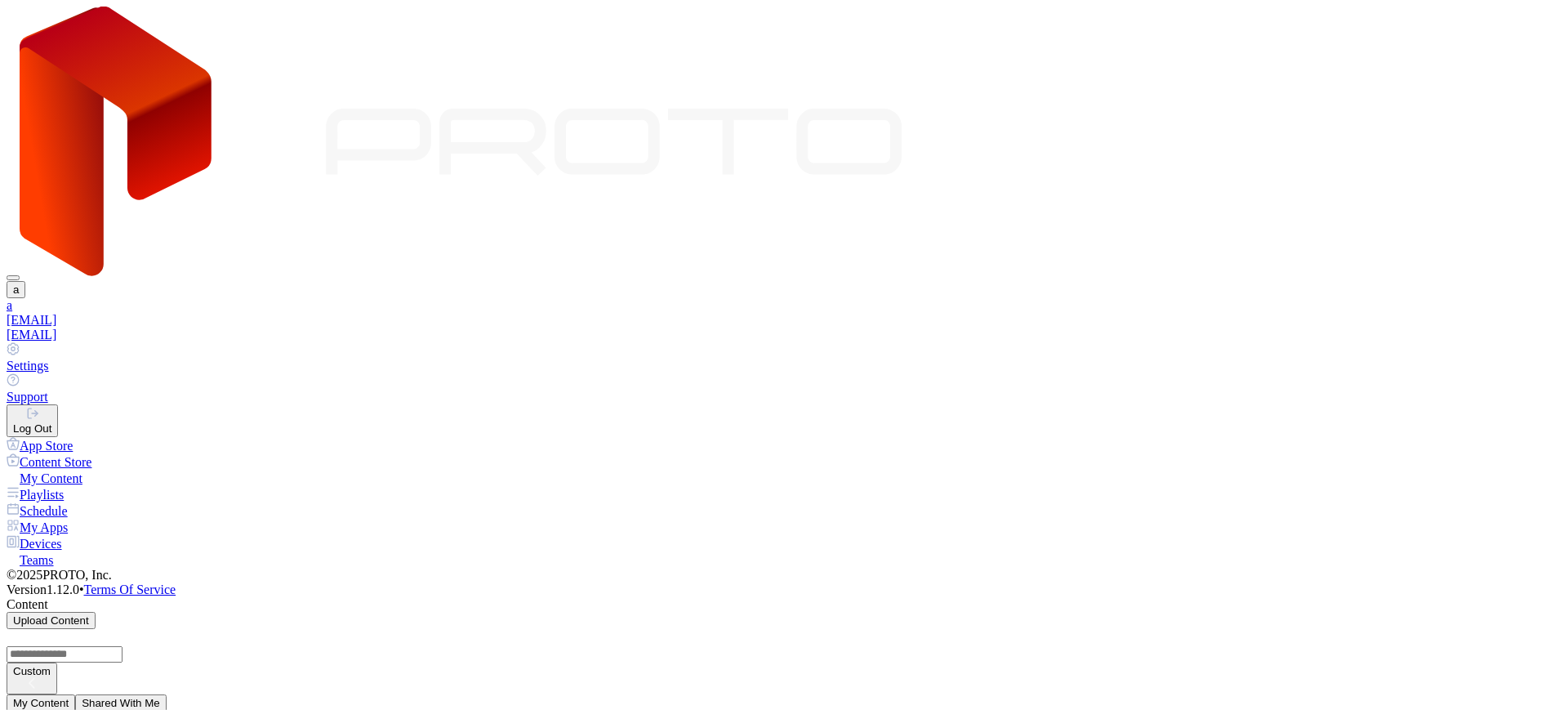 click on "Settings" at bounding box center (784, 328) 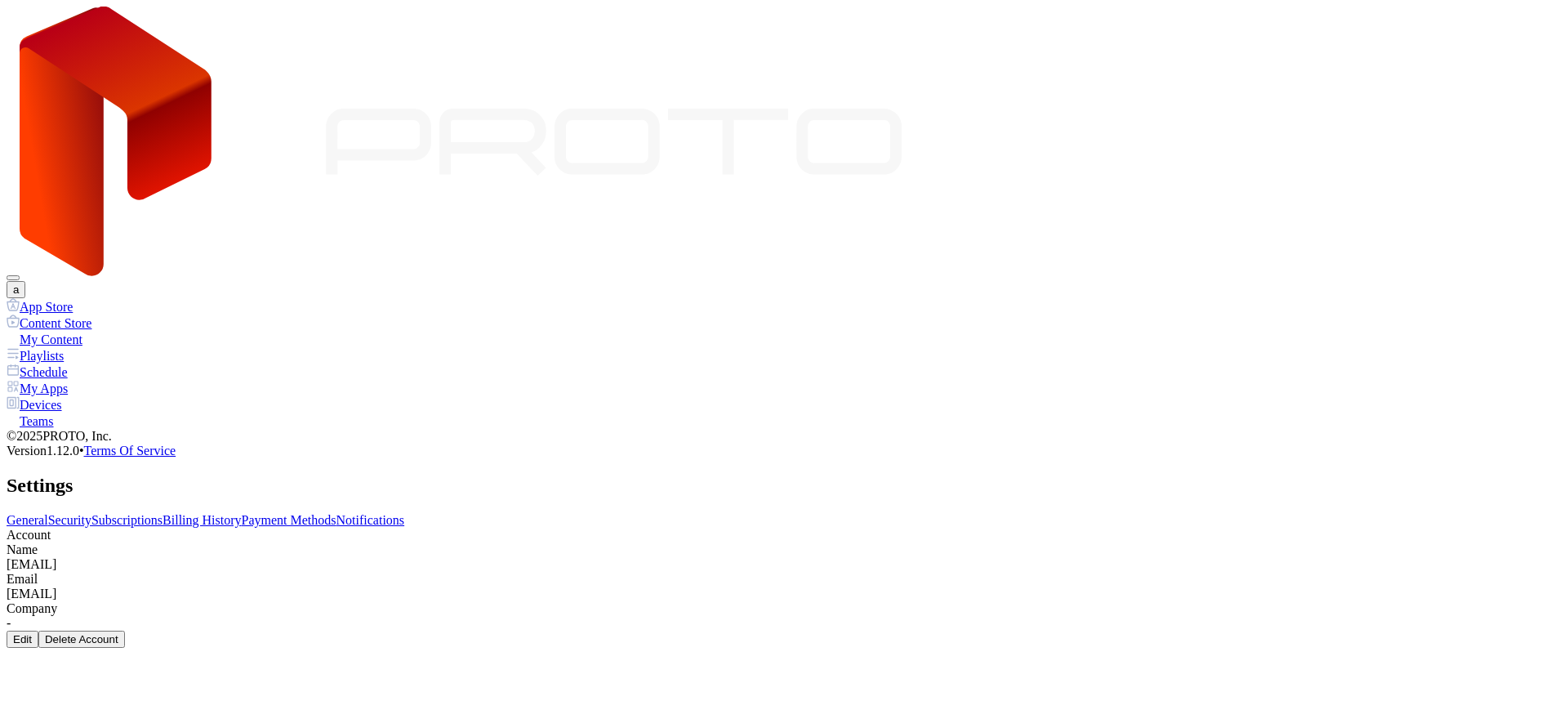 click on "Subscriptions" at bounding box center [127, 520] 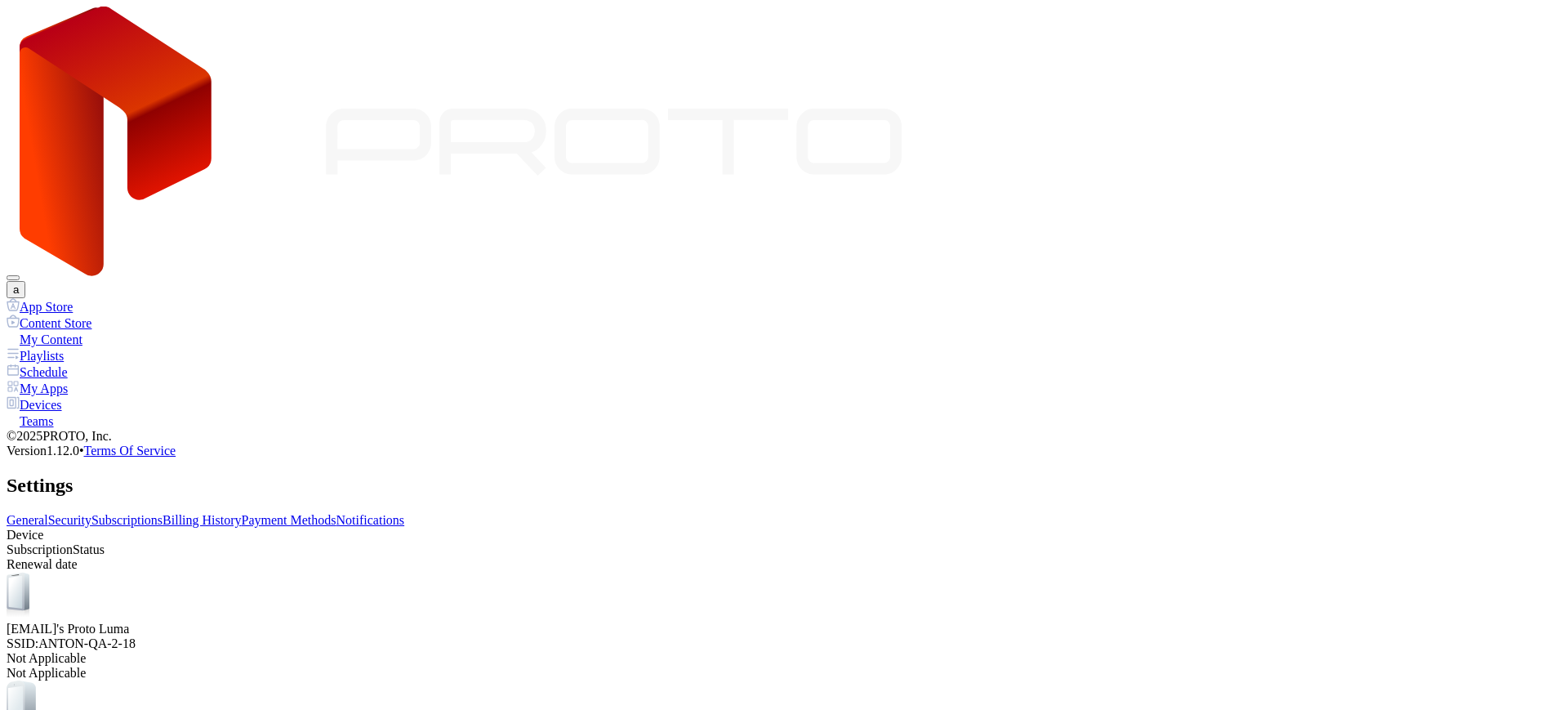 click on "Payment Methods" at bounding box center [289, 520] 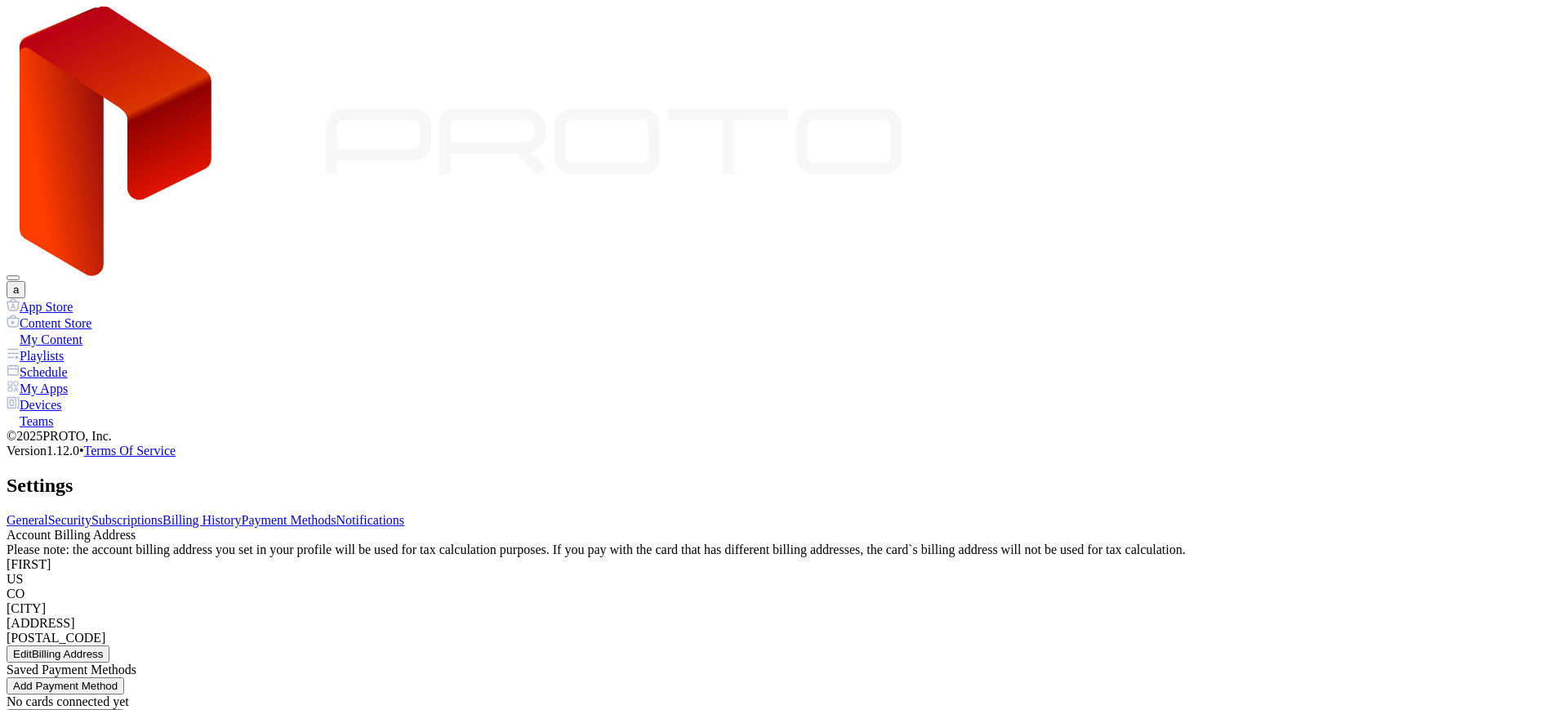 click on "Ok" at bounding box center [20, 824] 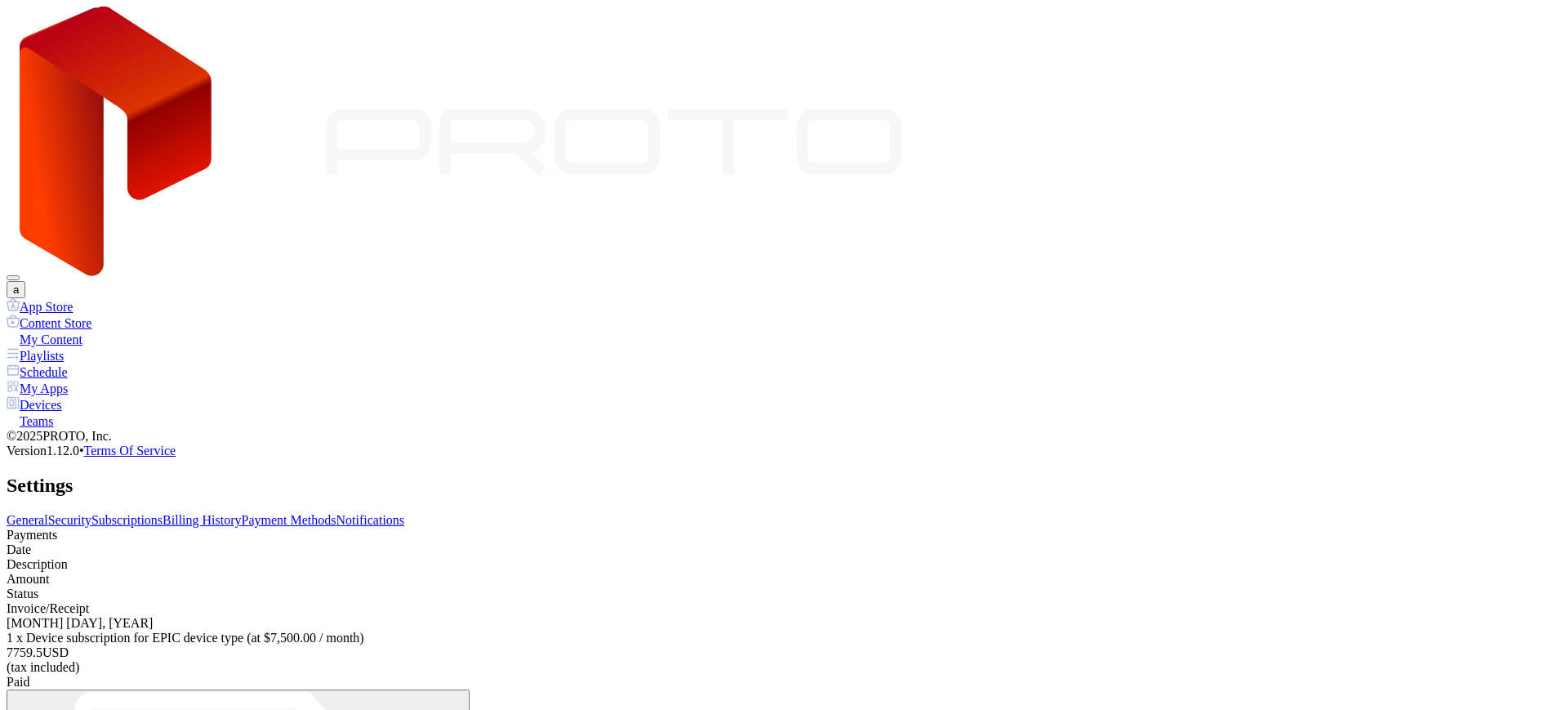 click at bounding box center (238, 917) 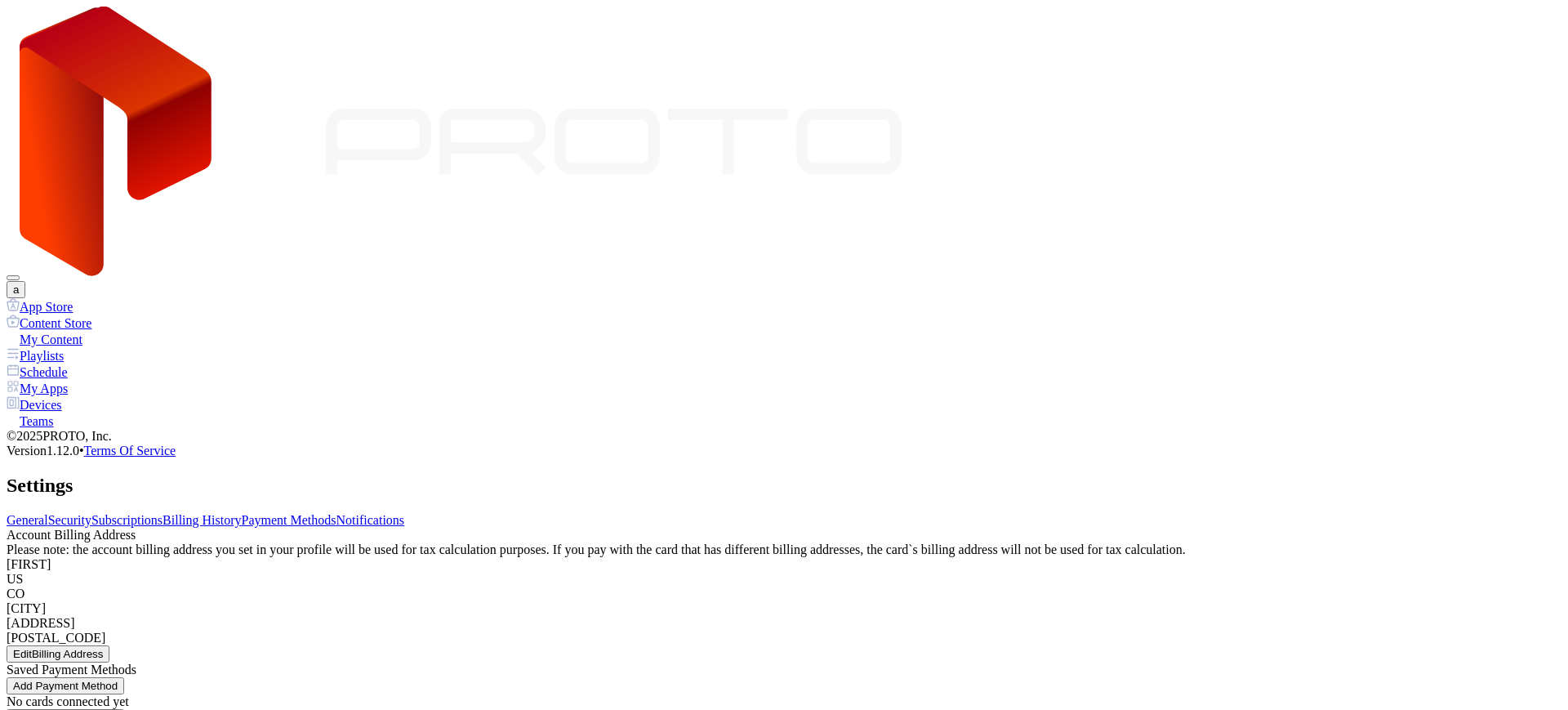 click on "Ok" at bounding box center (20, 824) 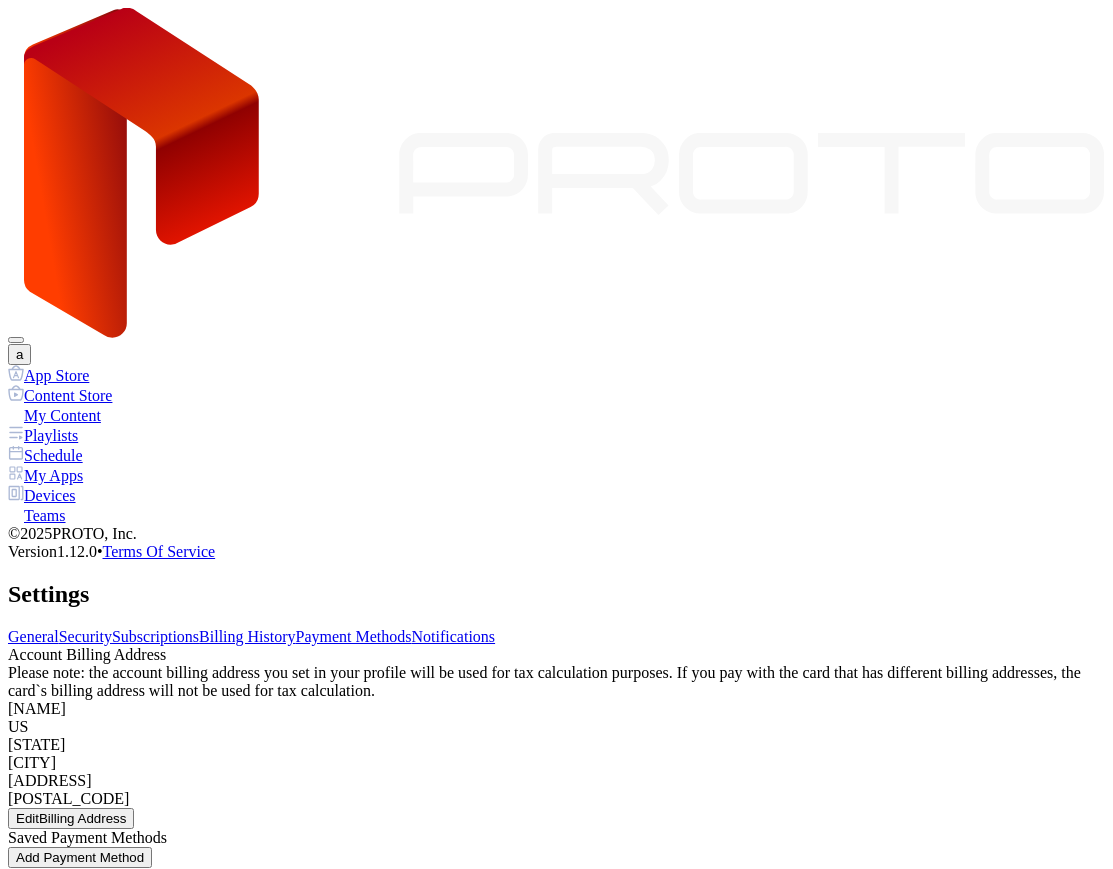 scroll, scrollTop: 0, scrollLeft: 0, axis: both 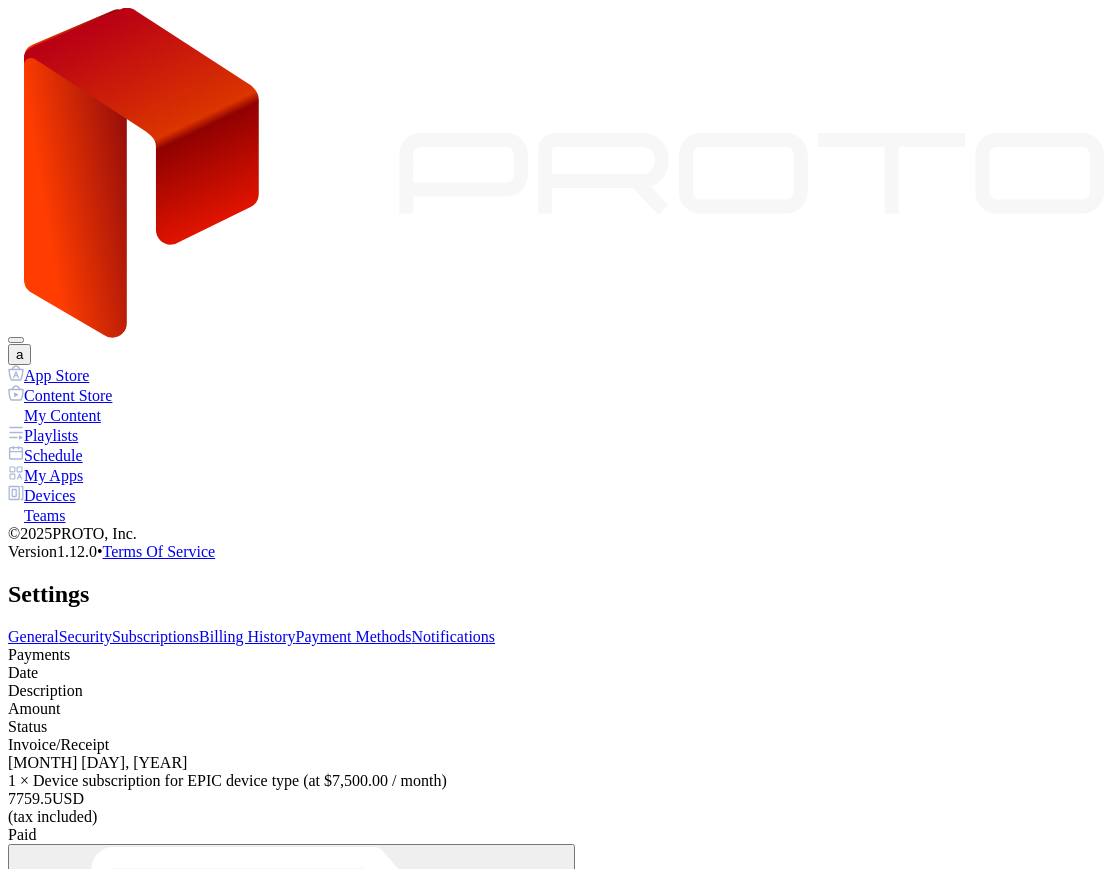 click on "Payment Methods" at bounding box center [354, 636] 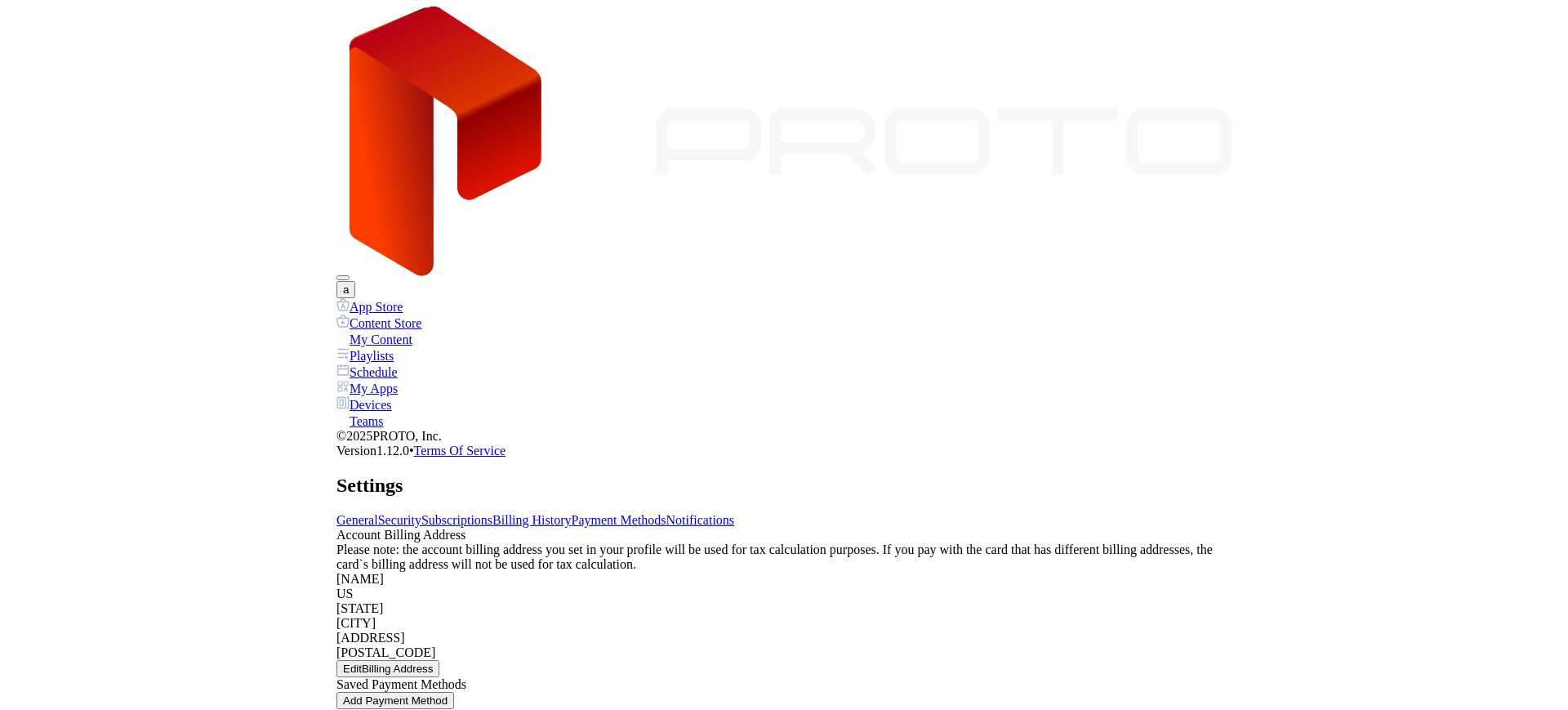 scroll, scrollTop: 234, scrollLeft: 0, axis: vertical 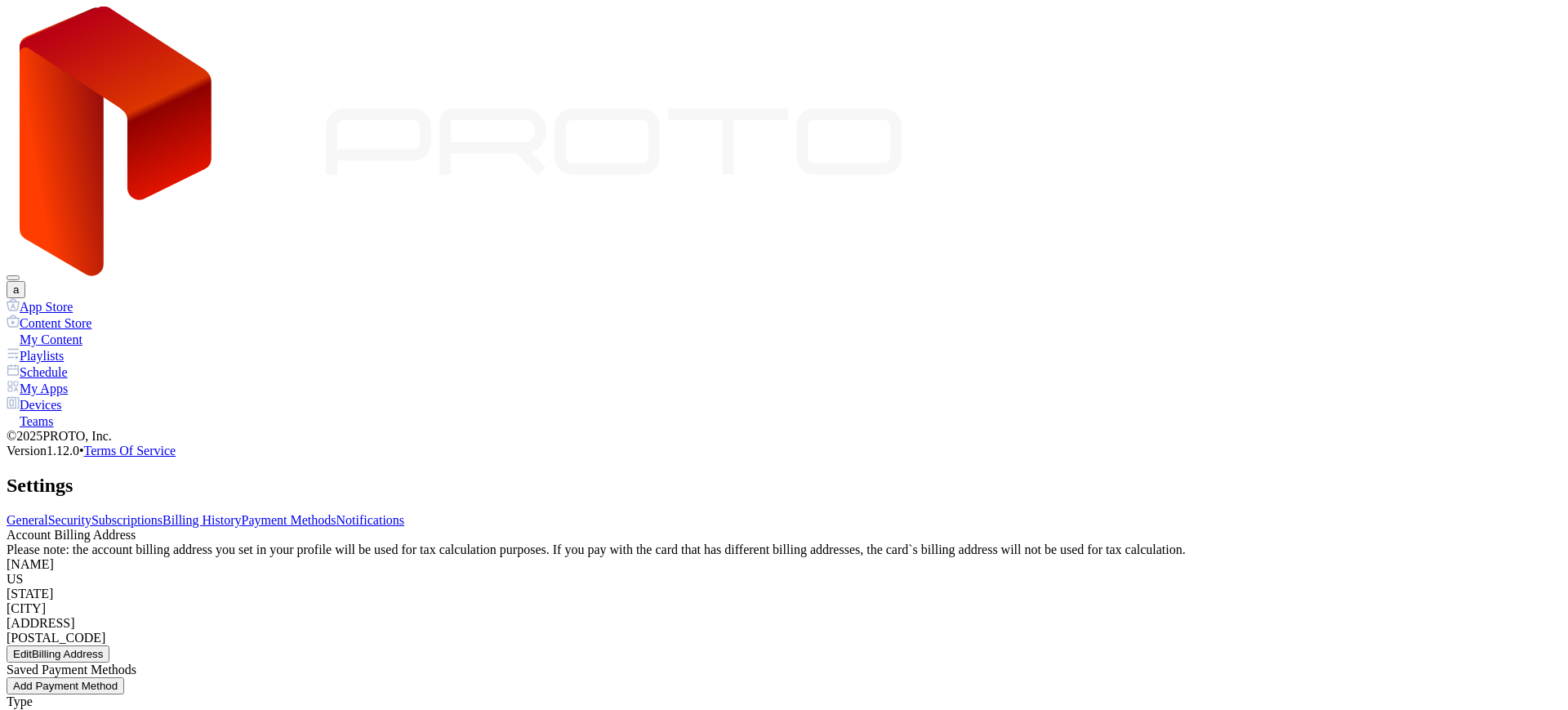 click on "Billing History" at bounding box center (202, 520) 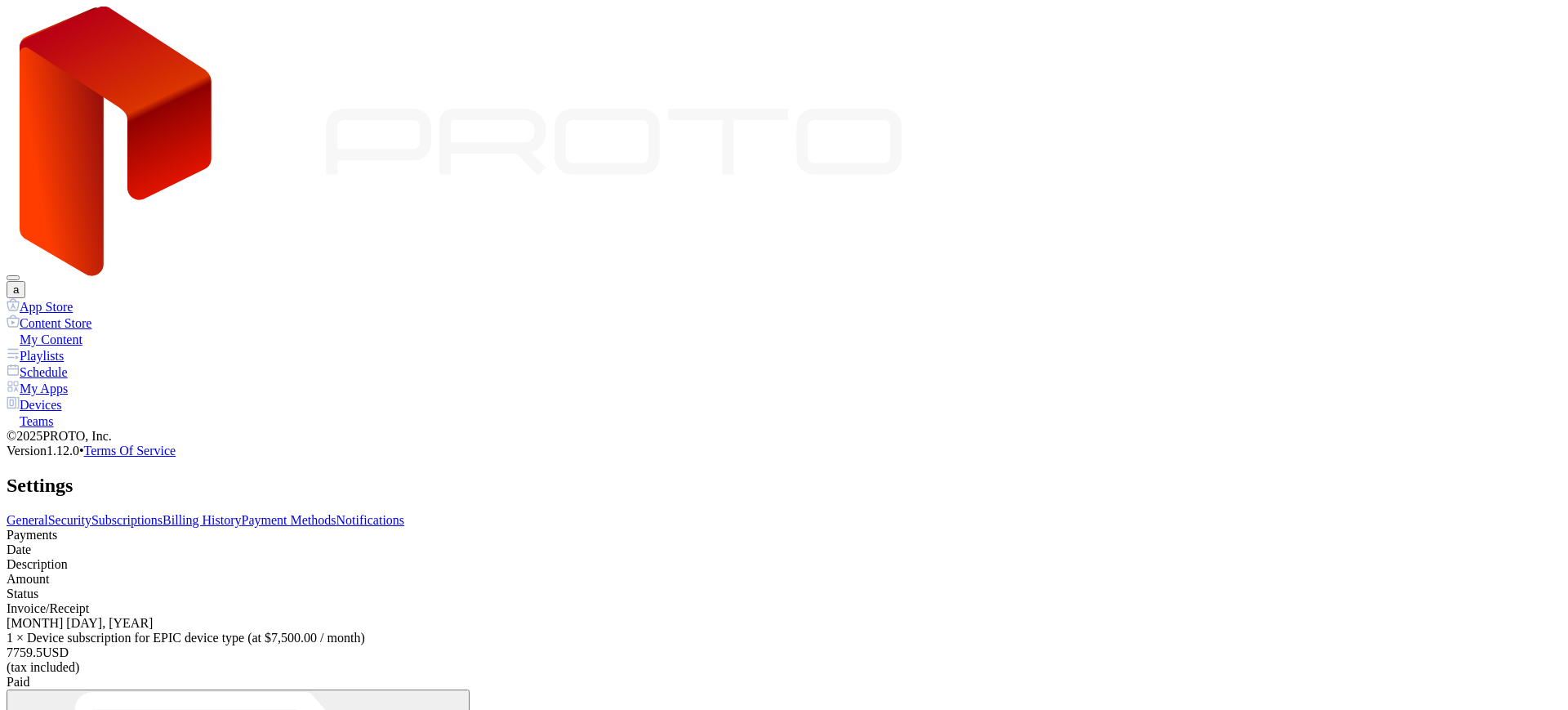 click on "Payment Methods" at bounding box center [289, 520] 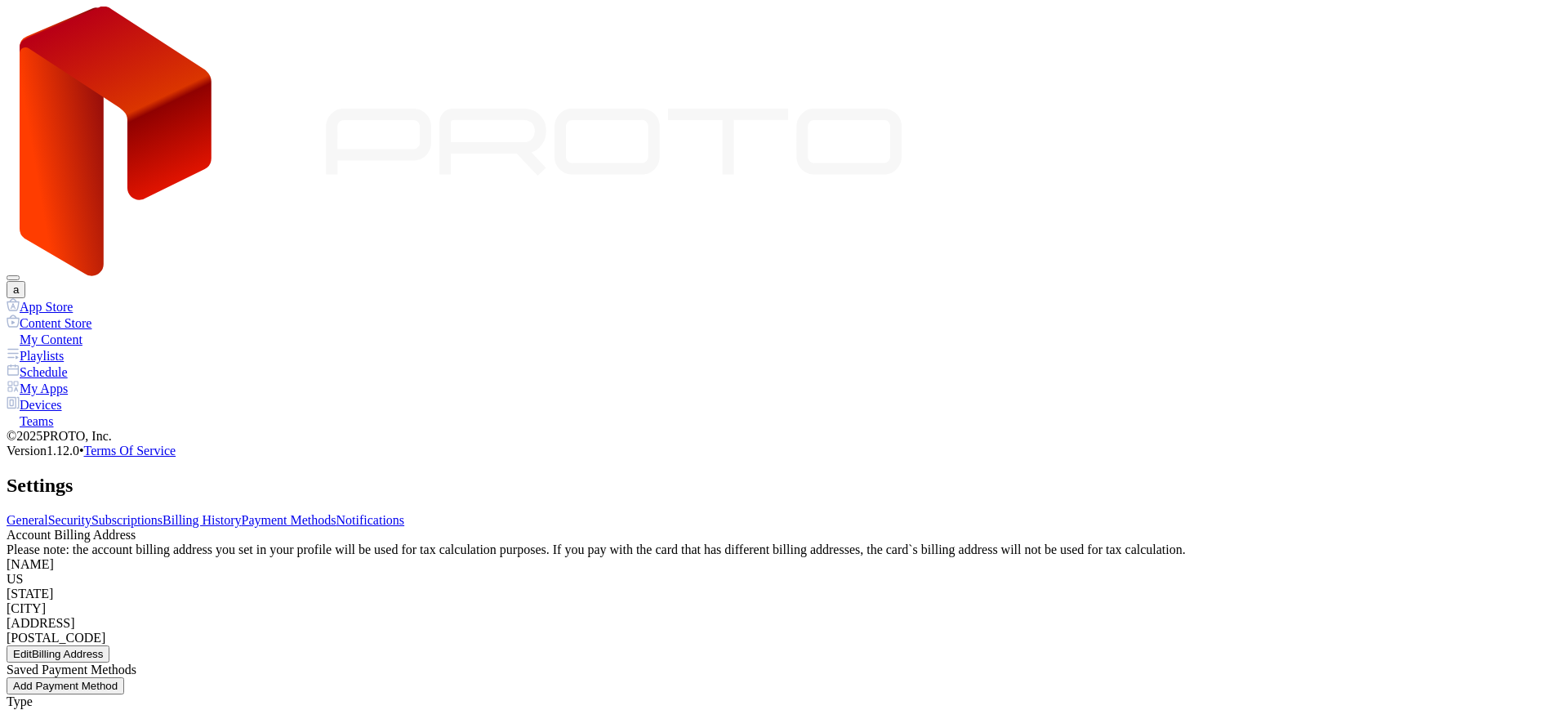scroll, scrollTop: 0, scrollLeft: 0, axis: both 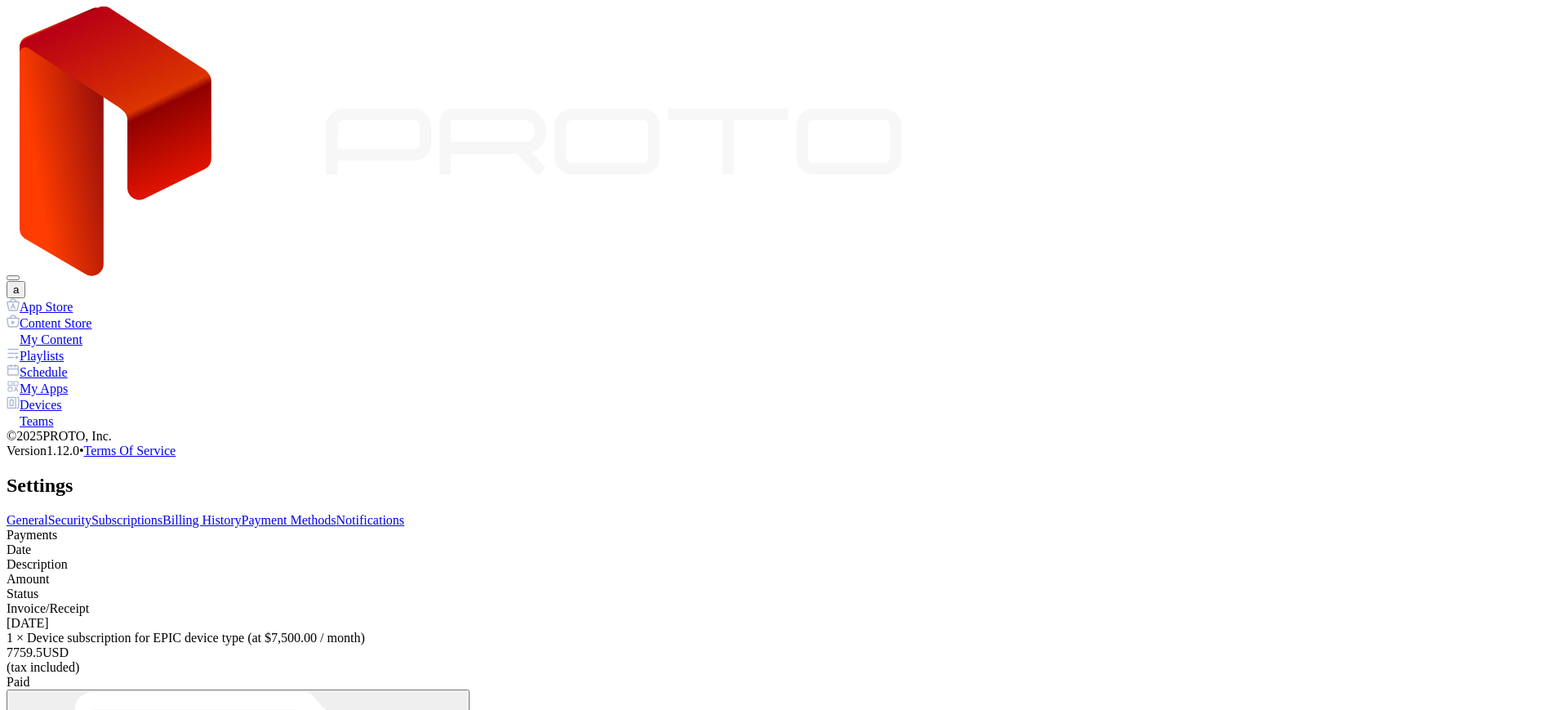 click on "General" at bounding box center (27, 520) 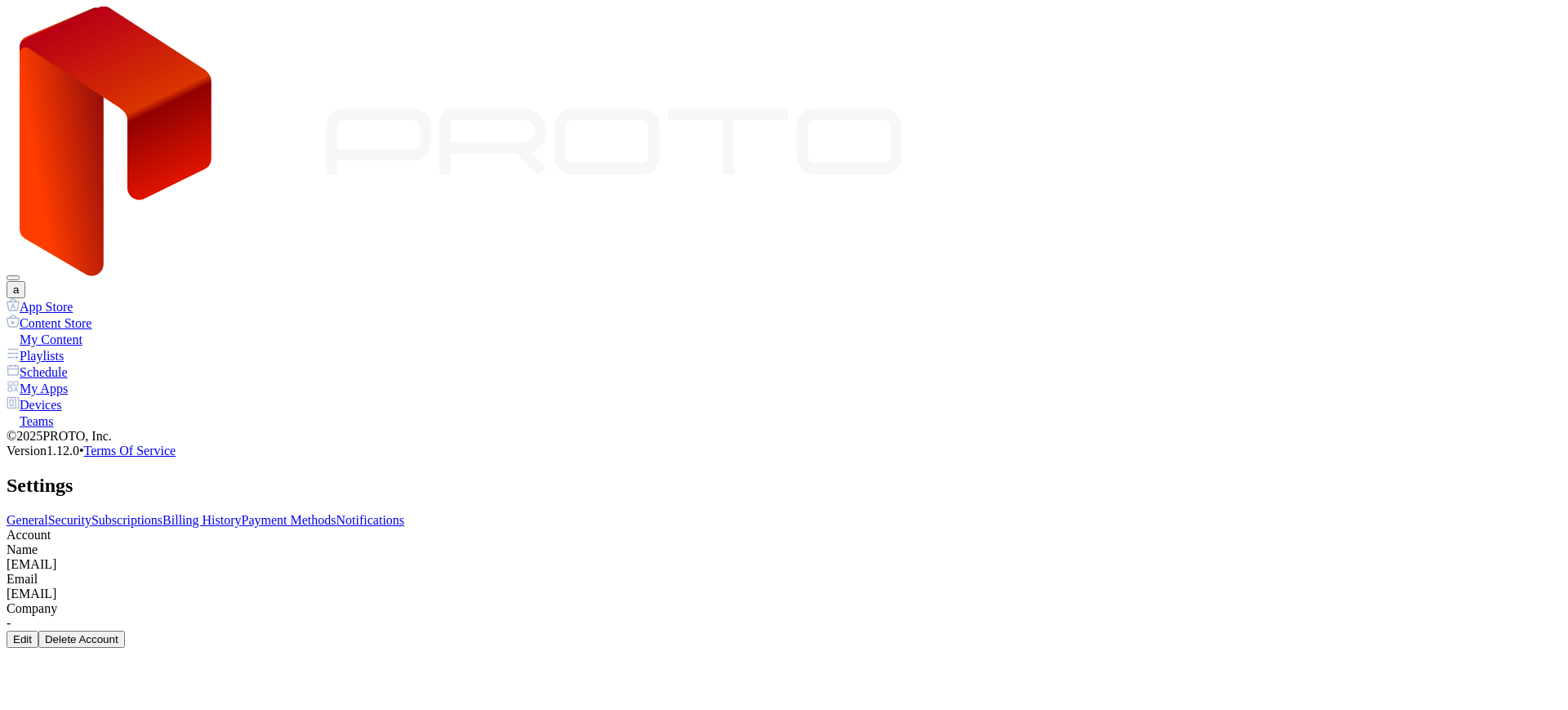click on "Security" at bounding box center (69, 520) 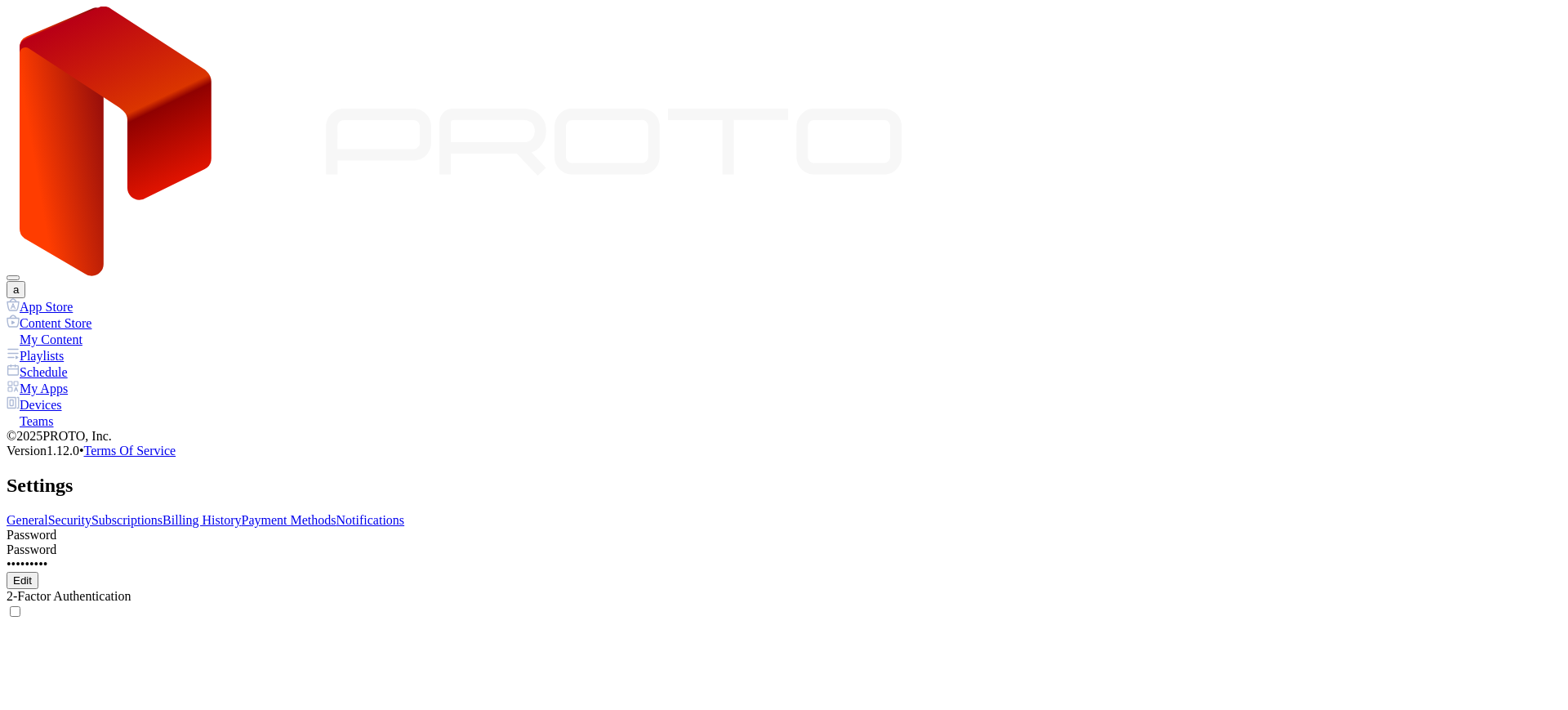 click on "Subscriptions" at bounding box center (127, 520) 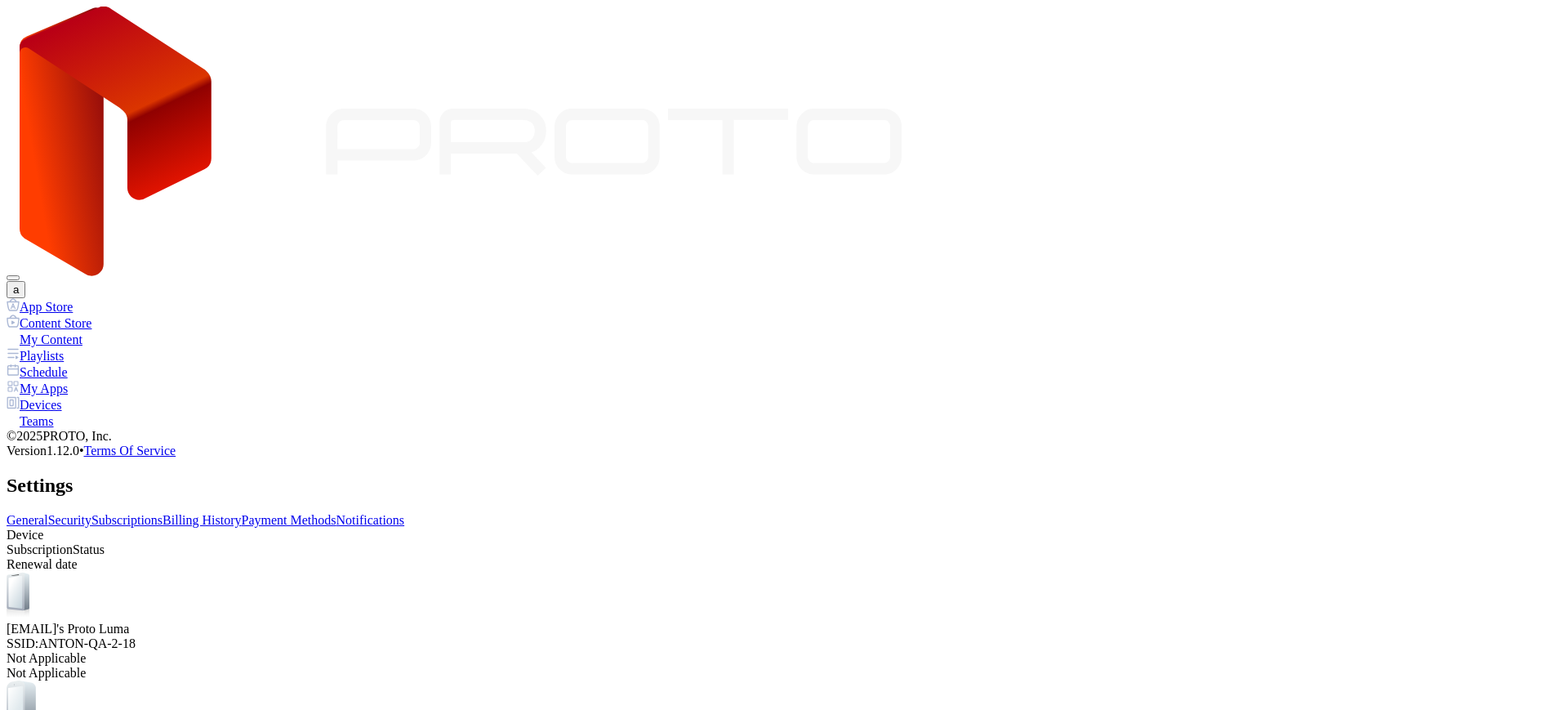 click on "Buy" at bounding box center (22, 936) 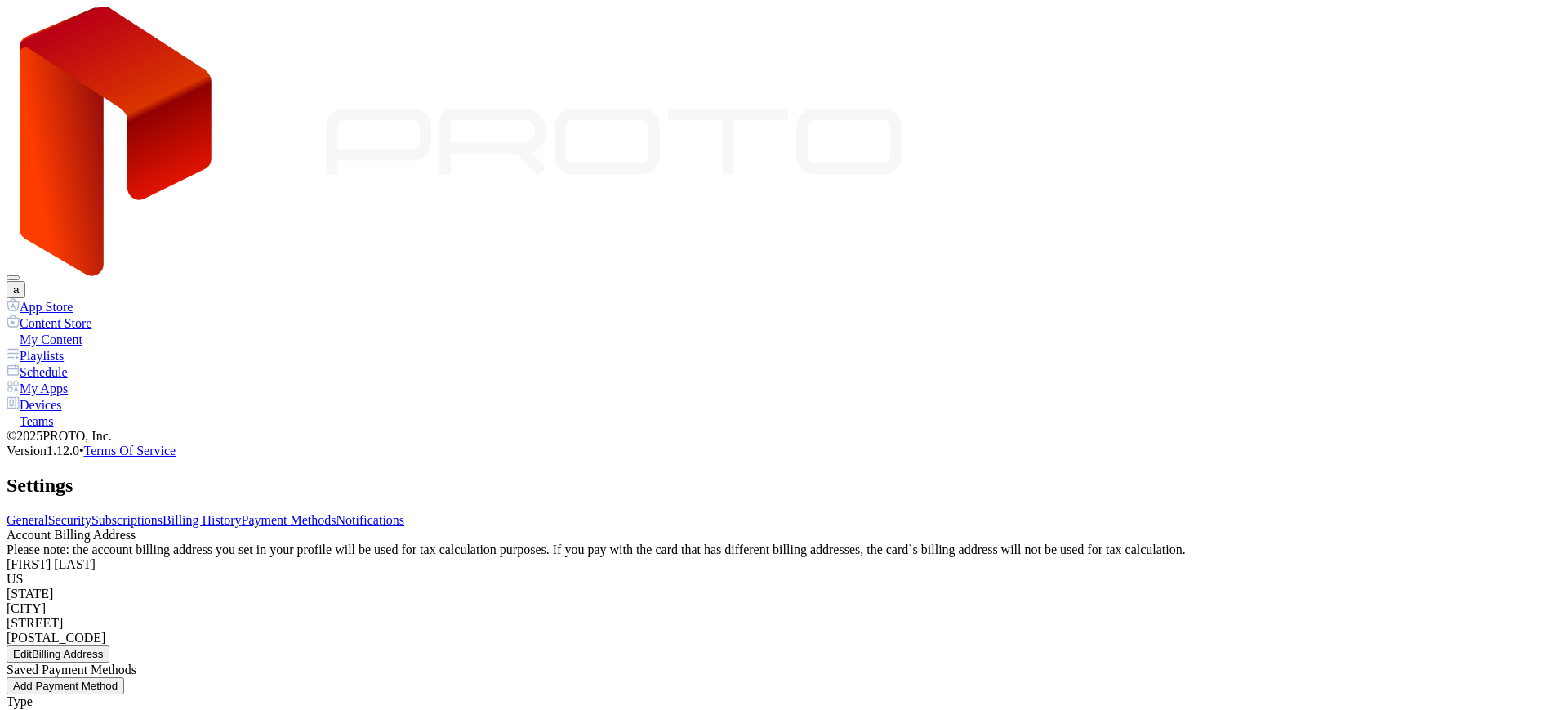 scroll, scrollTop: 31, scrollLeft: 0, axis: vertical 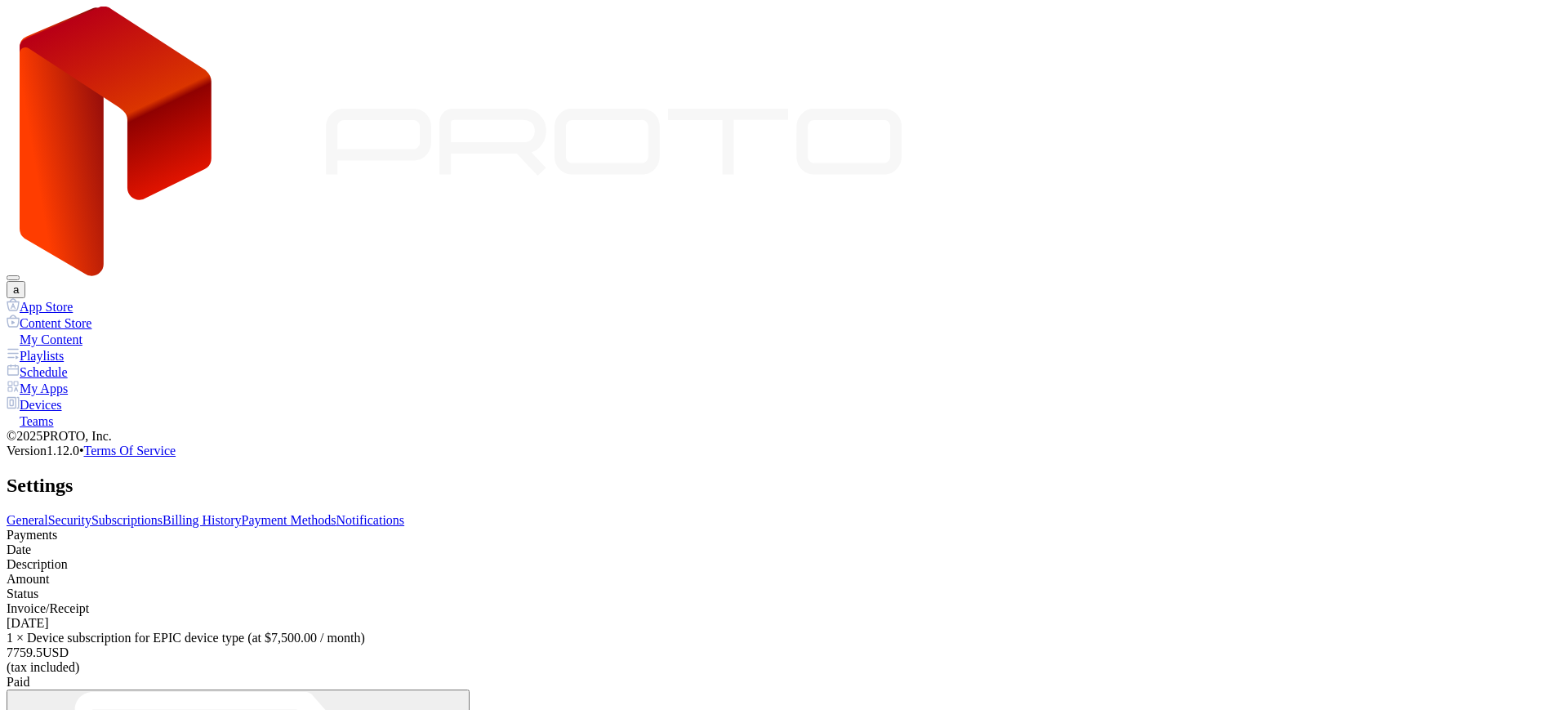 click on "Subscriptions" at bounding box center [127, 520] 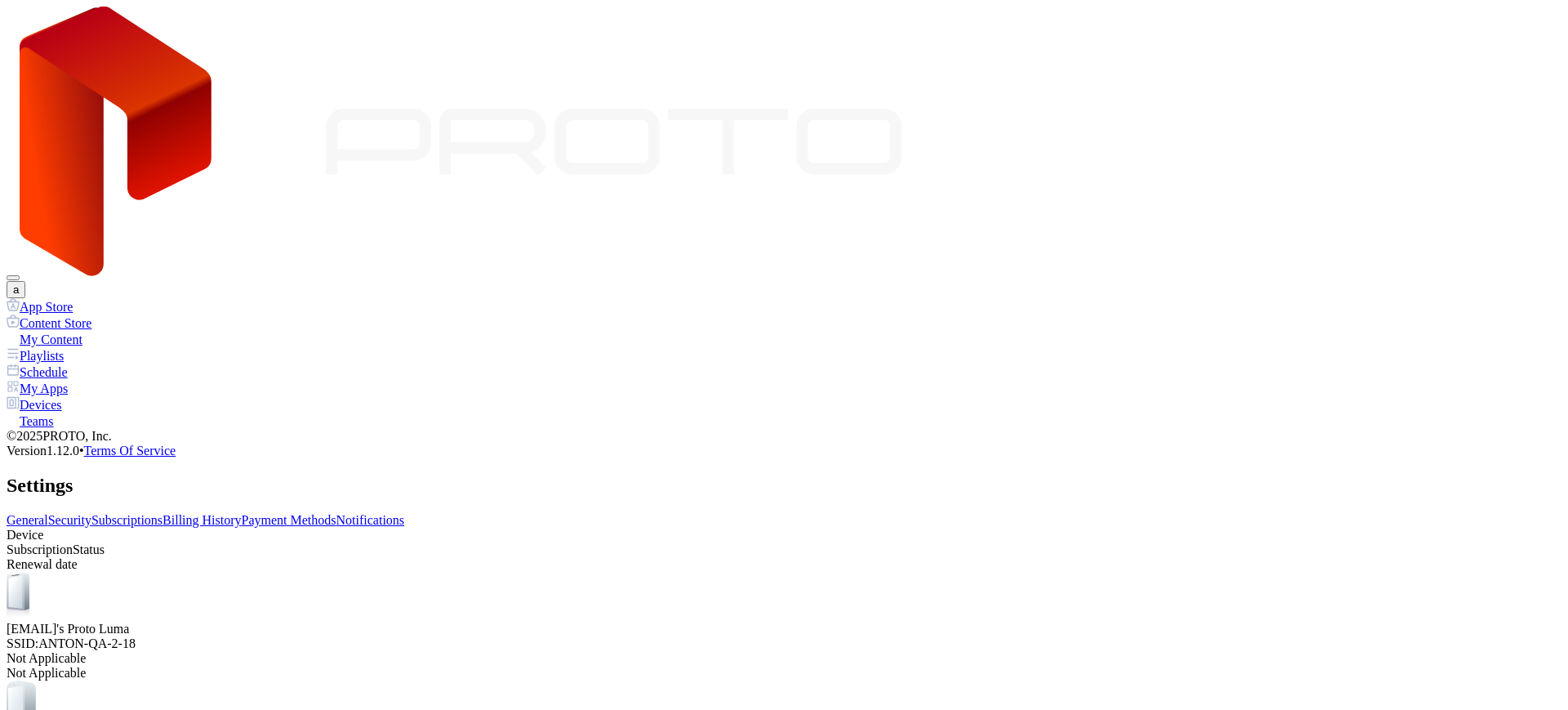 click on "Buy" at bounding box center [22, 936] 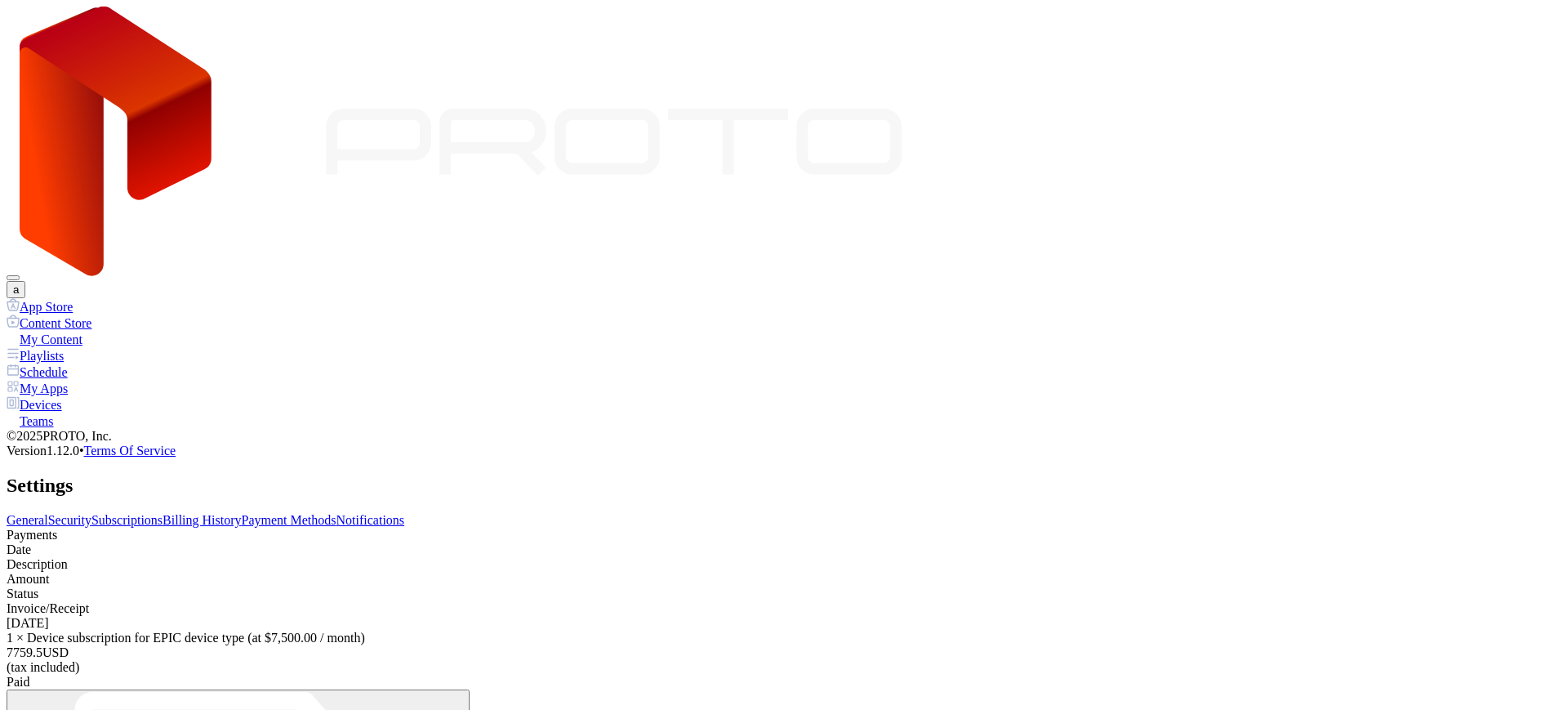 click on "Payment Methods" at bounding box center [289, 520] 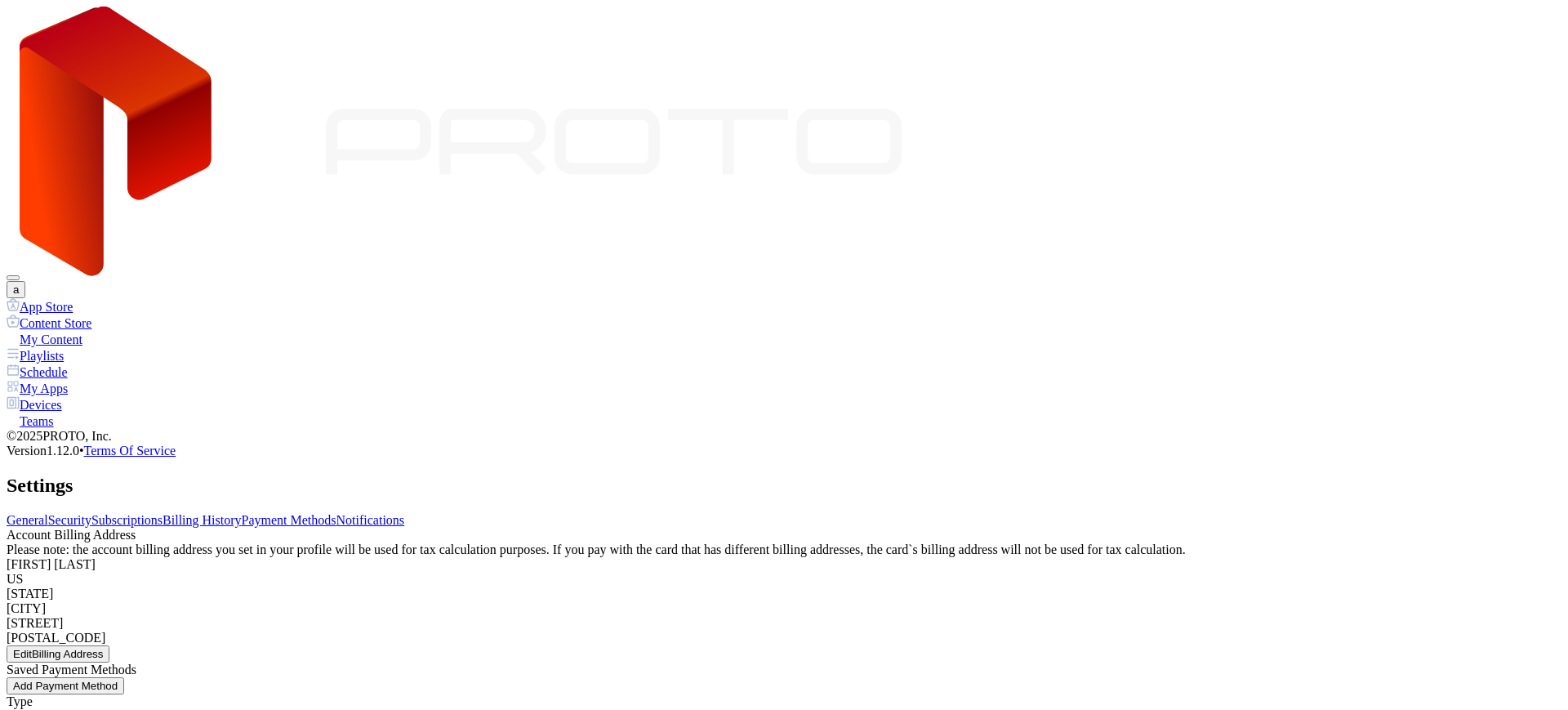 scroll, scrollTop: 53, scrollLeft: 0, axis: vertical 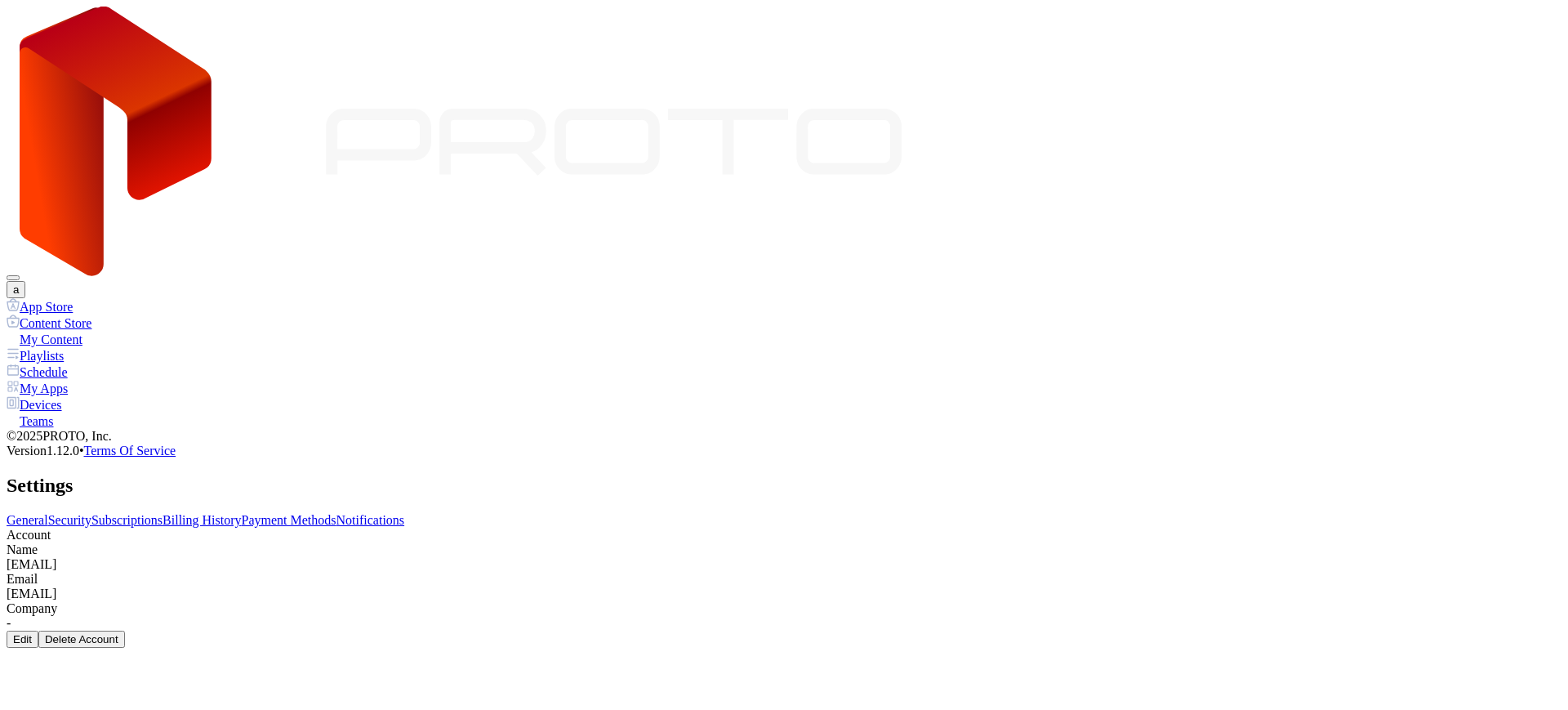 click on "Subscriptions" at bounding box center (127, 520) 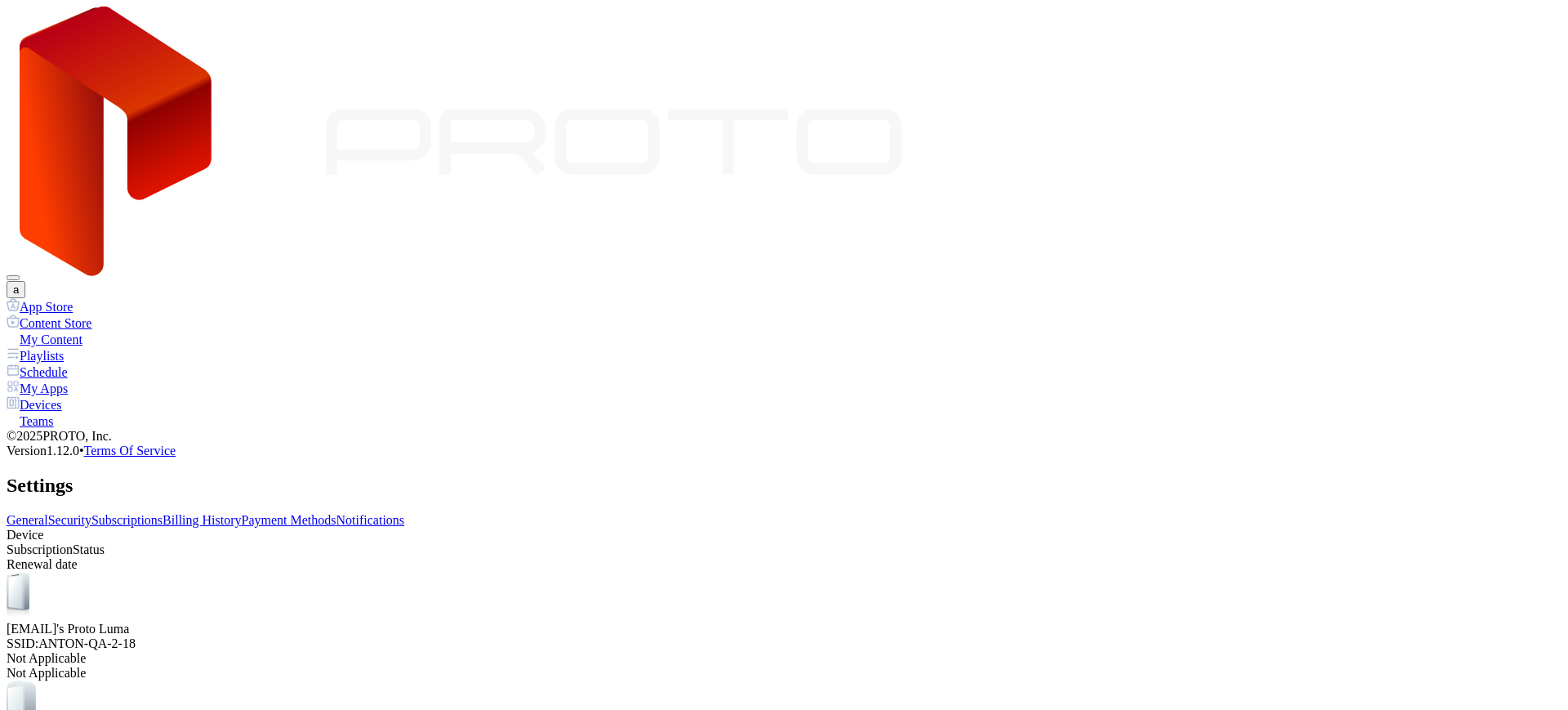 click on "Buy" at bounding box center [22, 936] 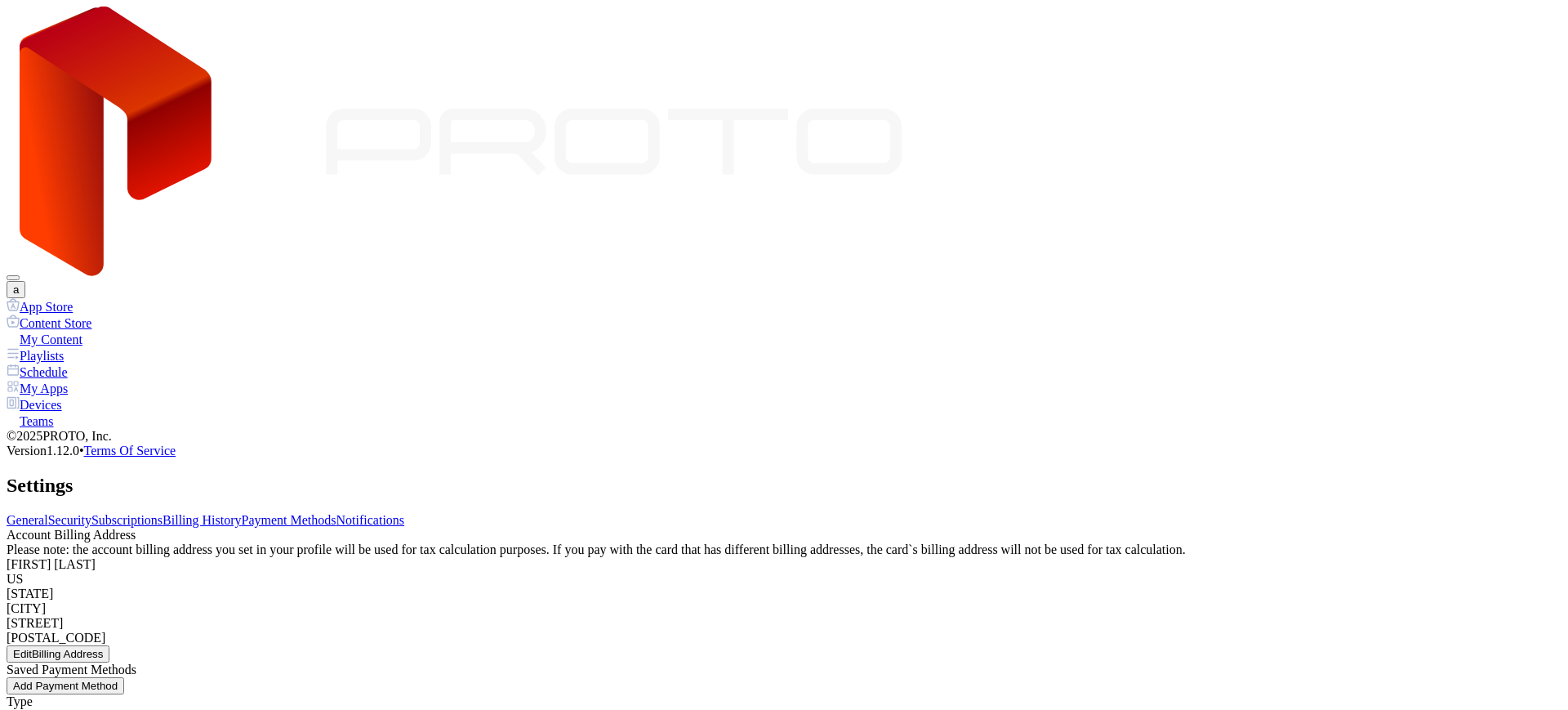 click on "Edit  Billing Address" at bounding box center (58, 654) 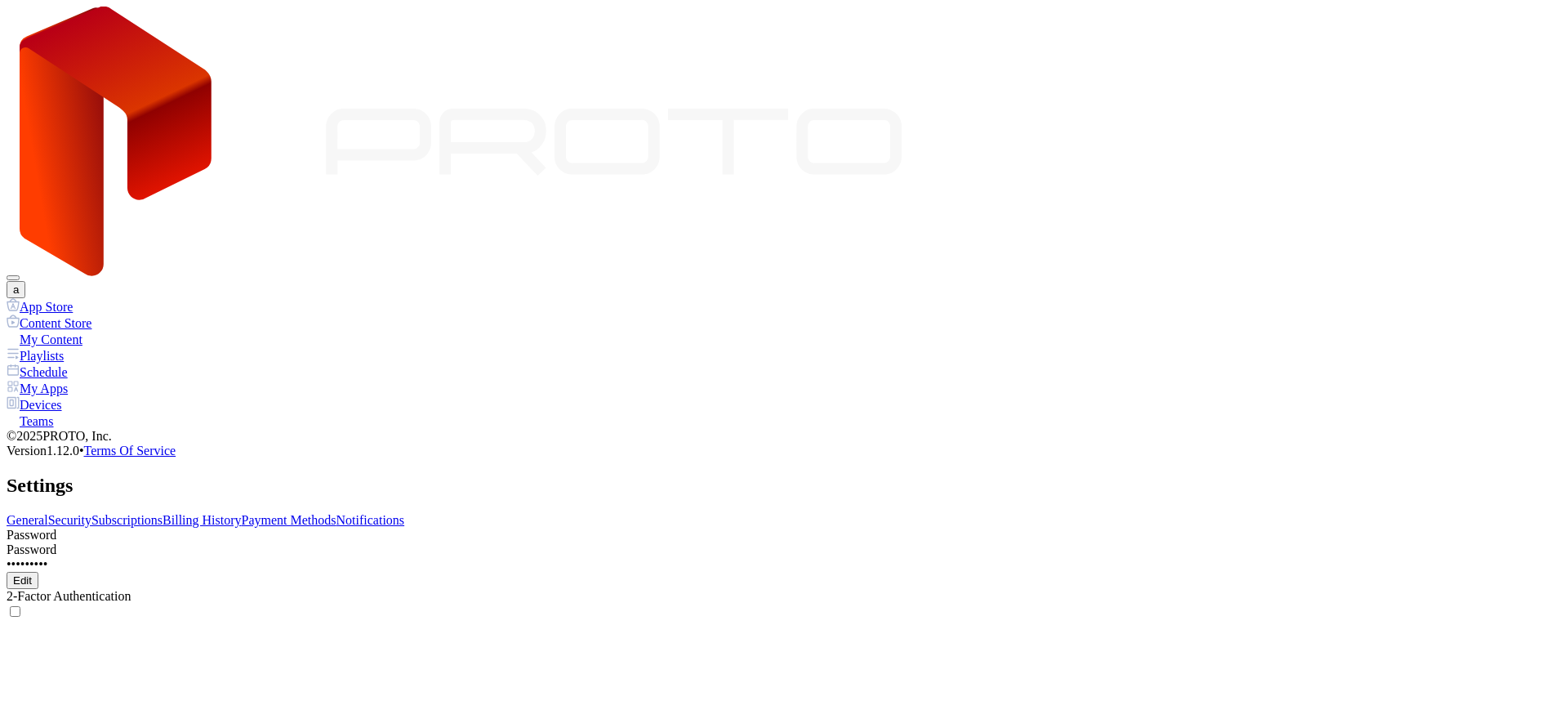 scroll, scrollTop: 0, scrollLeft: 0, axis: both 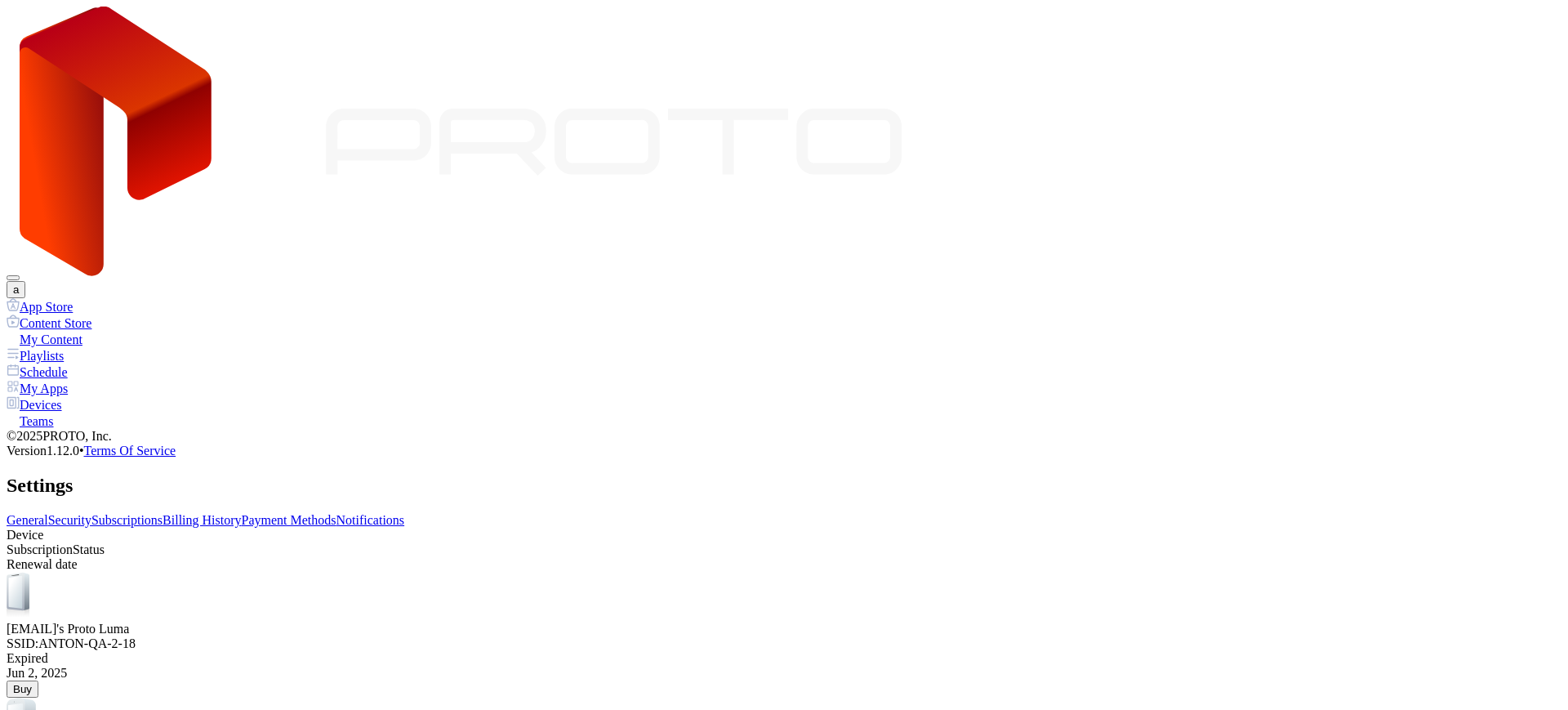 click on "Billing History" at bounding box center [202, 520] 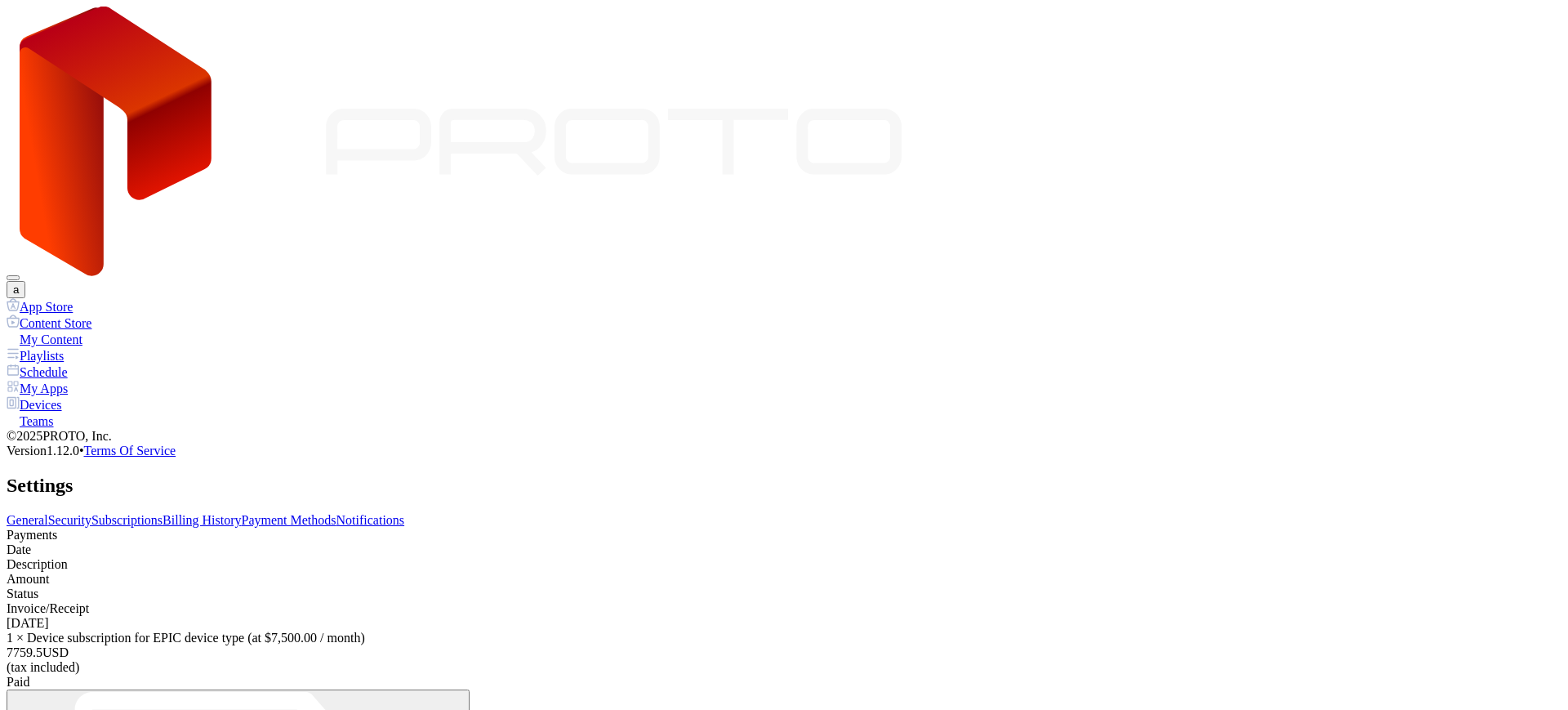 click on "Subscriptions" at bounding box center (127, 520) 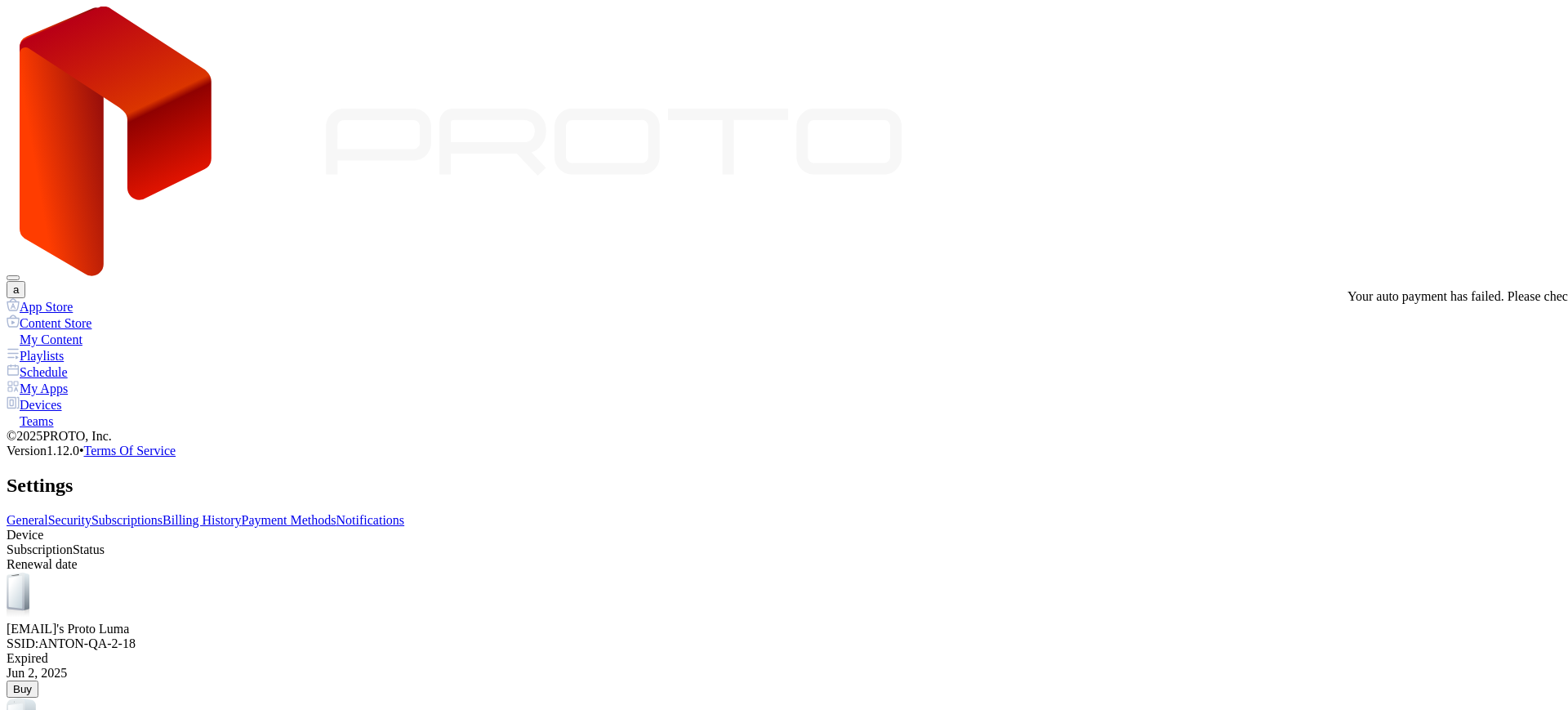 click on "Buy" at bounding box center (22, 689) 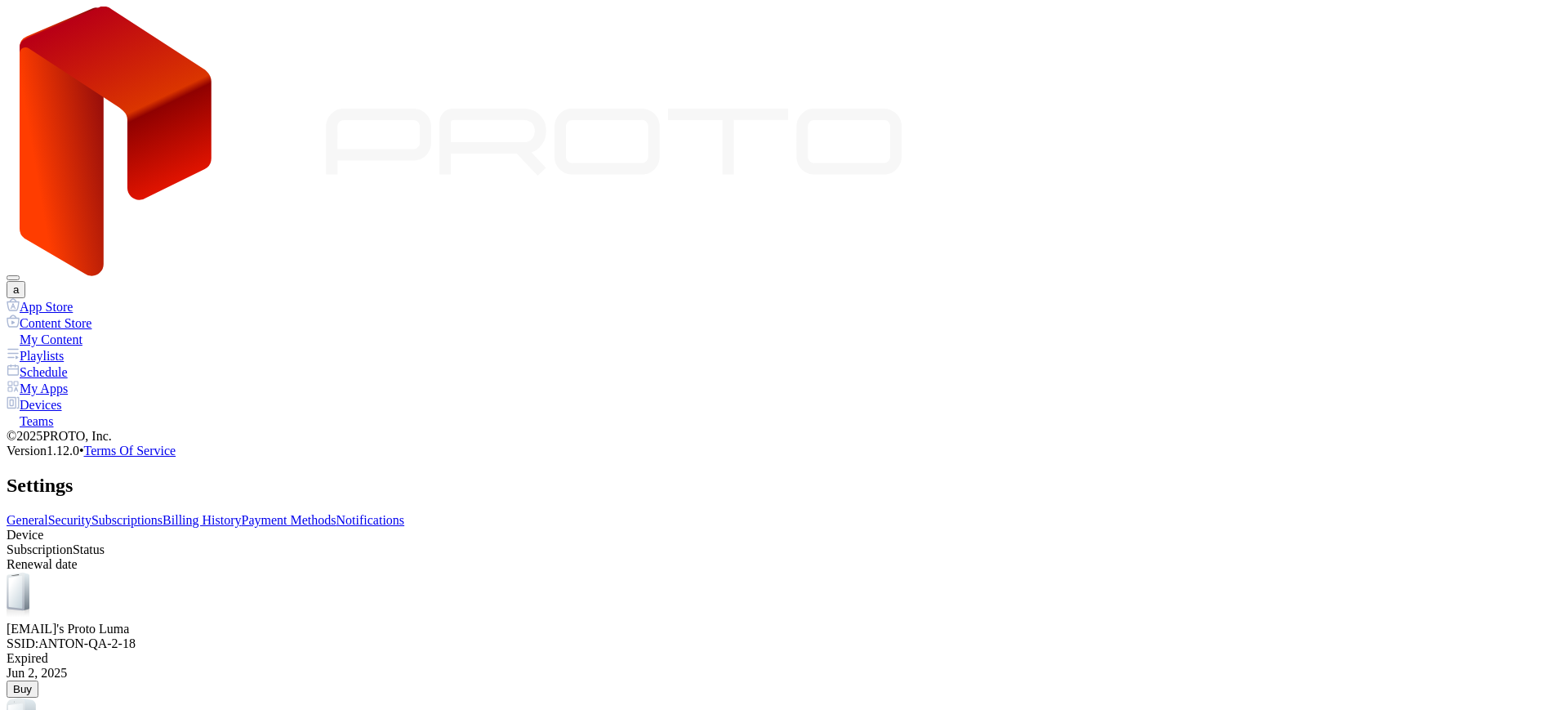 click on "Pay" at bounding box center [27, 1181] 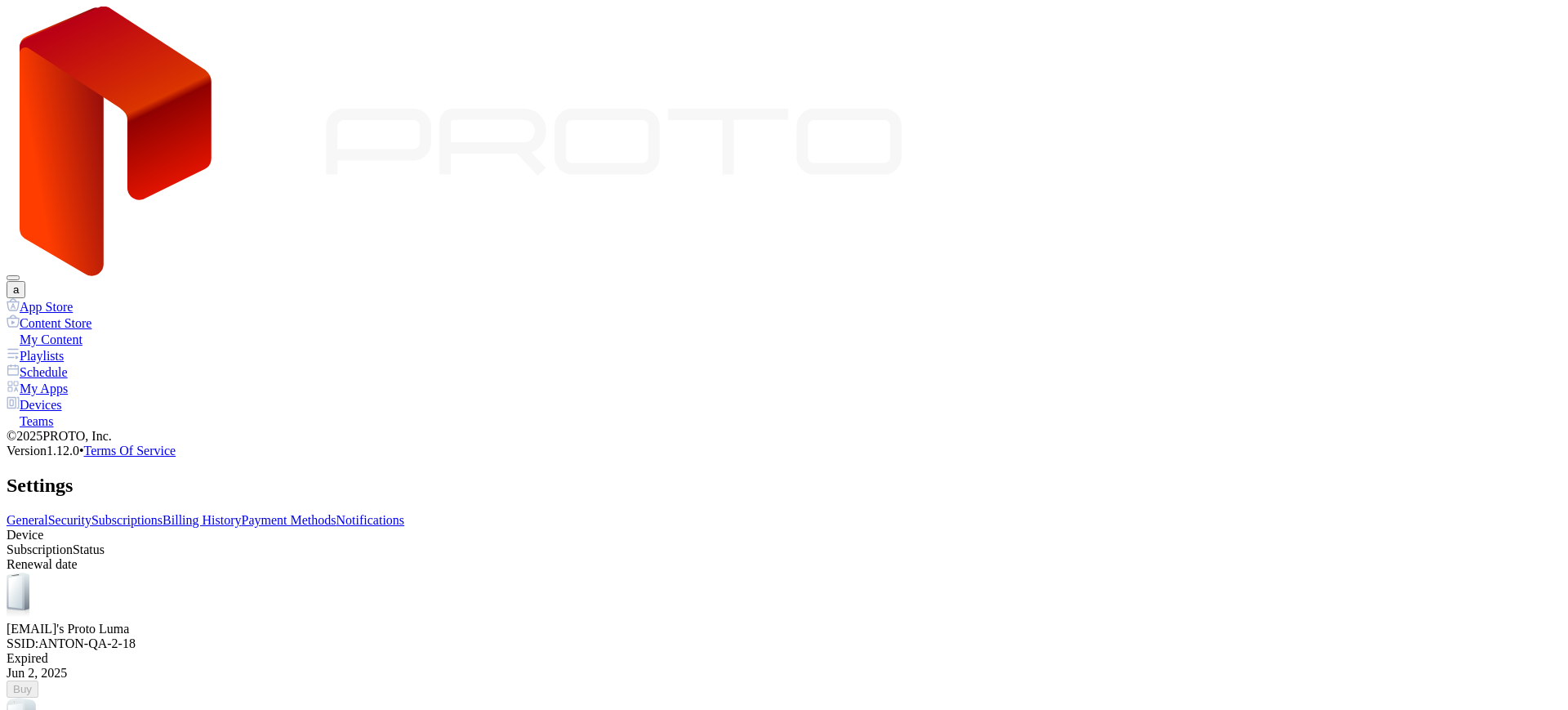 scroll, scrollTop: 0, scrollLeft: 0, axis: both 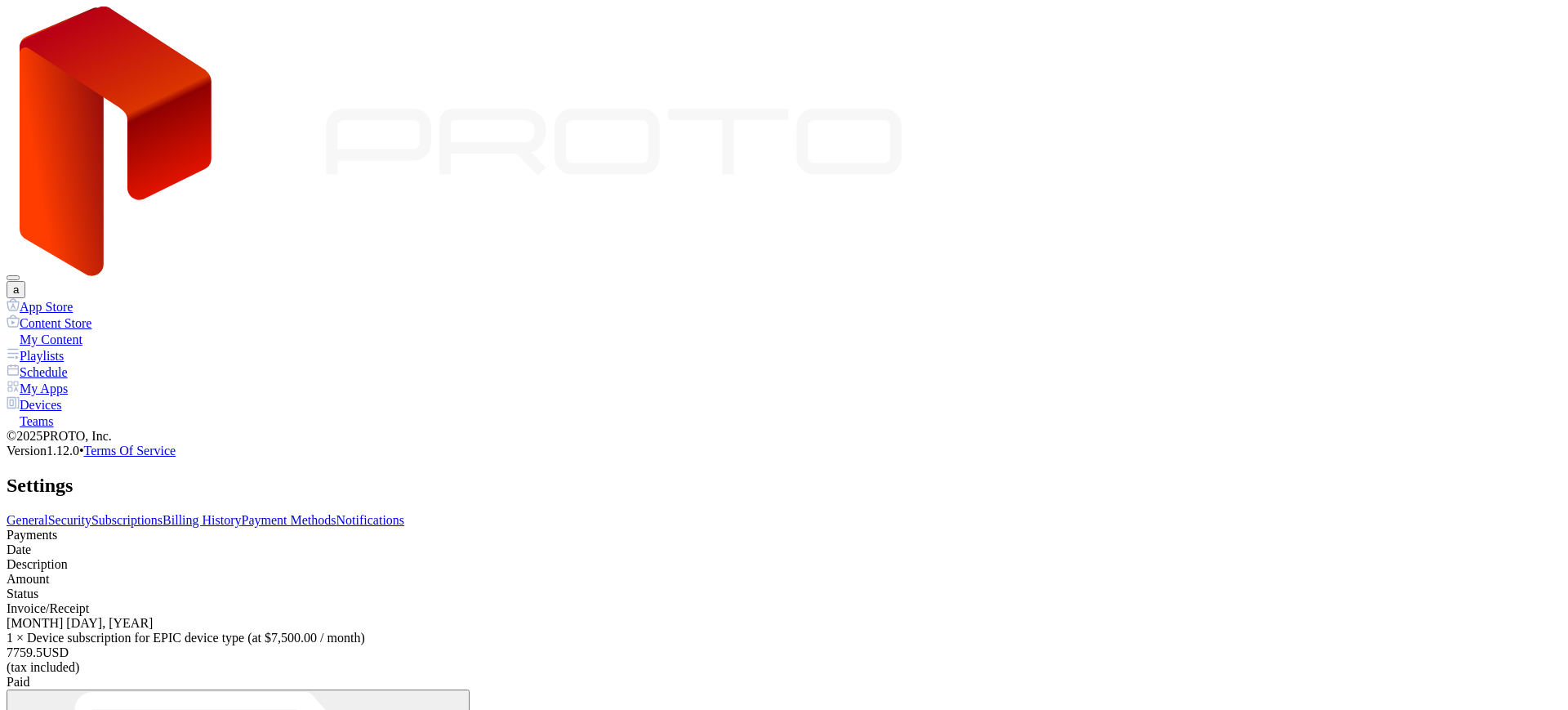 click on "Payment Methods" at bounding box center [289, 520] 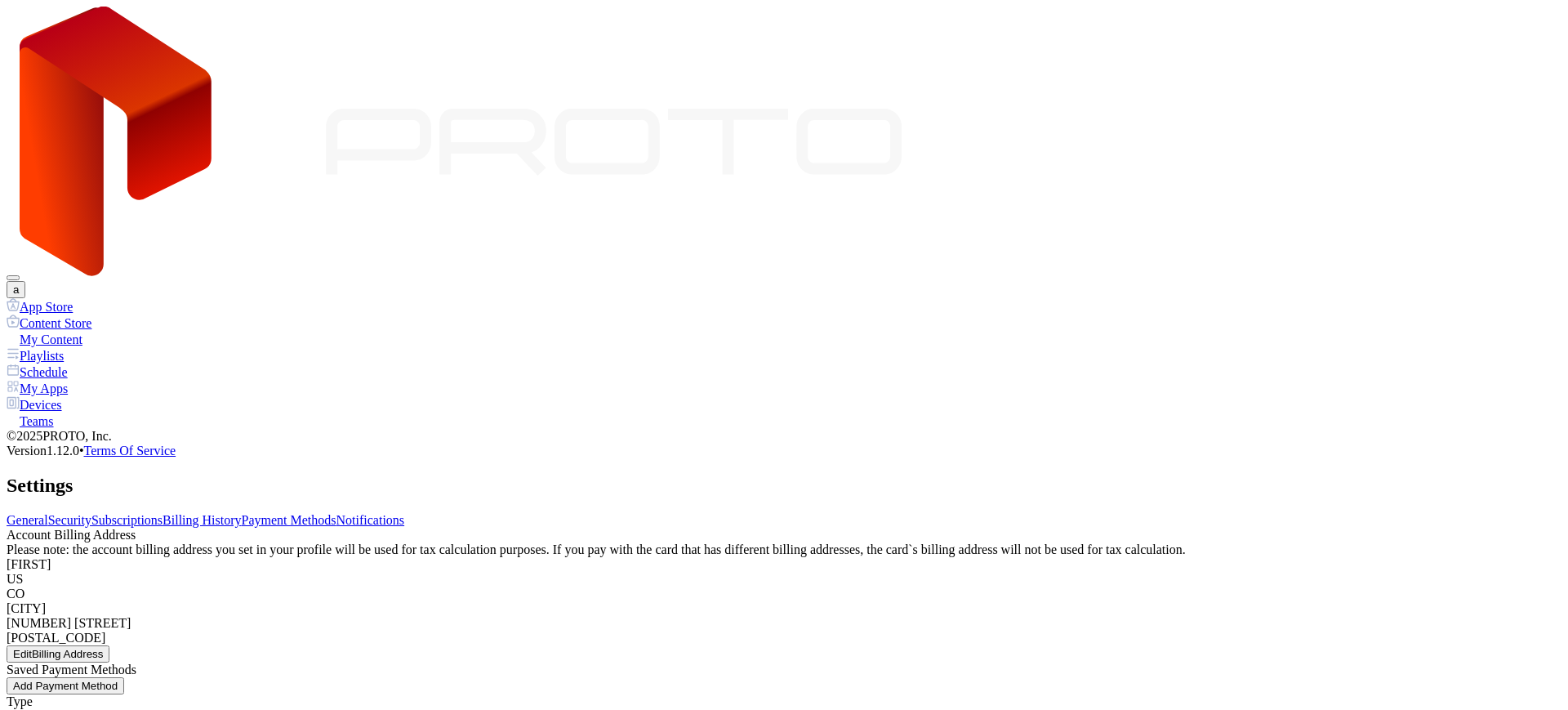 click on "Billing History" at bounding box center [202, 520] 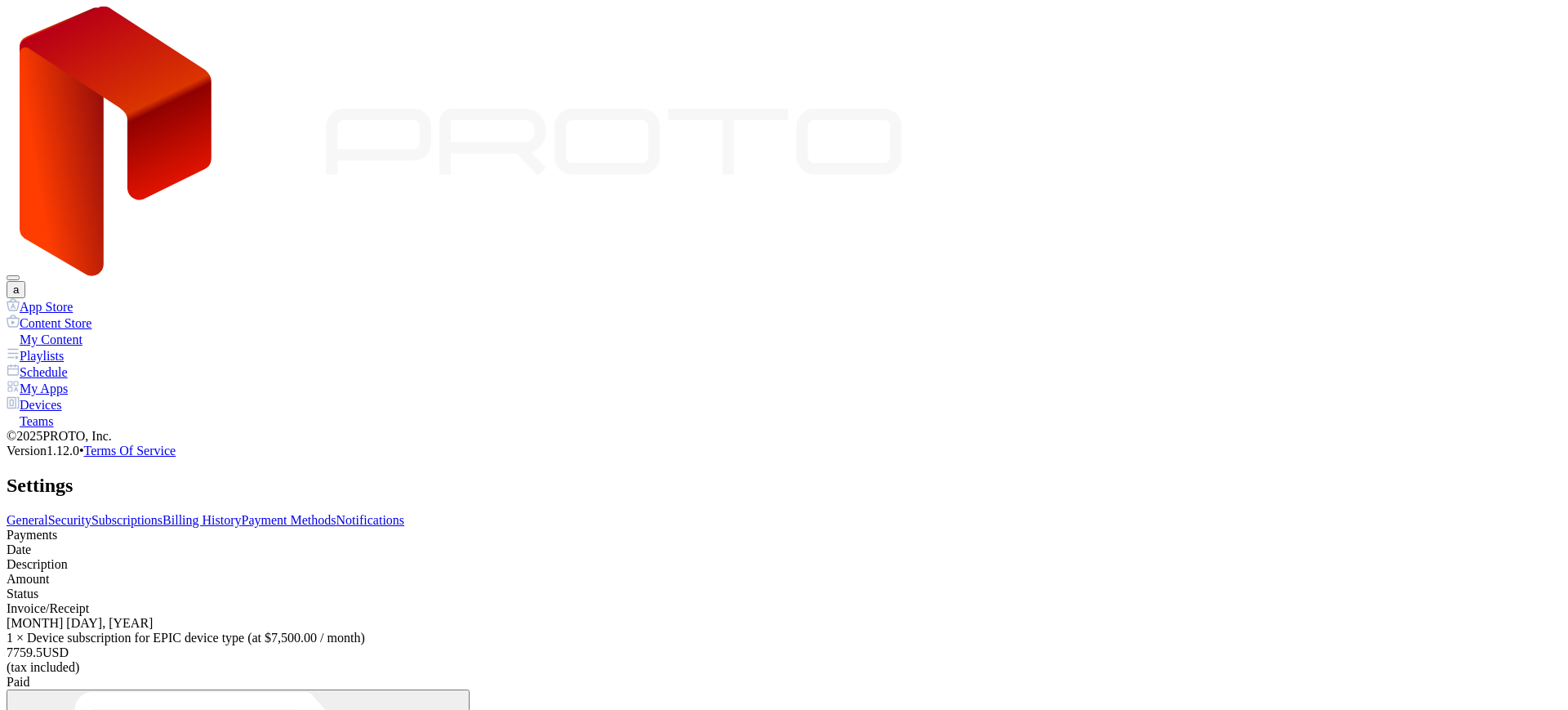 click on "Payment Methods" at bounding box center [289, 520] 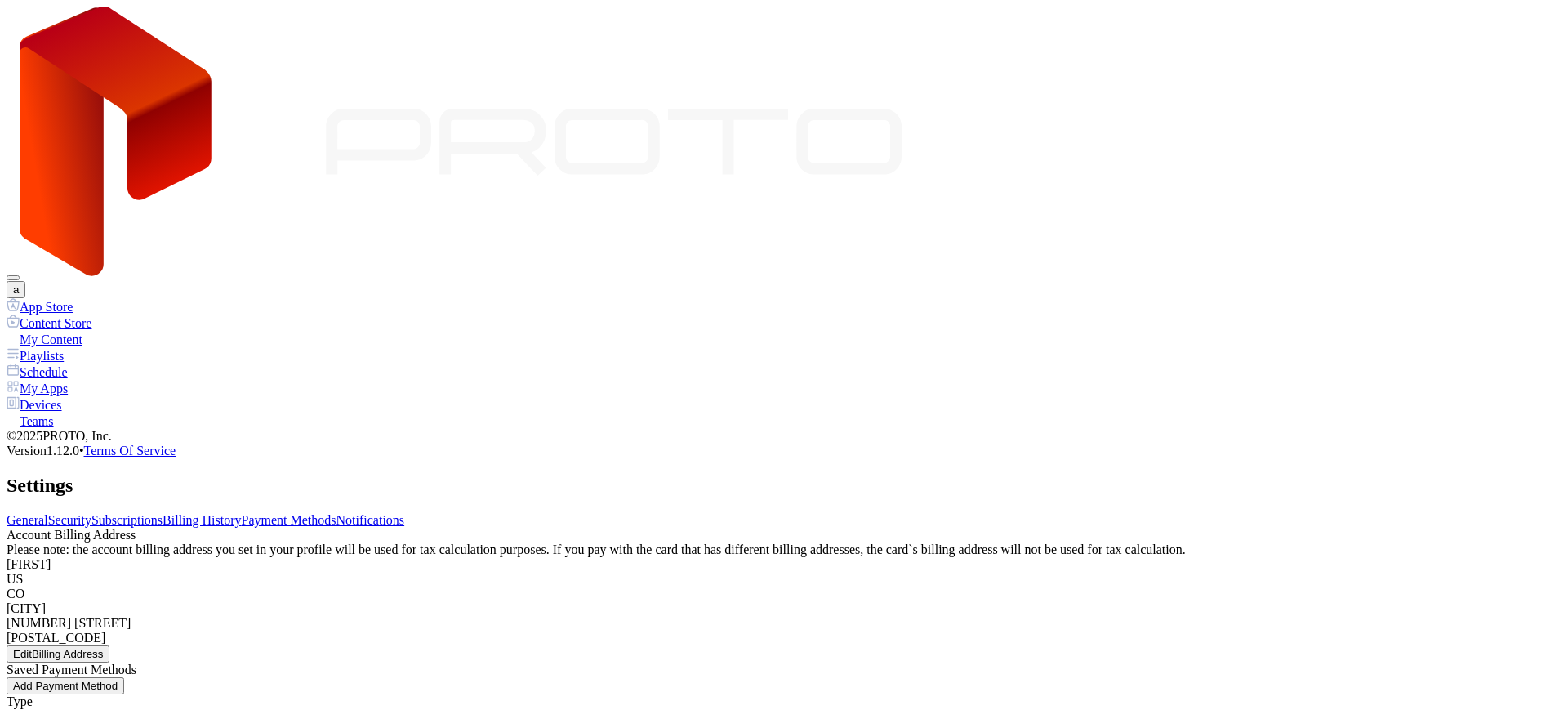 scroll, scrollTop: 0, scrollLeft: 0, axis: both 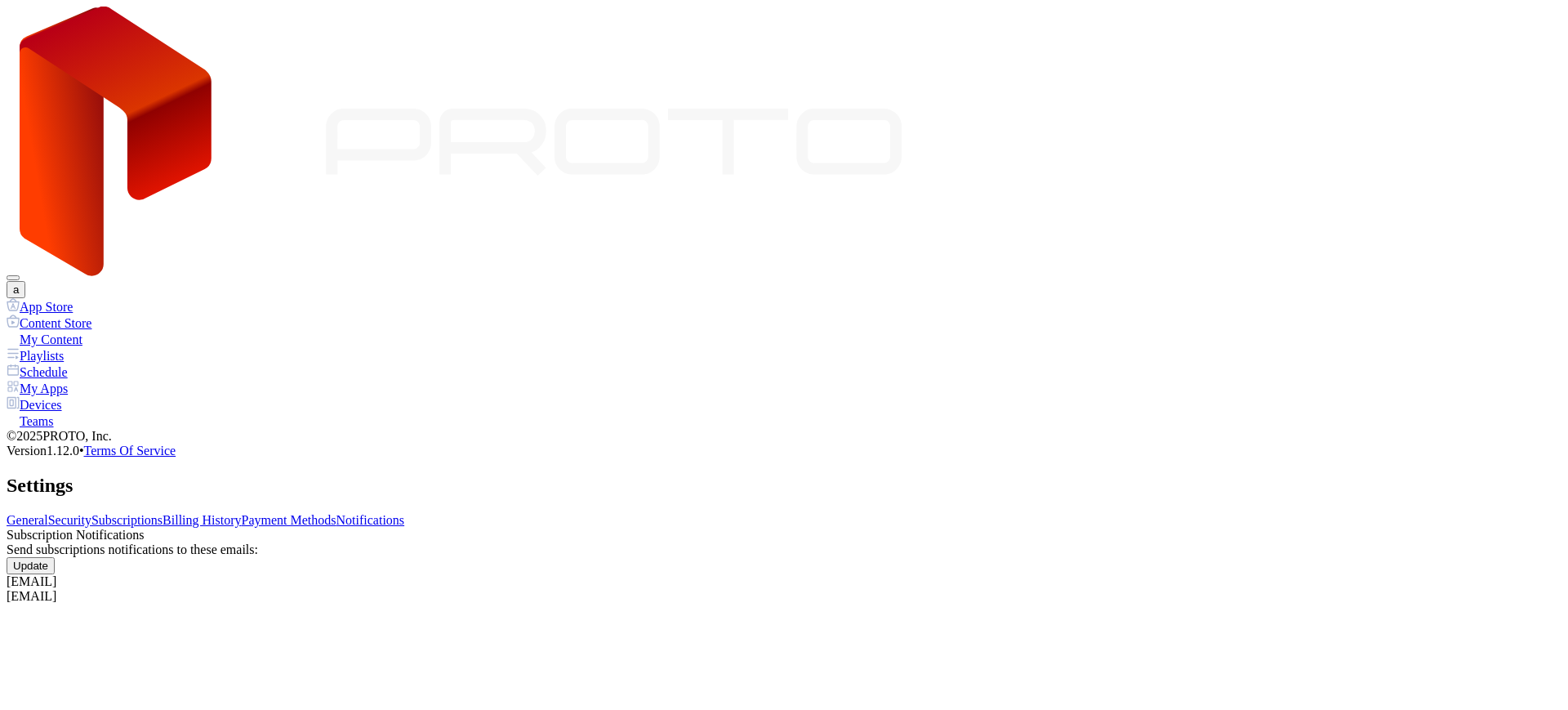 click on "Payment Methods" at bounding box center [289, 520] 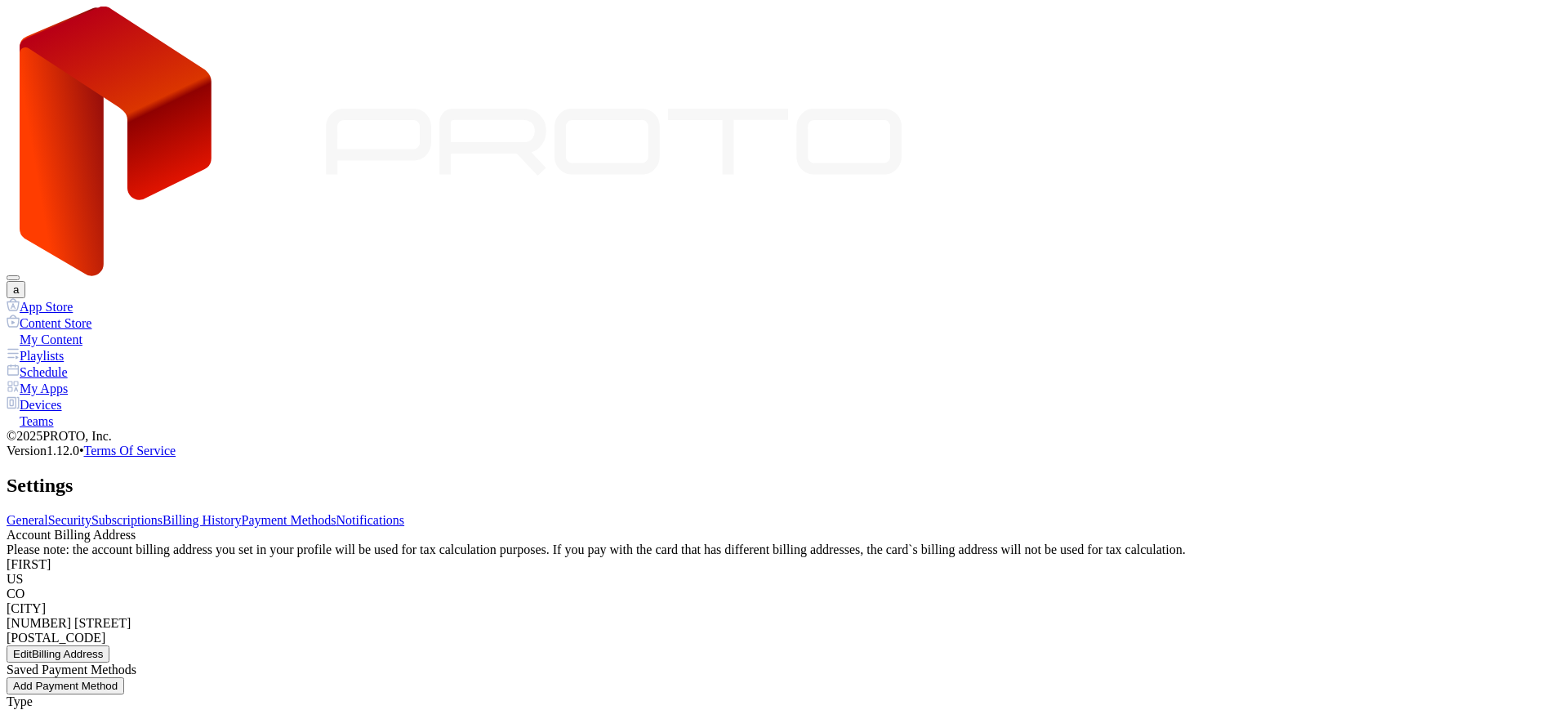 click on "Billing History" at bounding box center [202, 520] 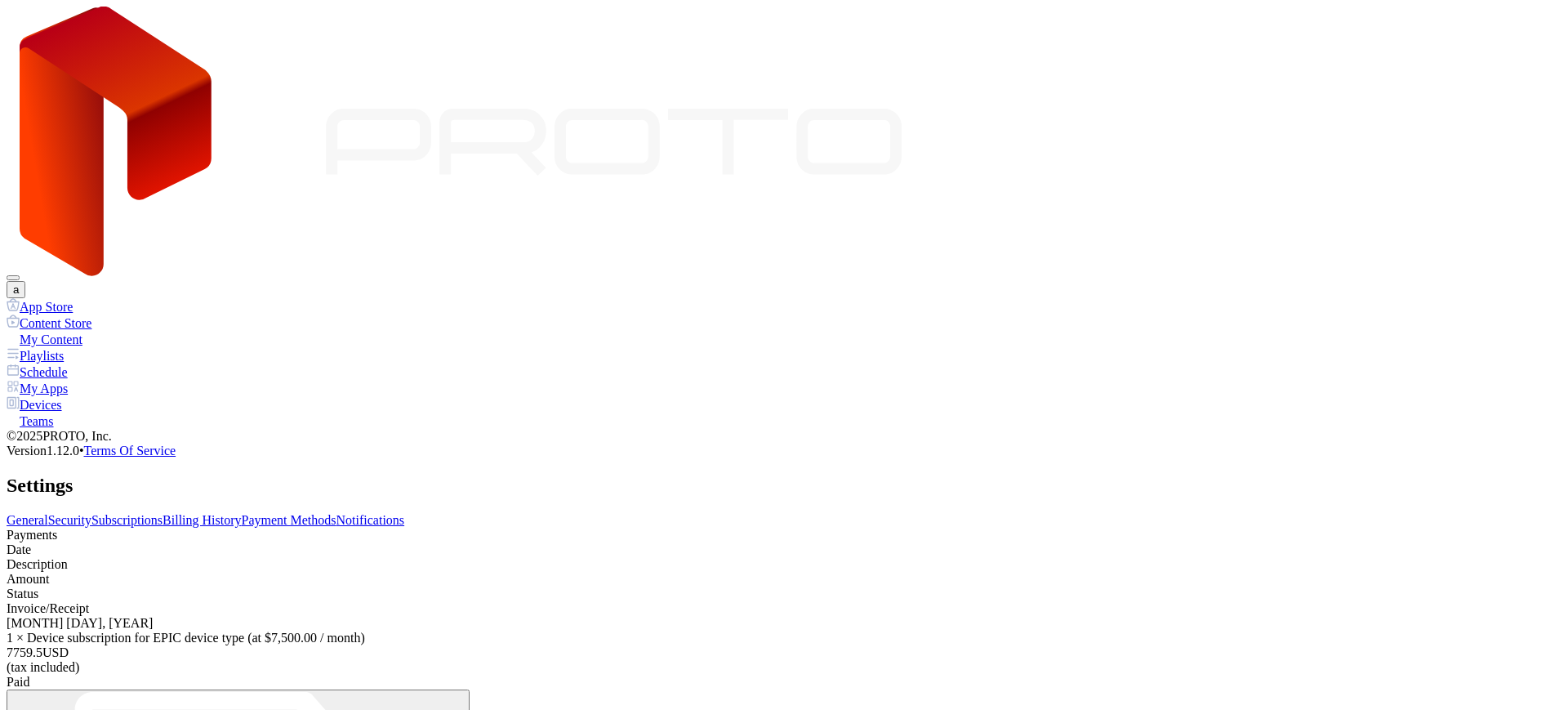 click on "Subscriptions" at bounding box center (127, 520) 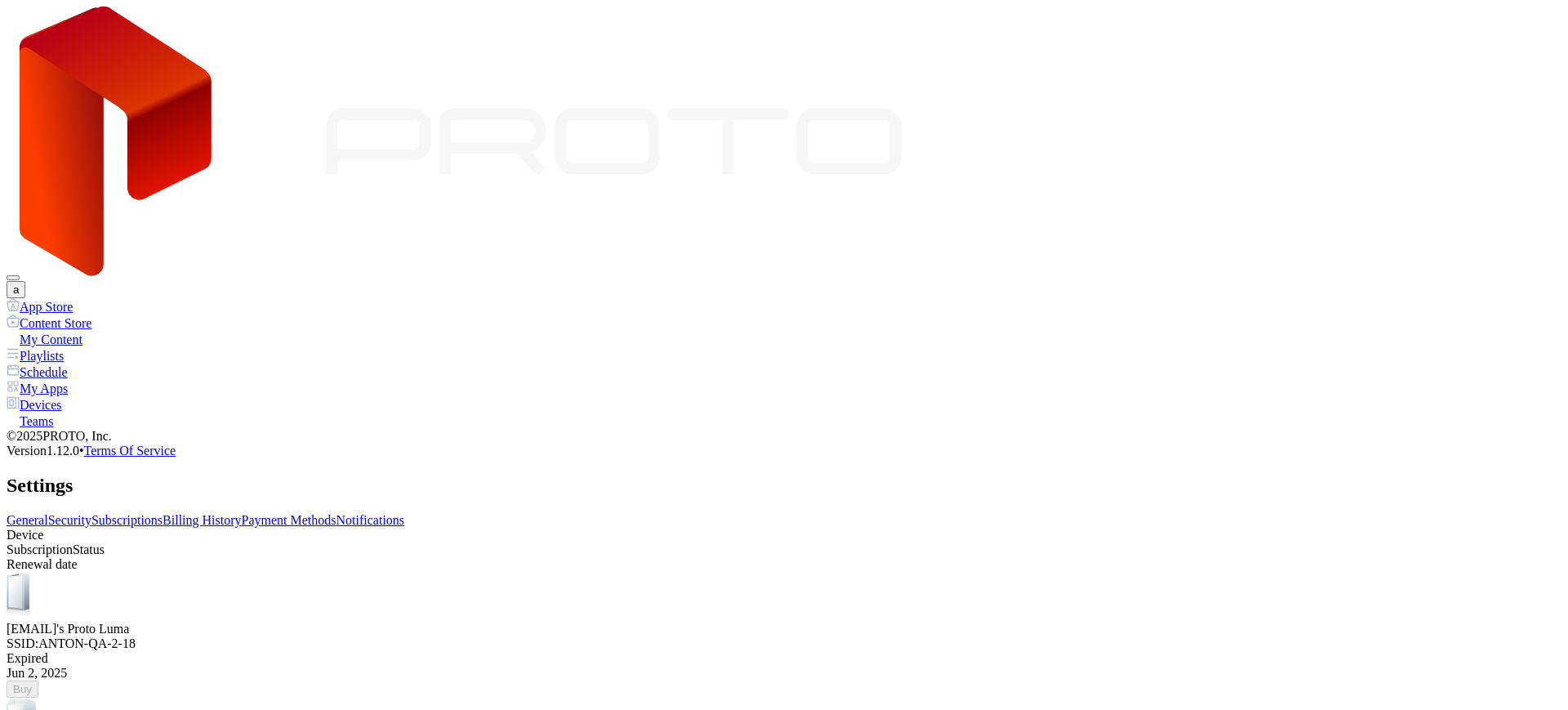 click on "Billing History" at bounding box center (202, 520) 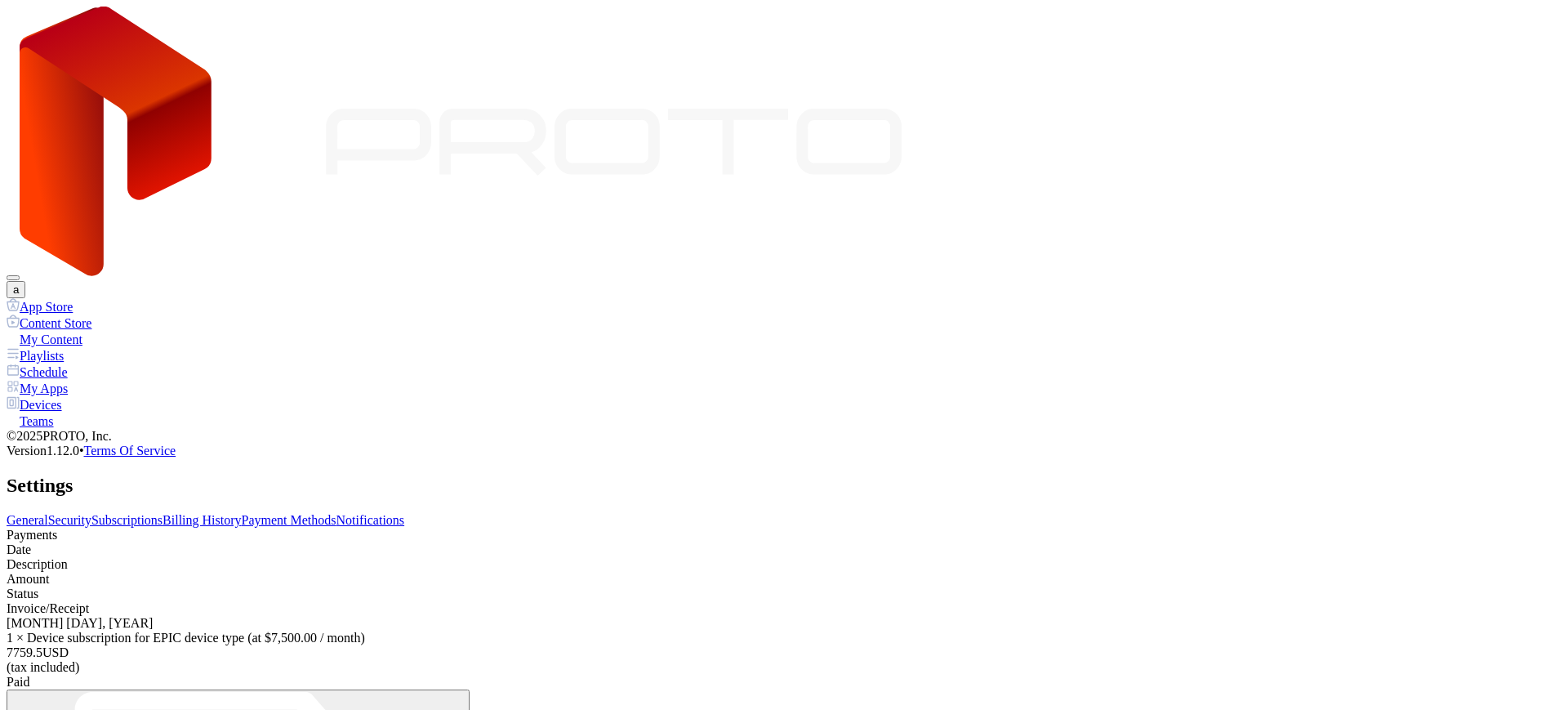 click on "Subscriptions" at bounding box center [127, 520] 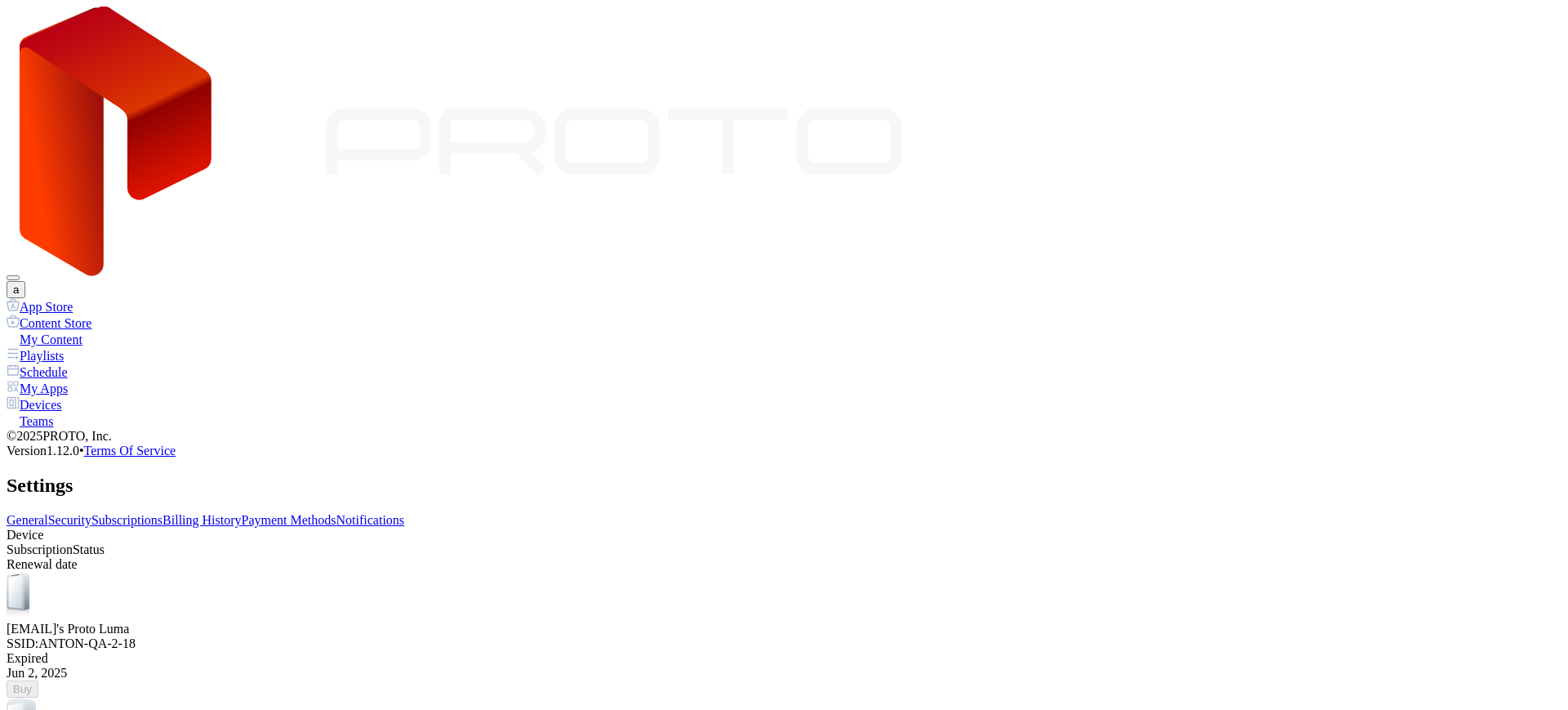 click on "Payment Methods" at bounding box center (289, 520) 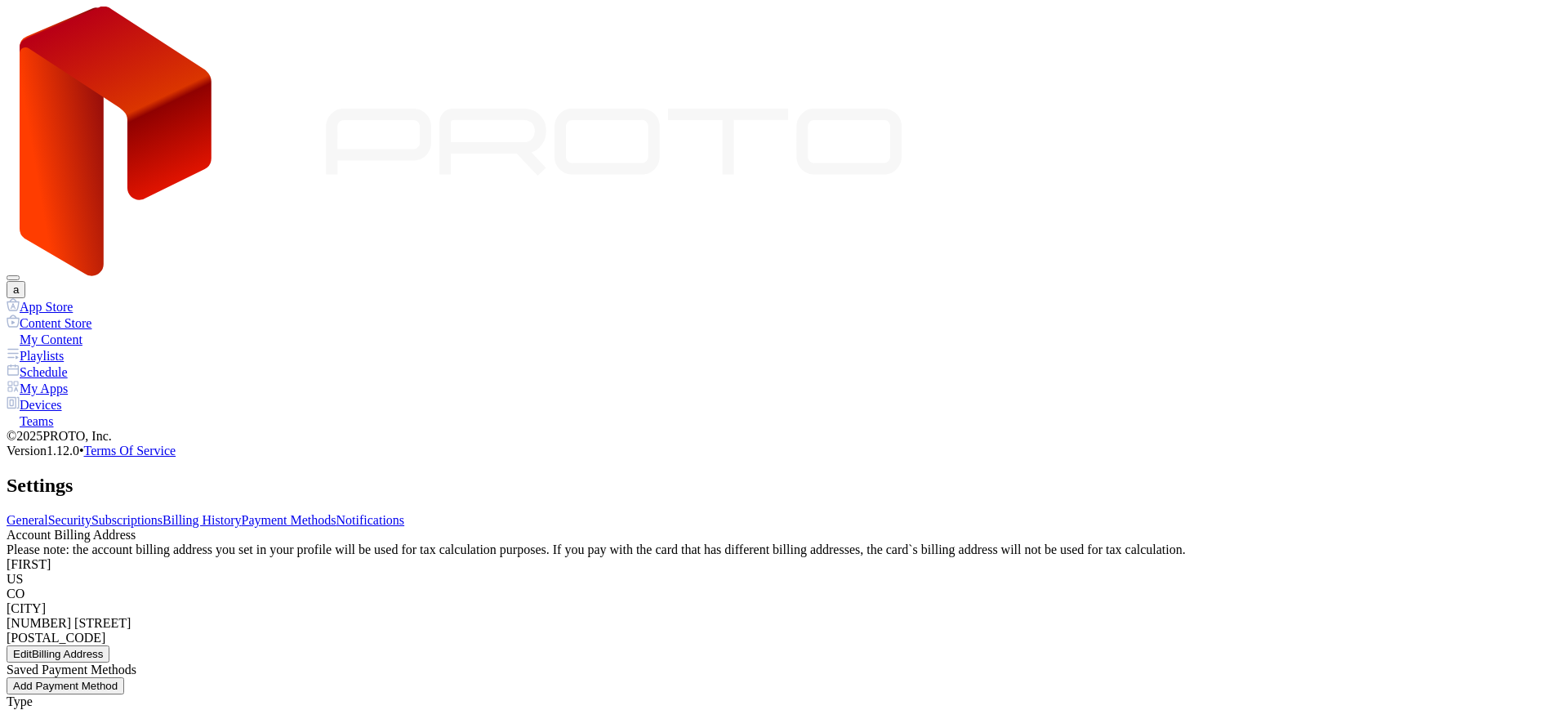 click on "Notifications" at bounding box center (371, 520) 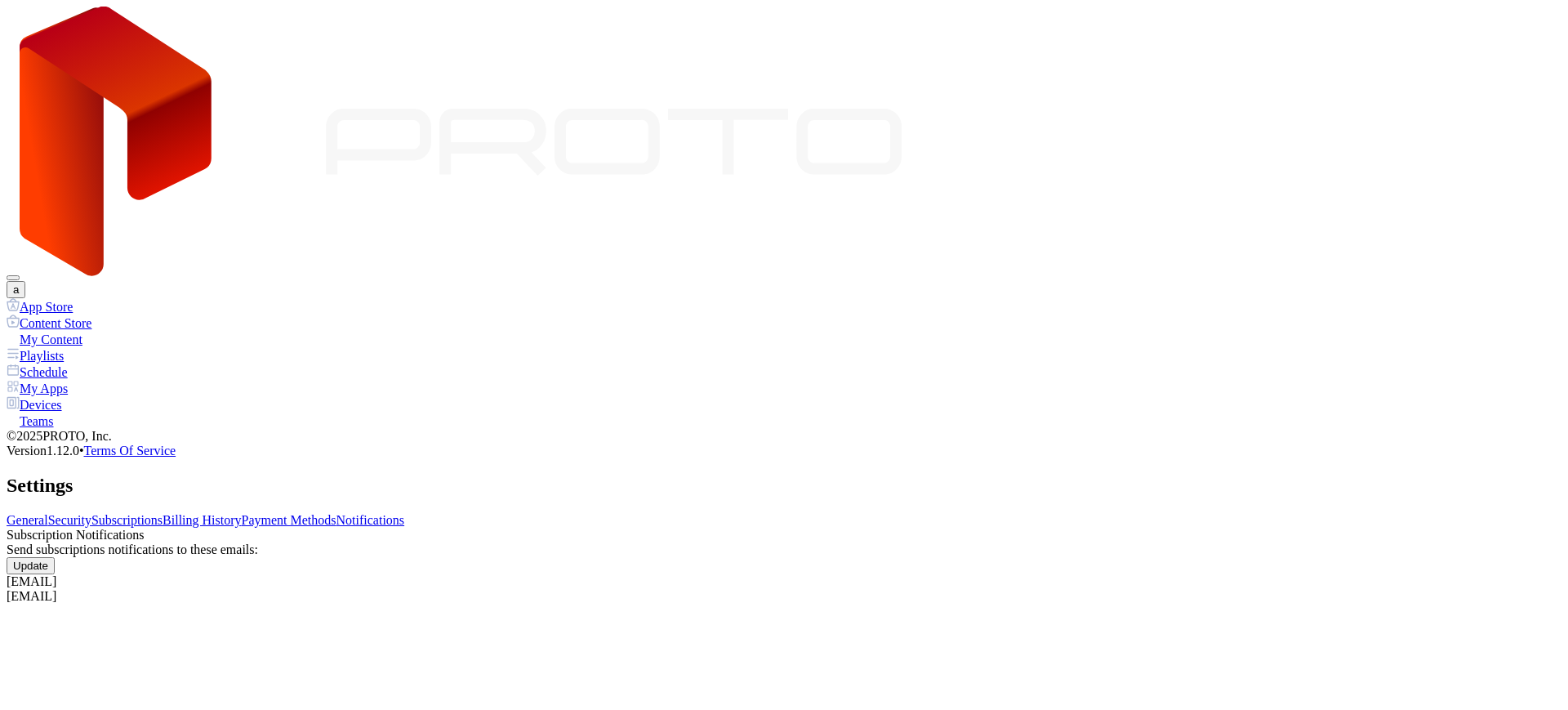 click on "Payment Methods" at bounding box center [289, 520] 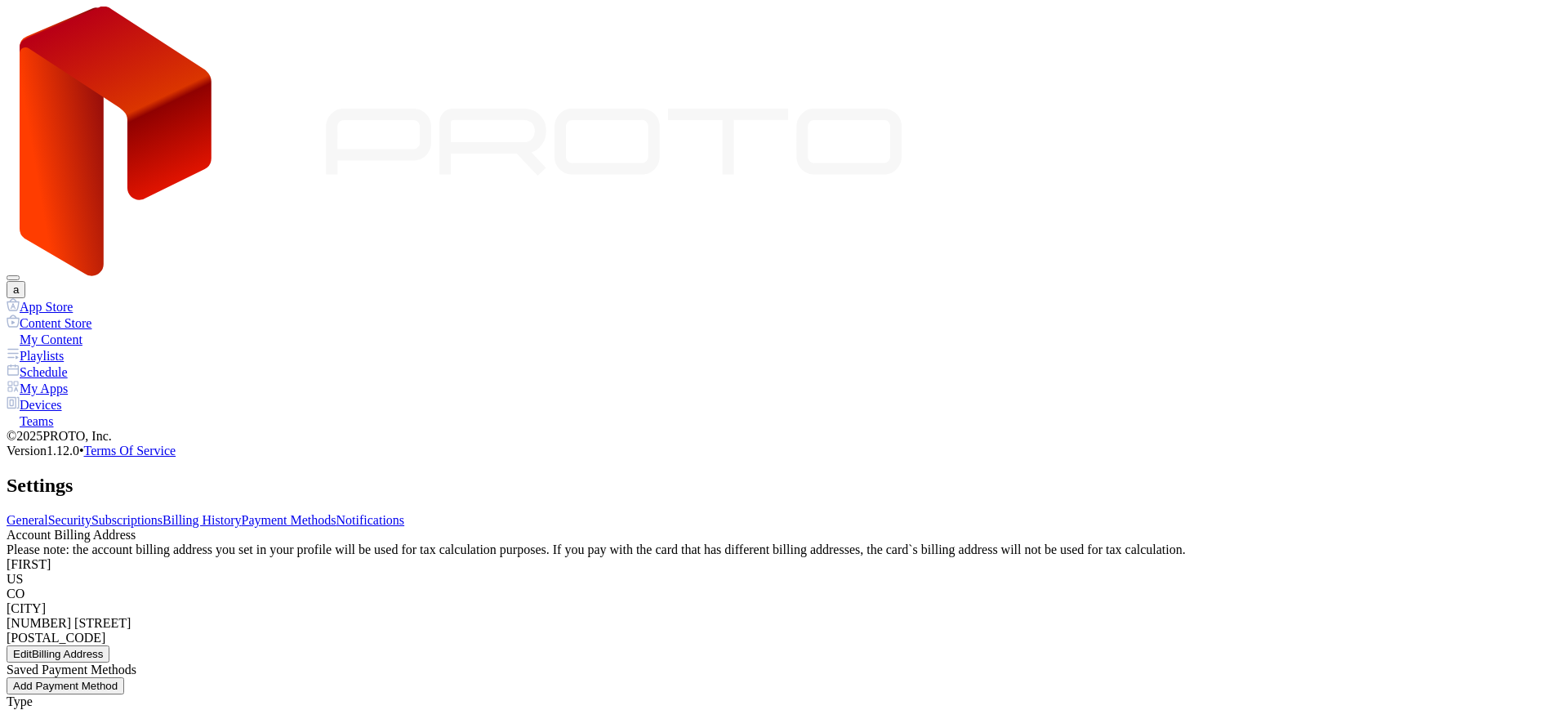 scroll, scrollTop: 0, scrollLeft: 0, axis: both 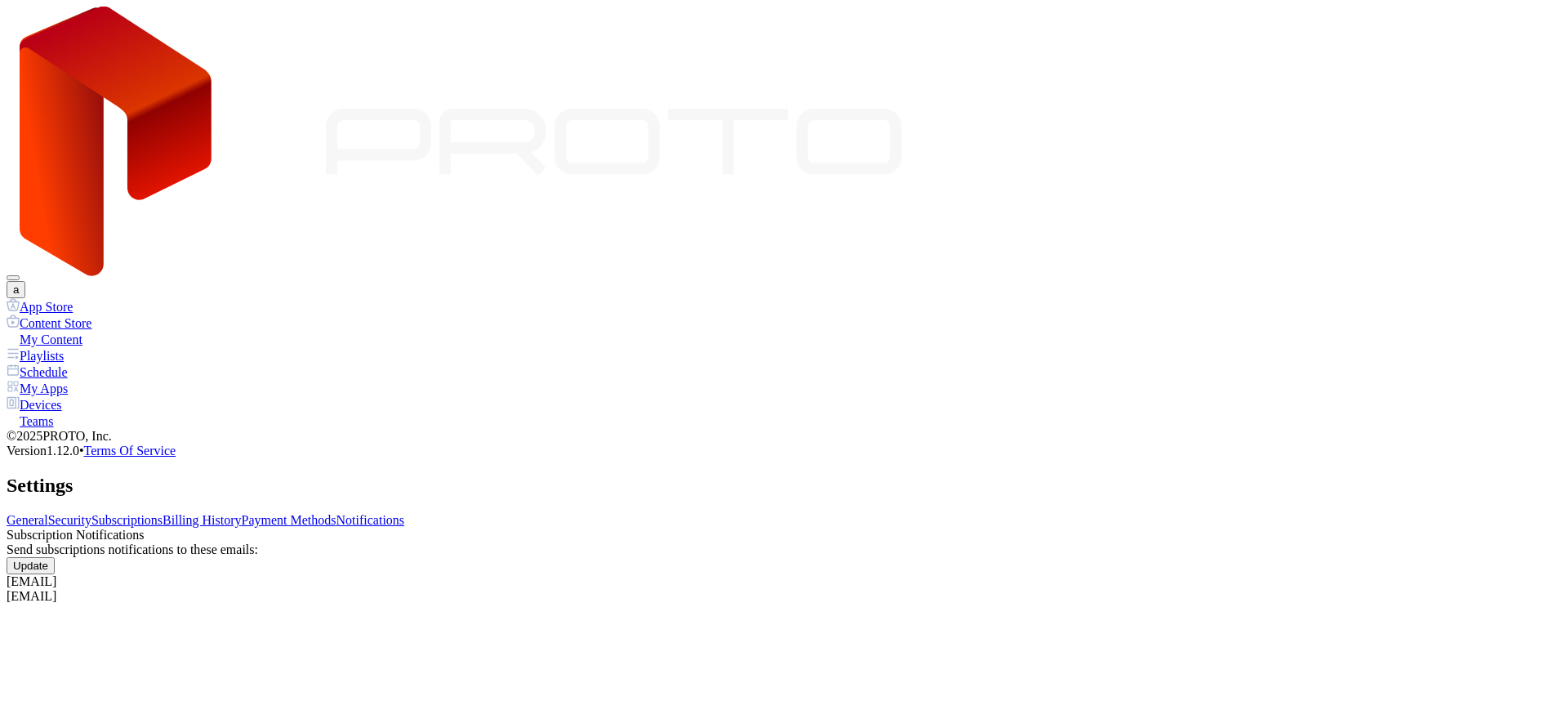click on "General Security Subscriptions Billing History Payment Methods Notifications Subscription Notifications Send subscriptions notifications to these emails: Update antonmotaylo@gmail.com jiorik2000@gmail.com" at bounding box center [784, 558] 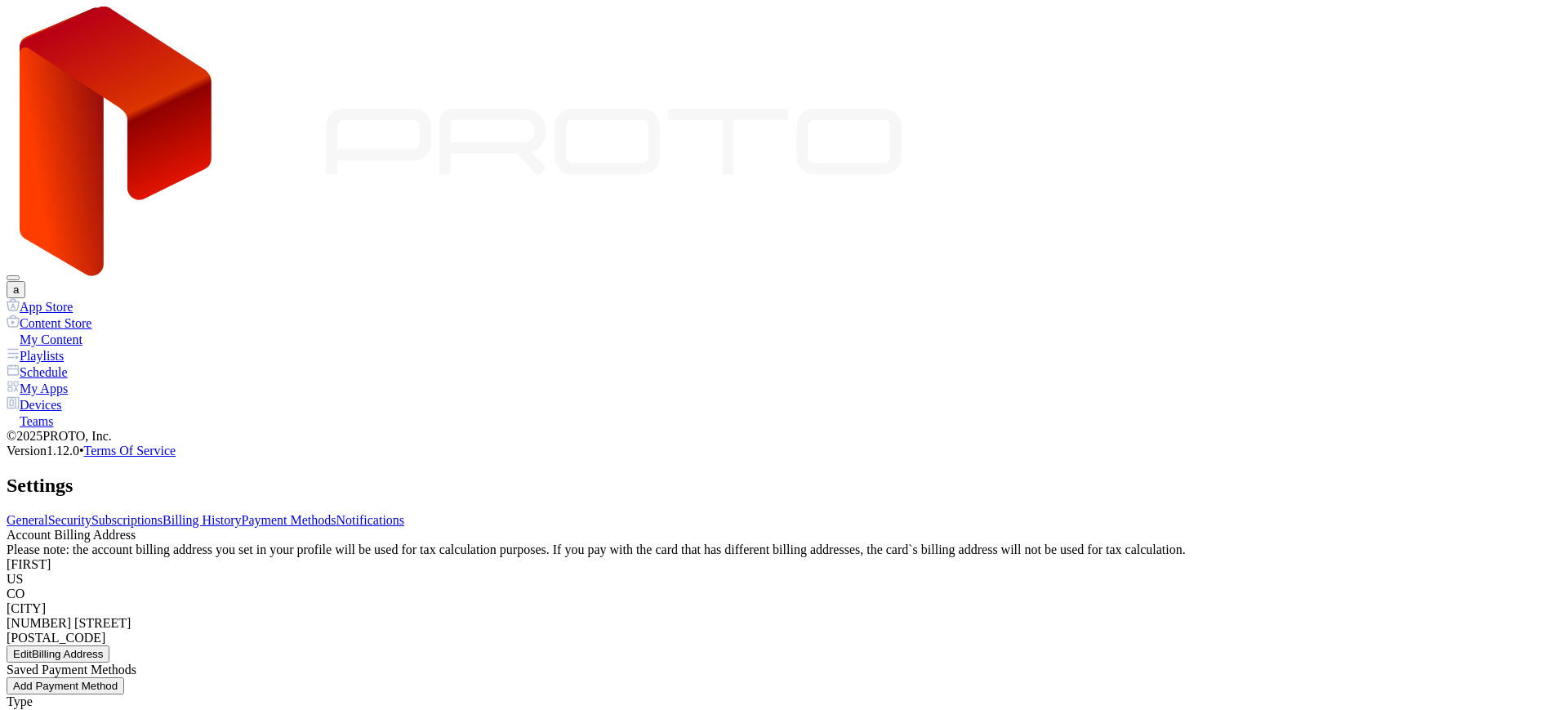 click on "Notifications" at bounding box center (371, 520) 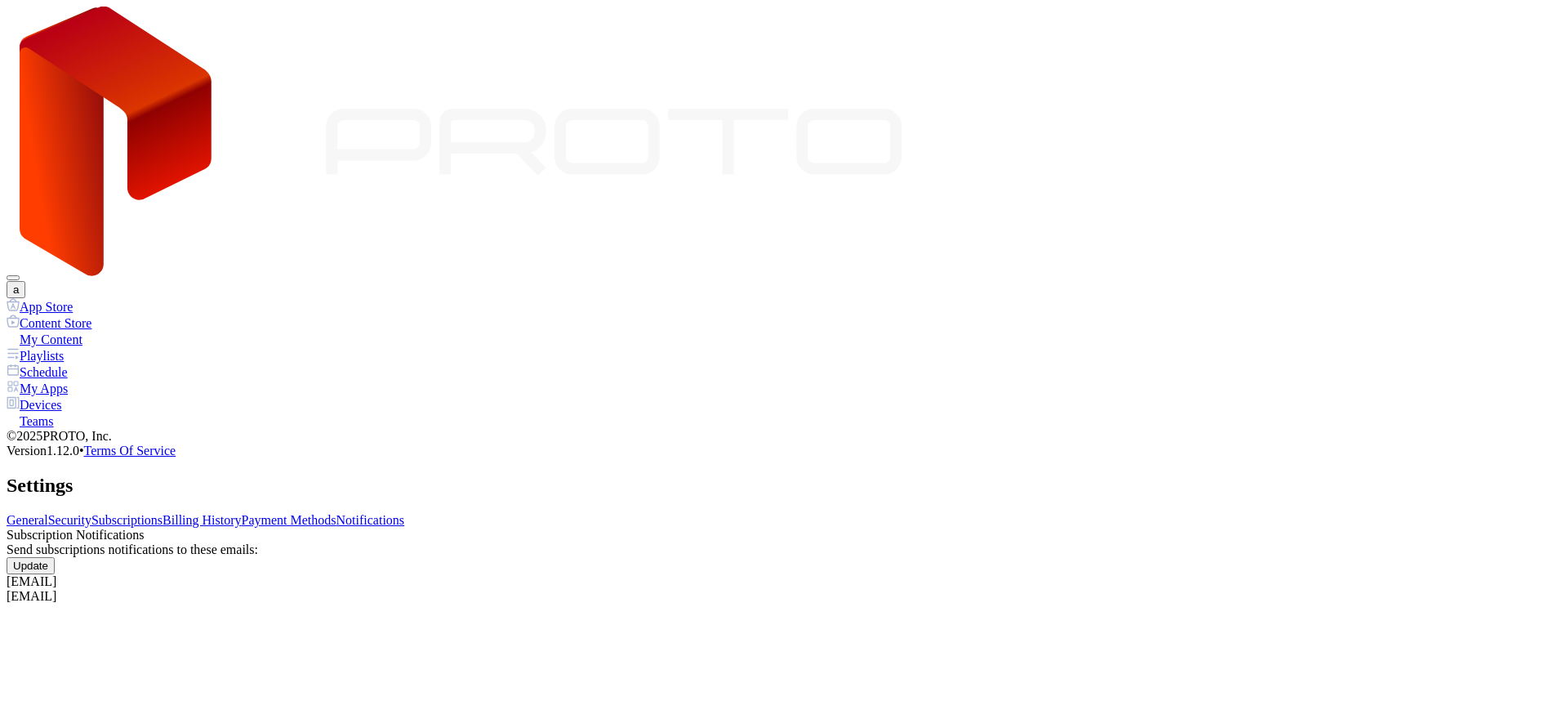 click on "Payment Methods" at bounding box center (289, 520) 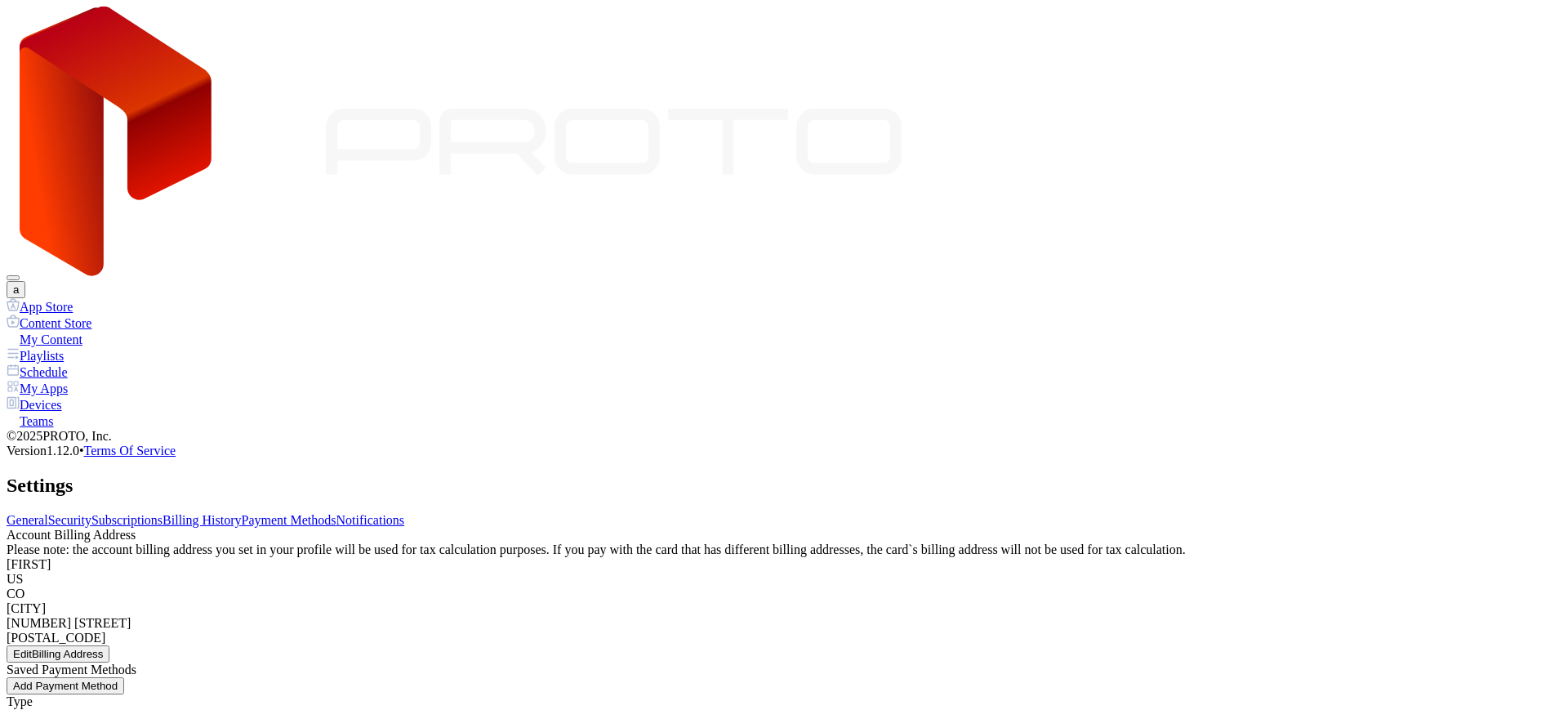 scroll, scrollTop: 214, scrollLeft: 0, axis: vertical 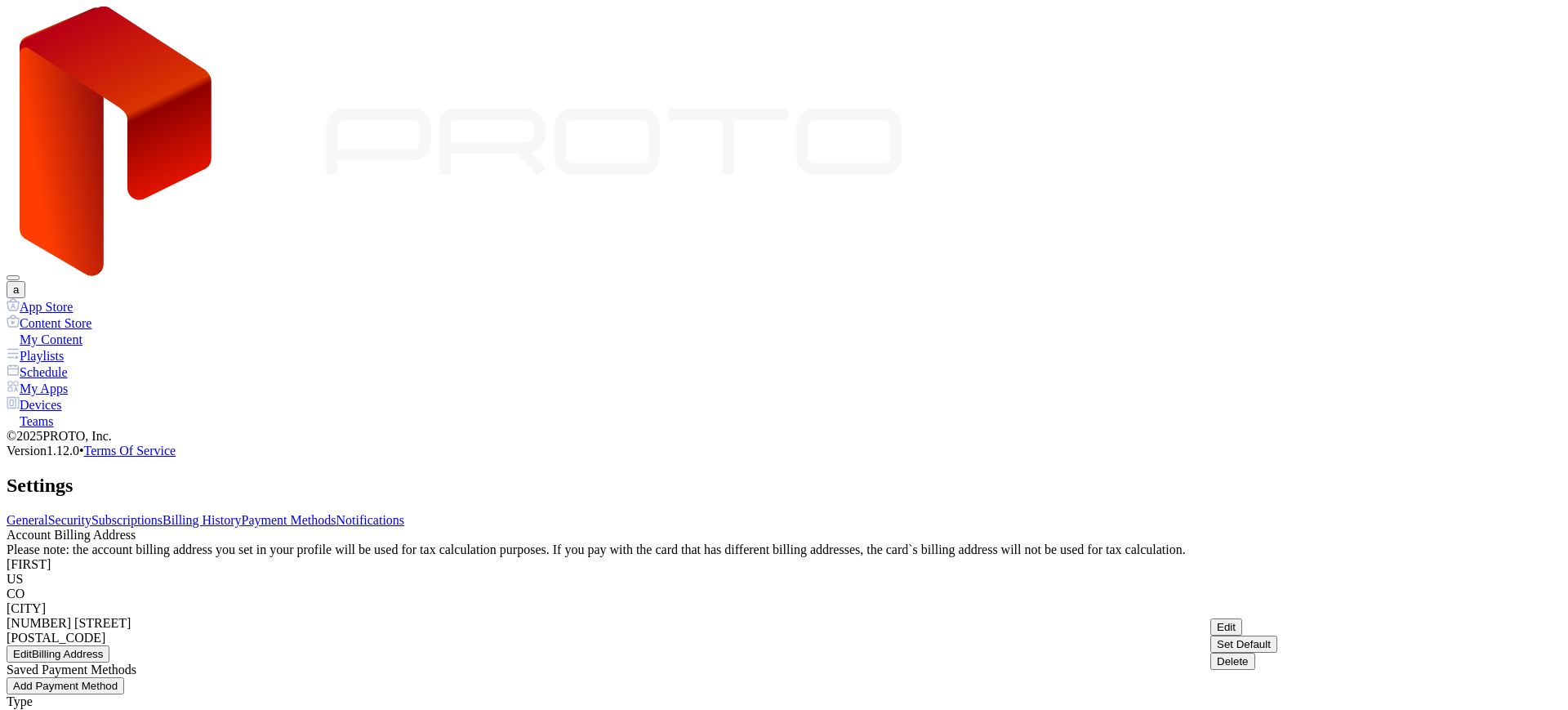 click on "Set Default" at bounding box center [1226, 627] 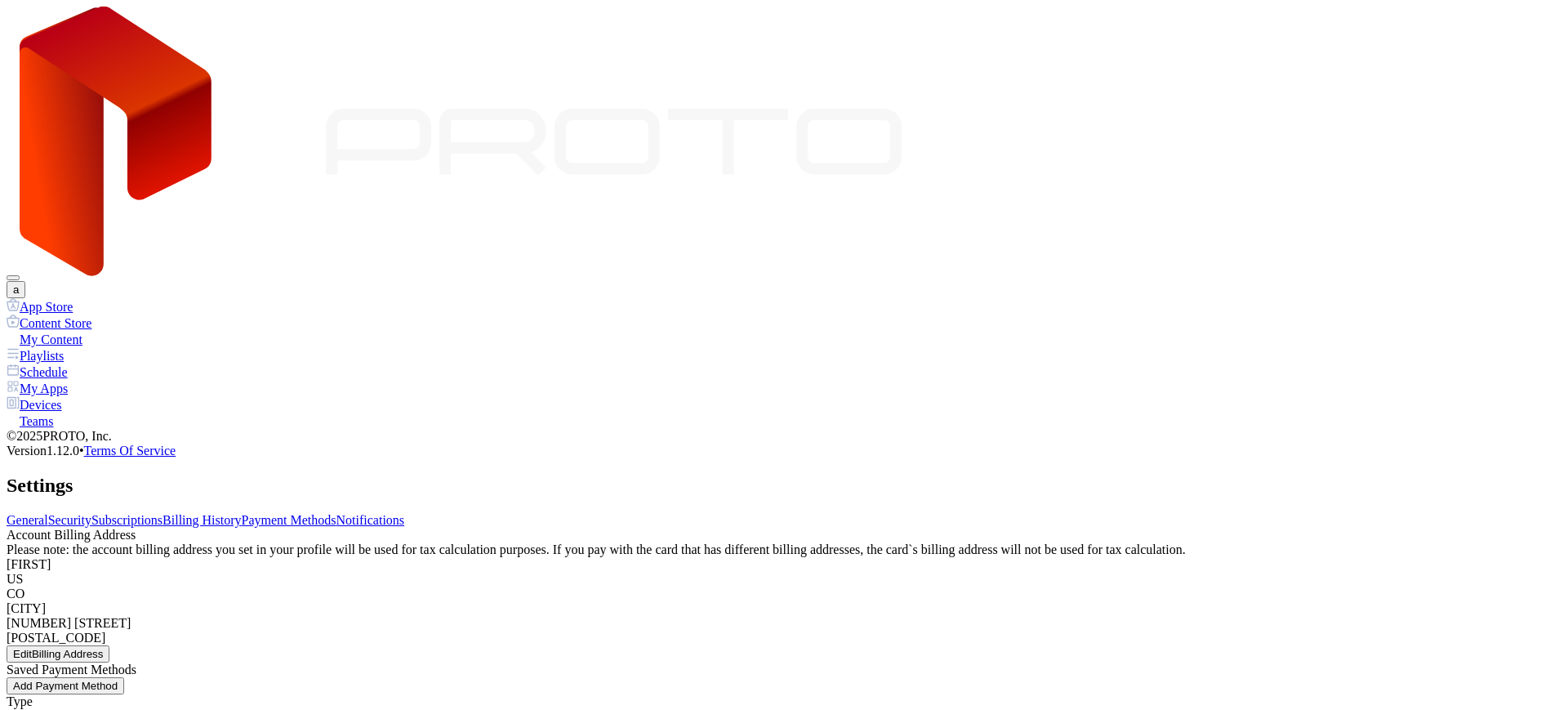 click on "Ok" at bounding box center [20, 1190] 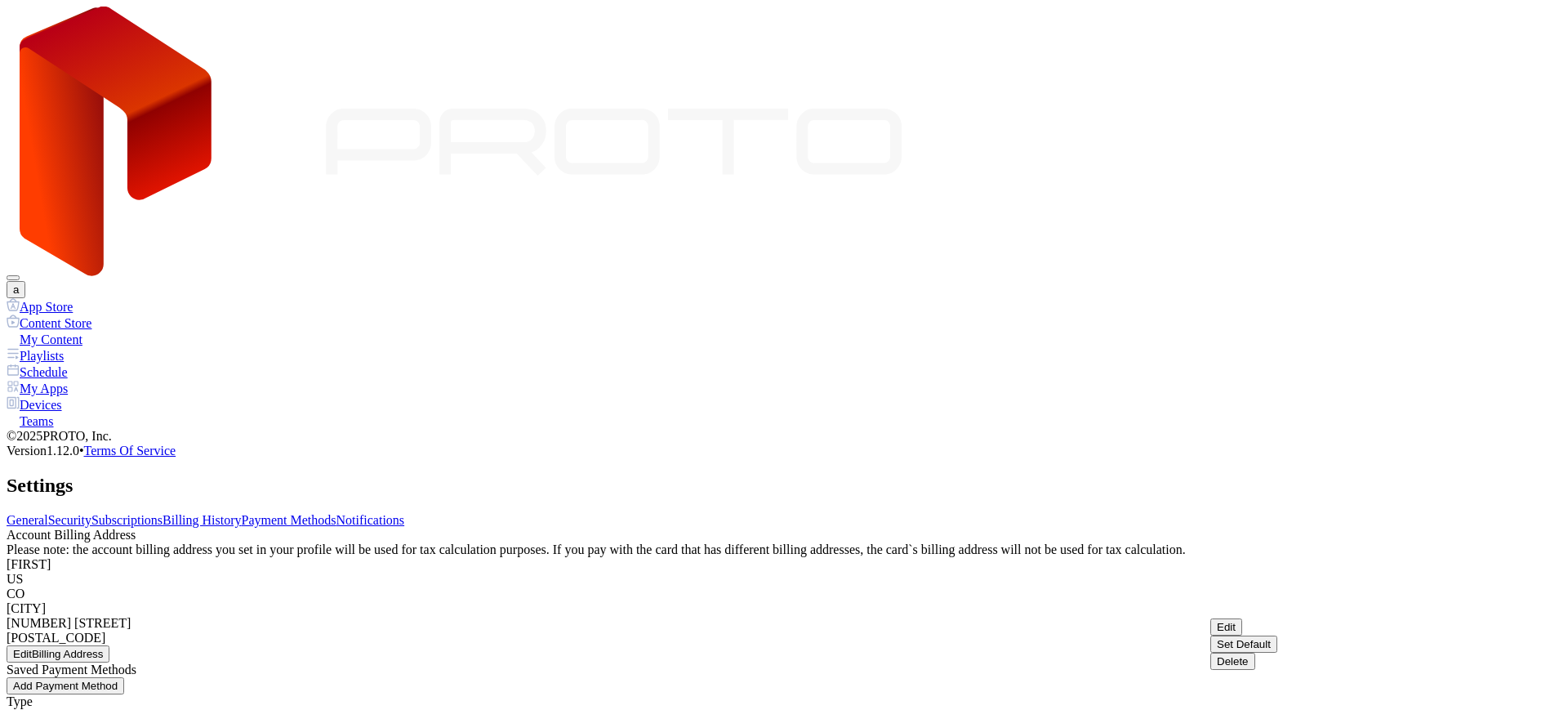click on "Delete" at bounding box center (1226, 627) 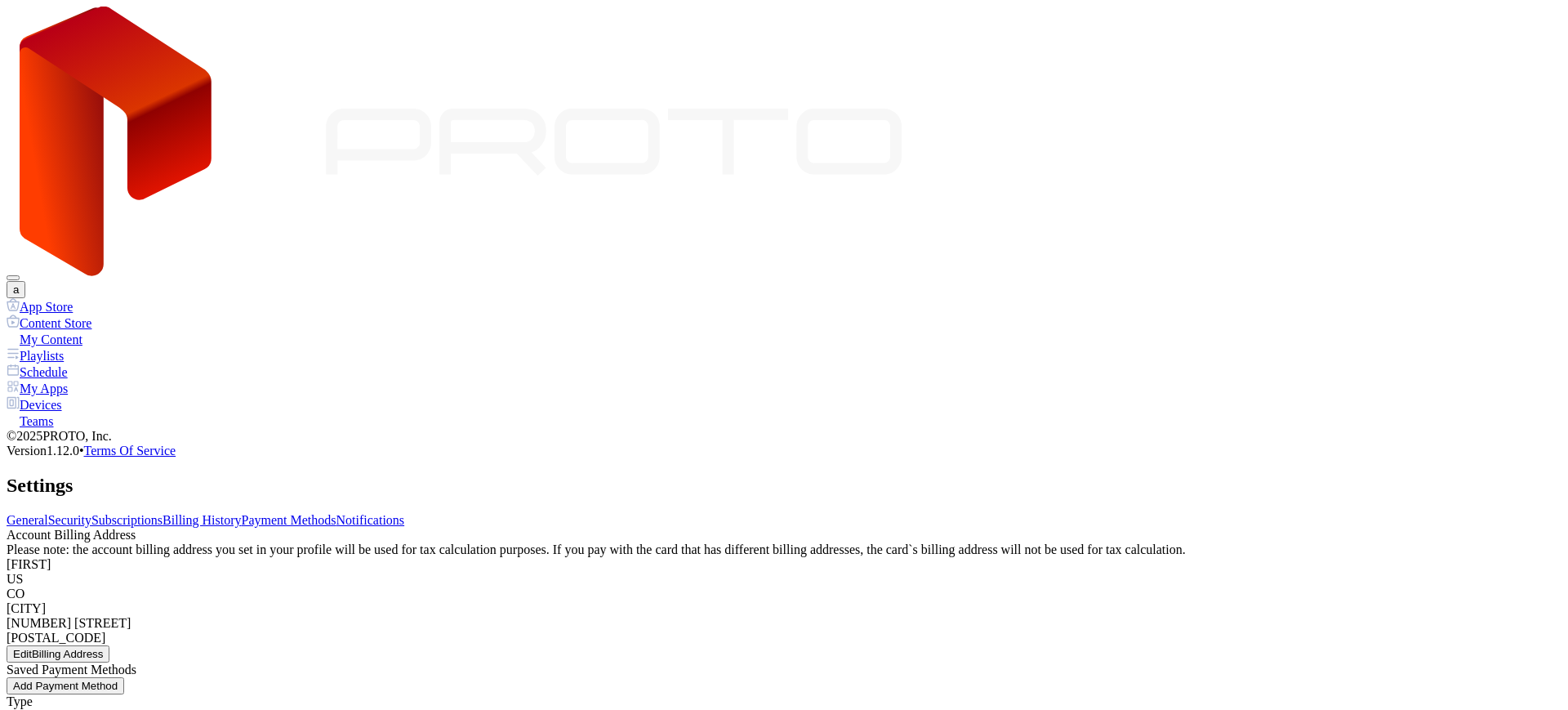 click on "Delete" at bounding box center [30, 1176] 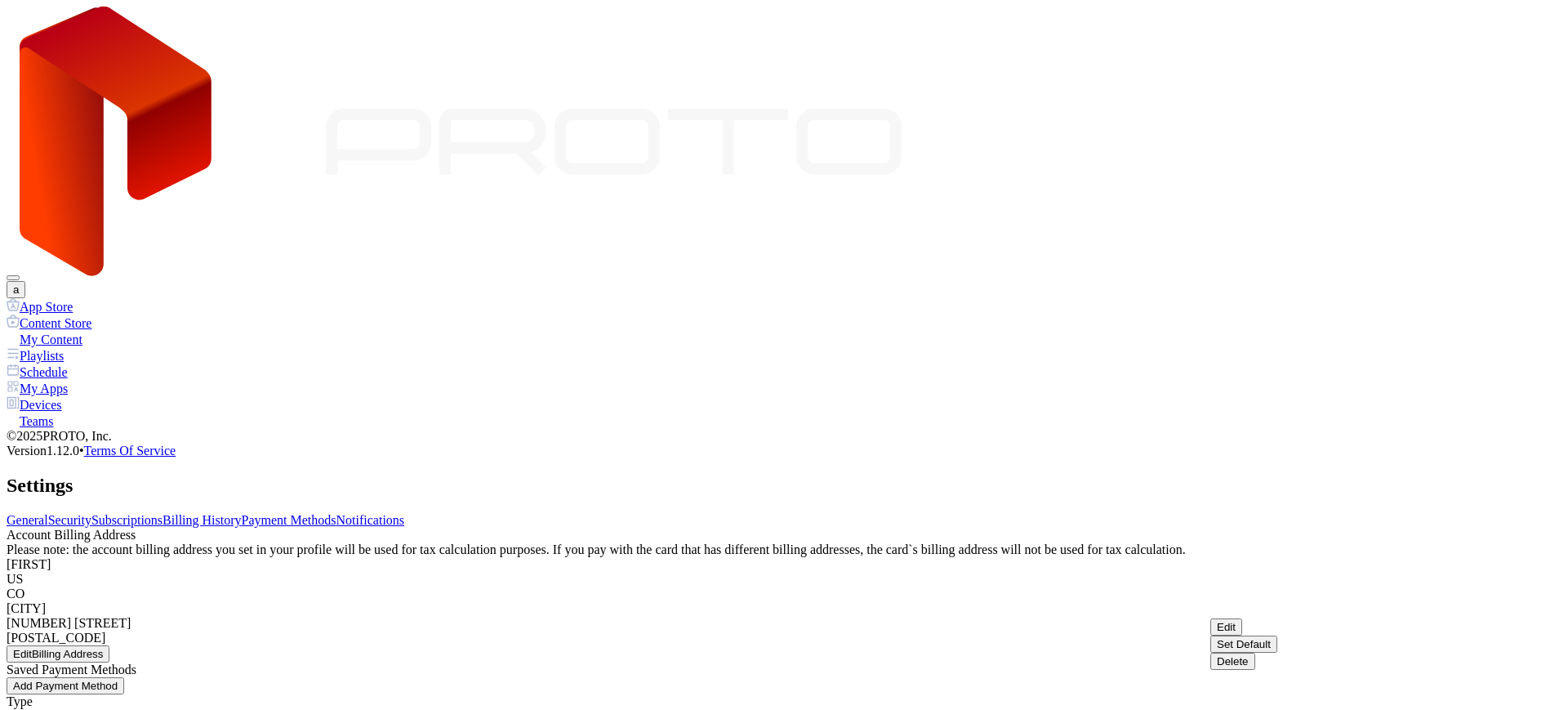 click on "Delete" at bounding box center (1226, 627) 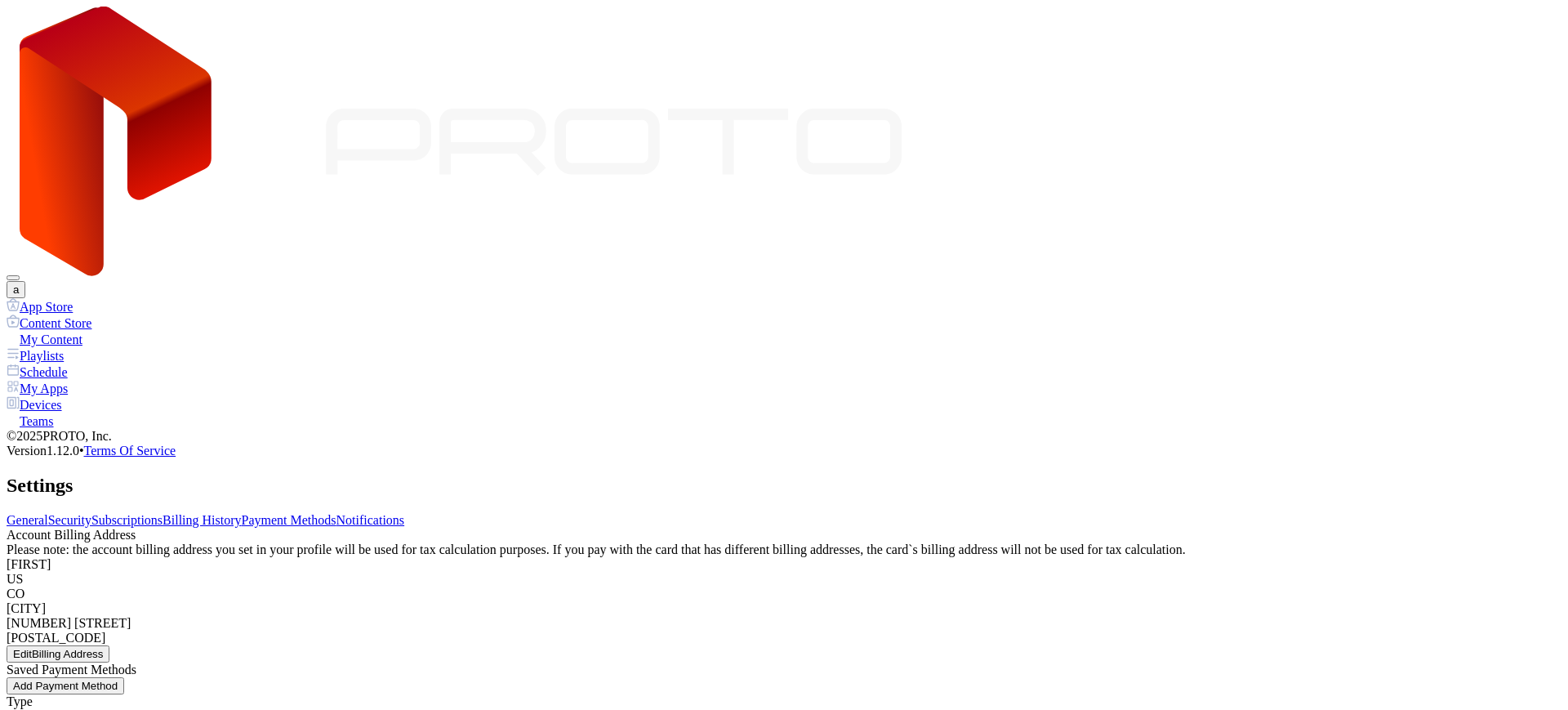 click on "Delete" at bounding box center (30, 1108) 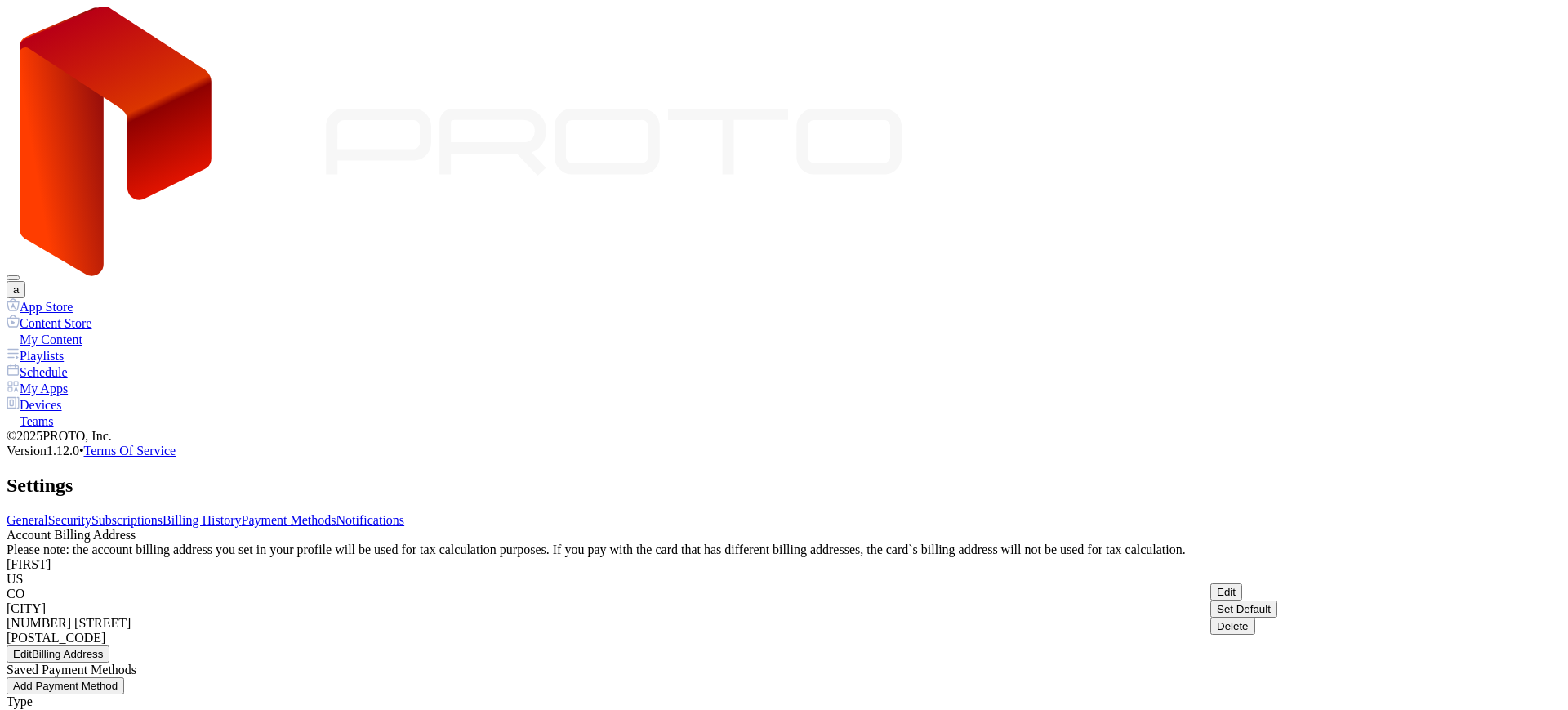click on "Delete" at bounding box center (1226, 592) 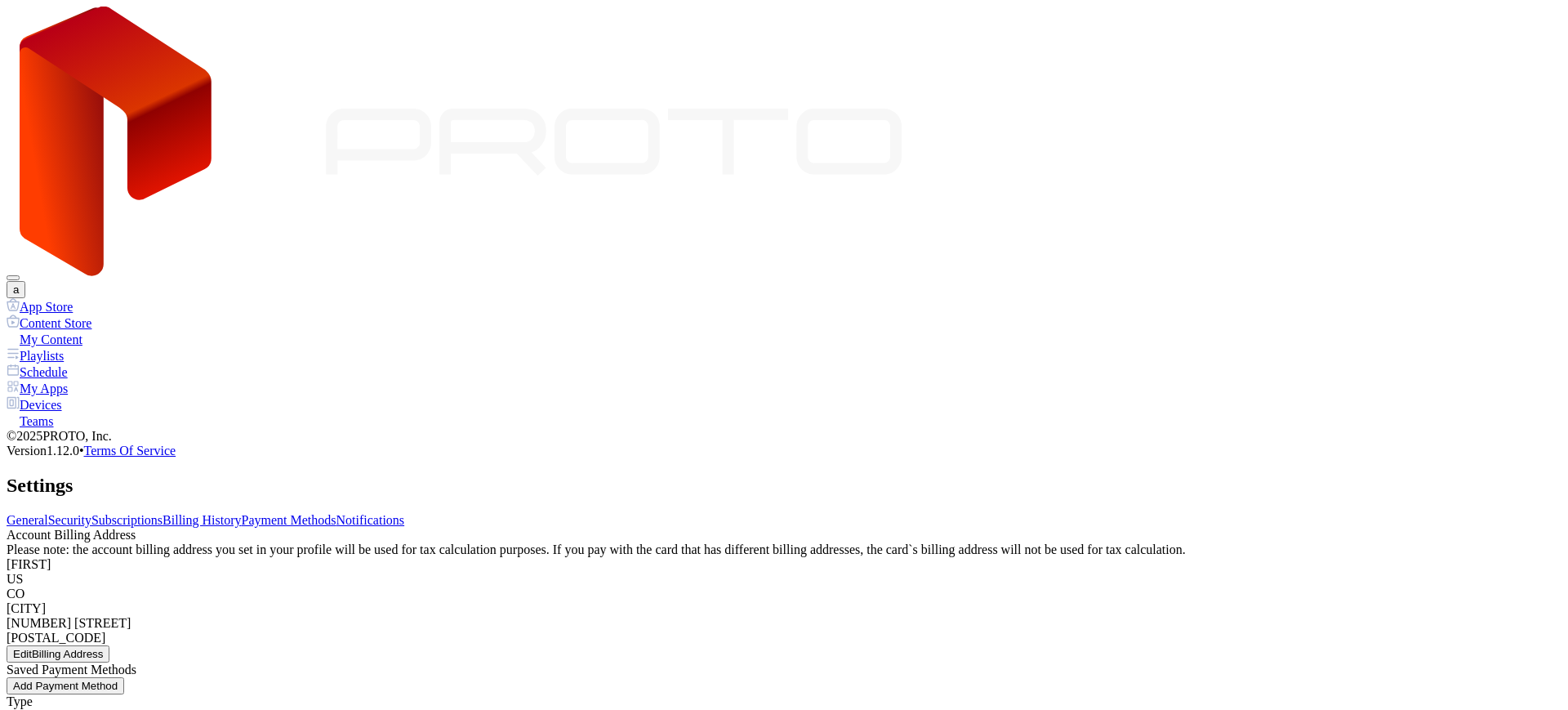 click on "Delete" at bounding box center (30, 1040) 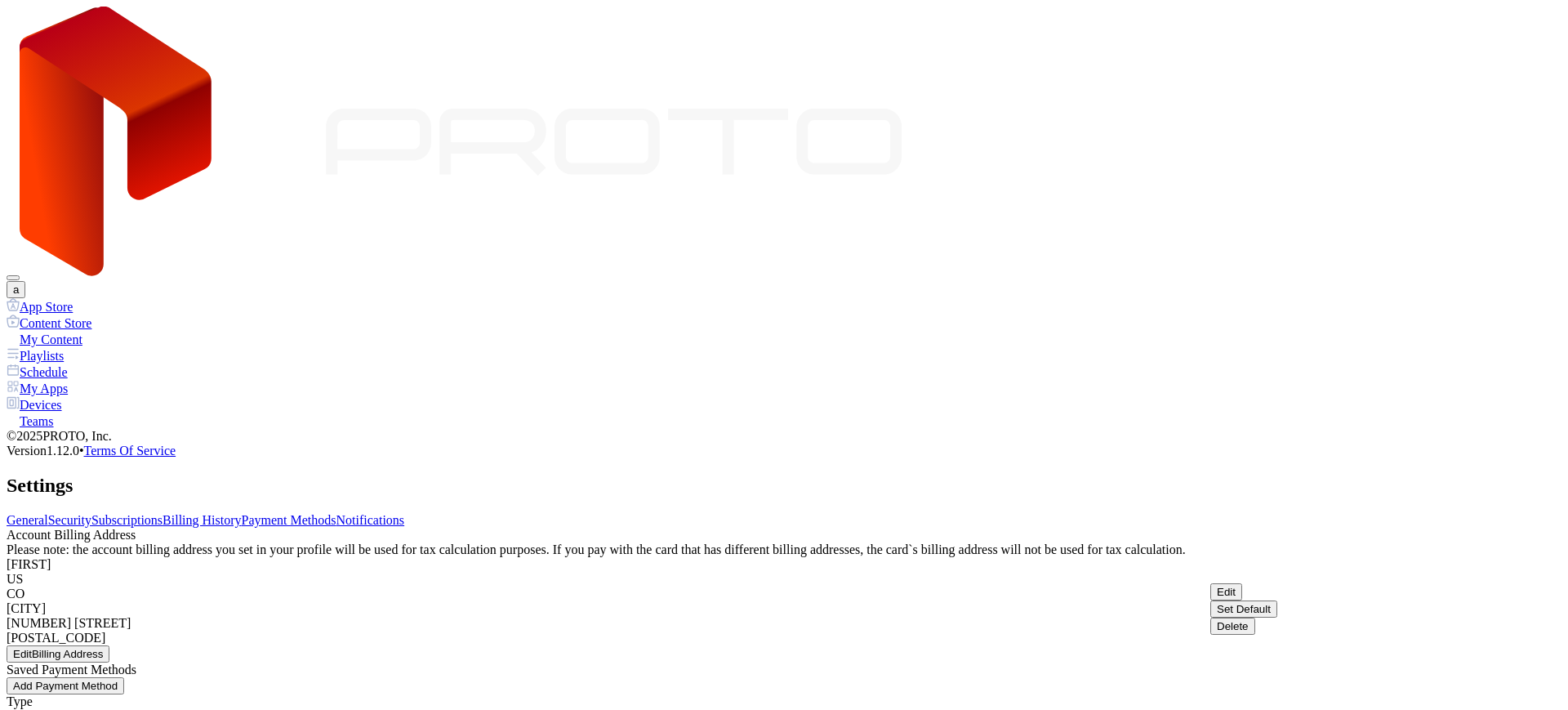 click on "Delete" at bounding box center (1226, 592) 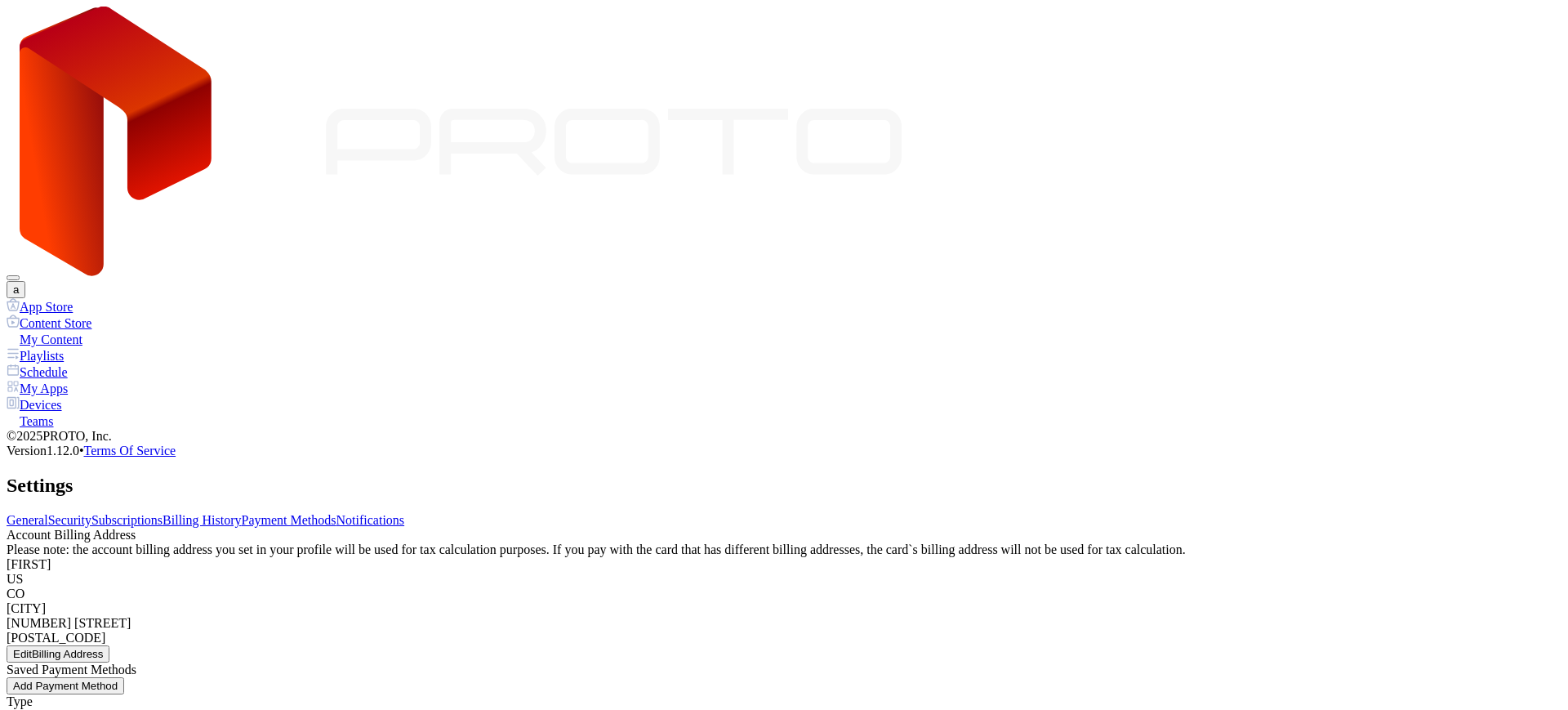 click on "Delete" at bounding box center (30, 972) 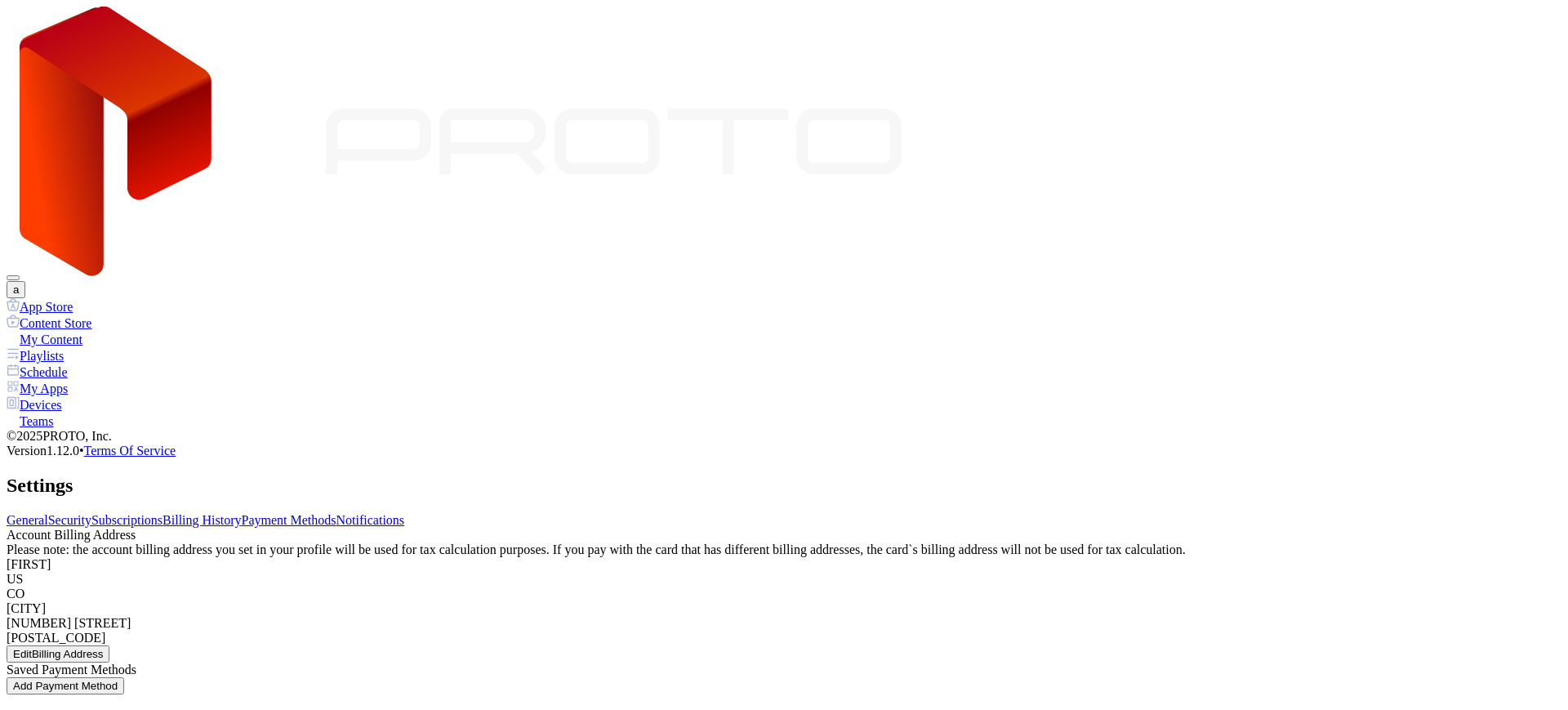 scroll, scrollTop: 0, scrollLeft: 0, axis: both 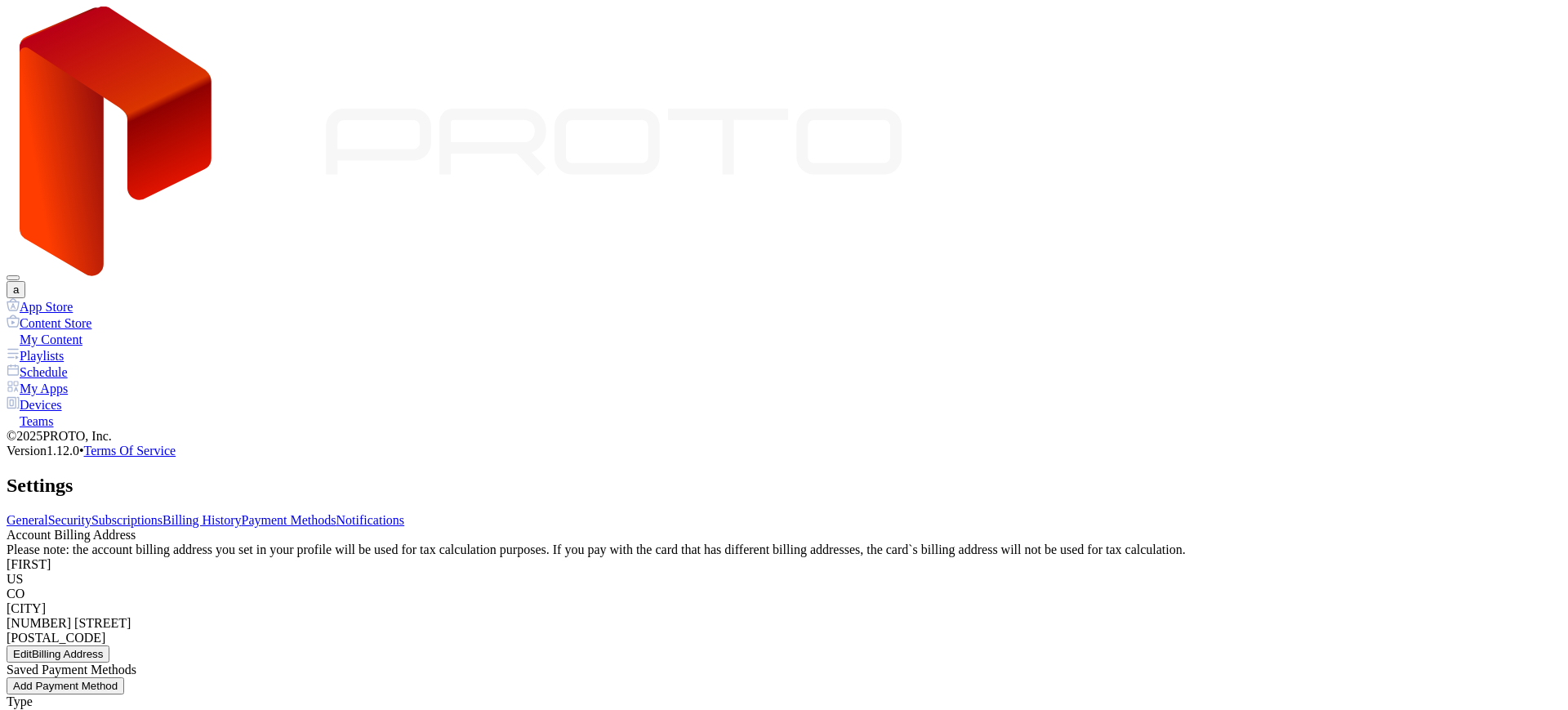click on "Add Payment Method" at bounding box center (65, 685) 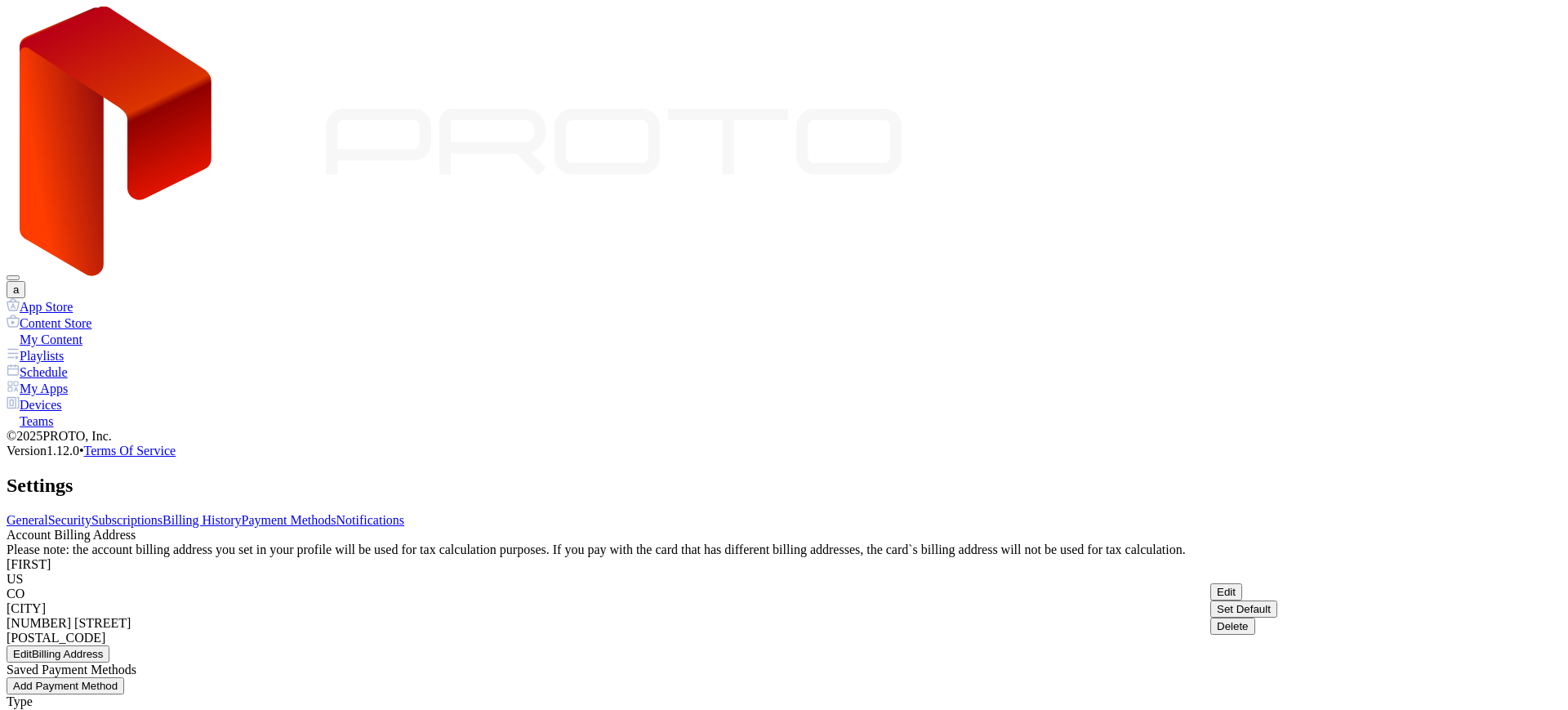 click on "Set Default" at bounding box center [1226, 592] 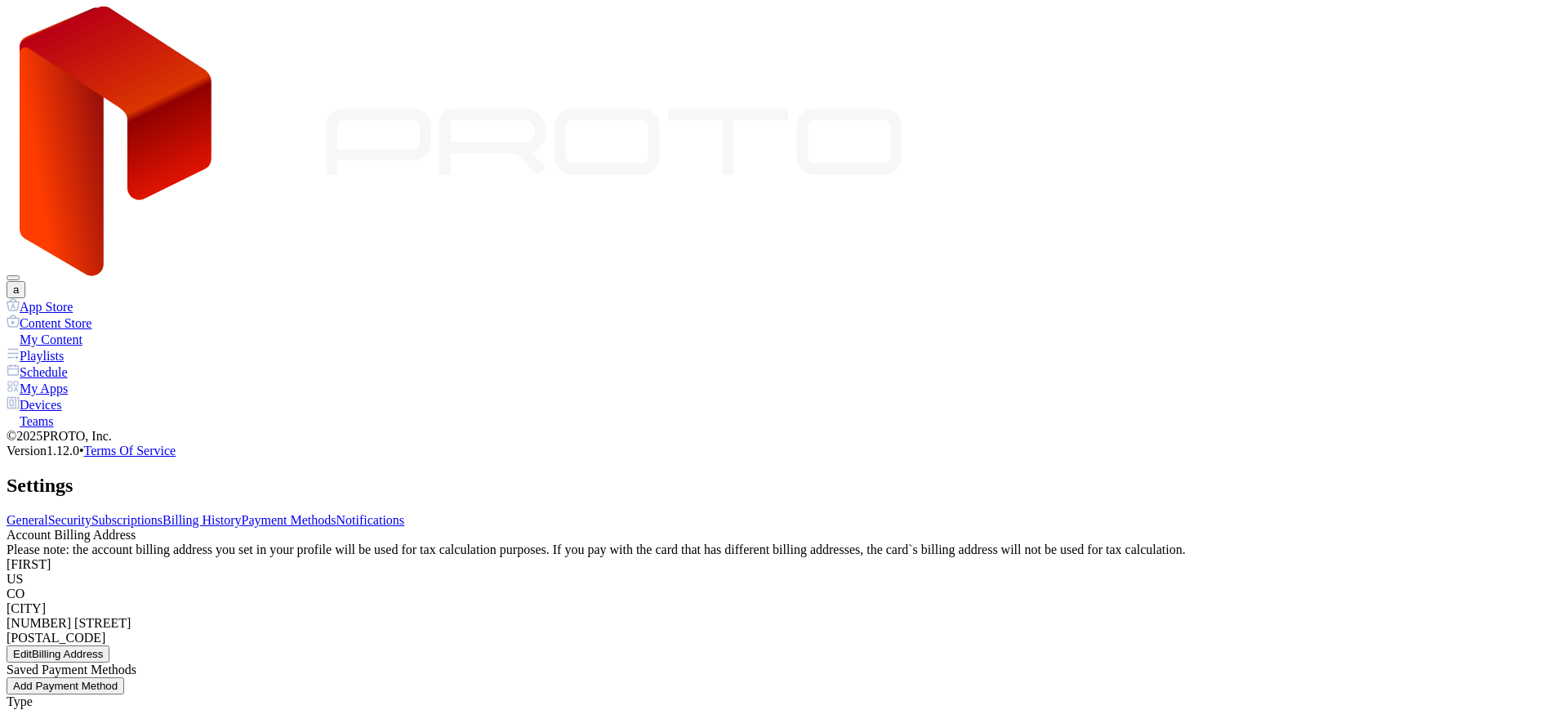 scroll, scrollTop: 0, scrollLeft: 0, axis: both 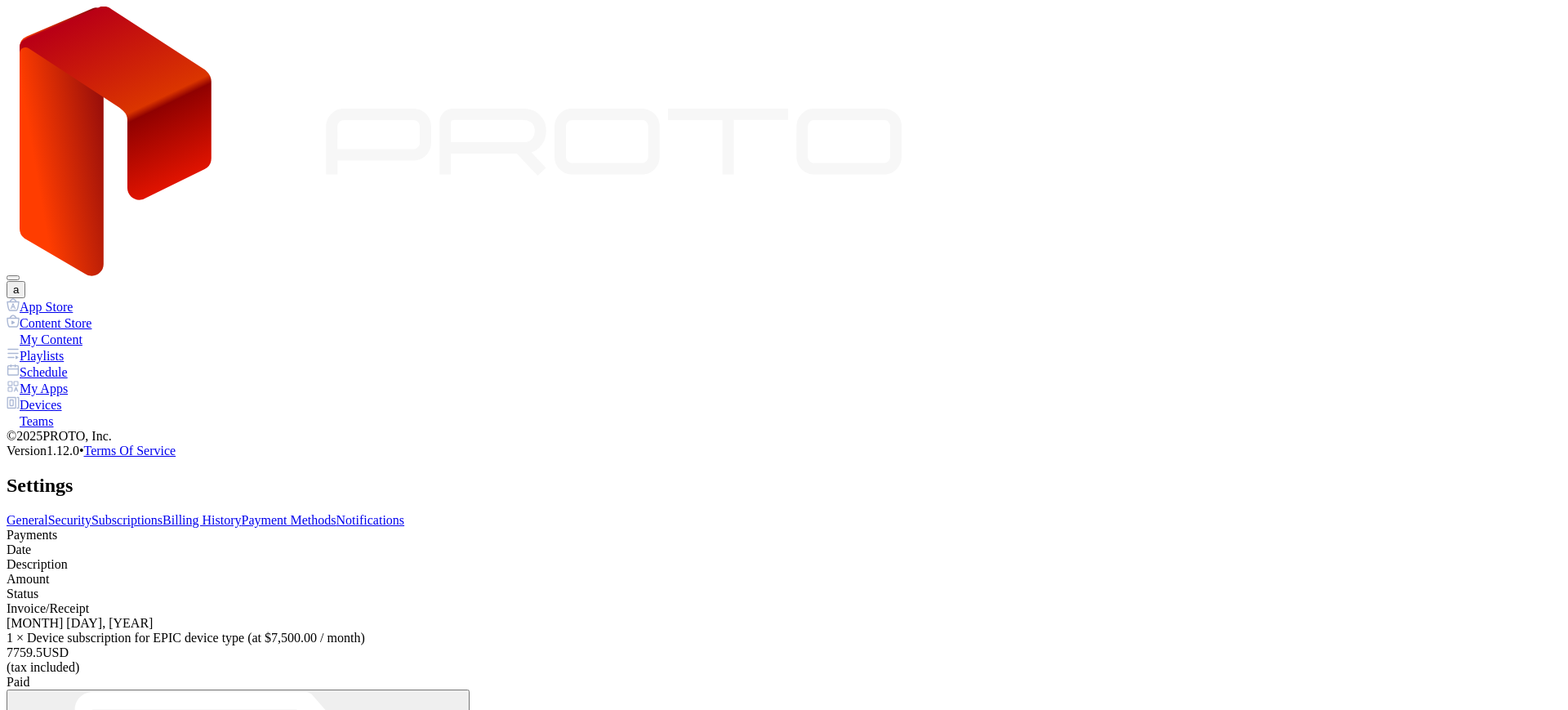 click on "Subscriptions" at bounding box center [127, 520] 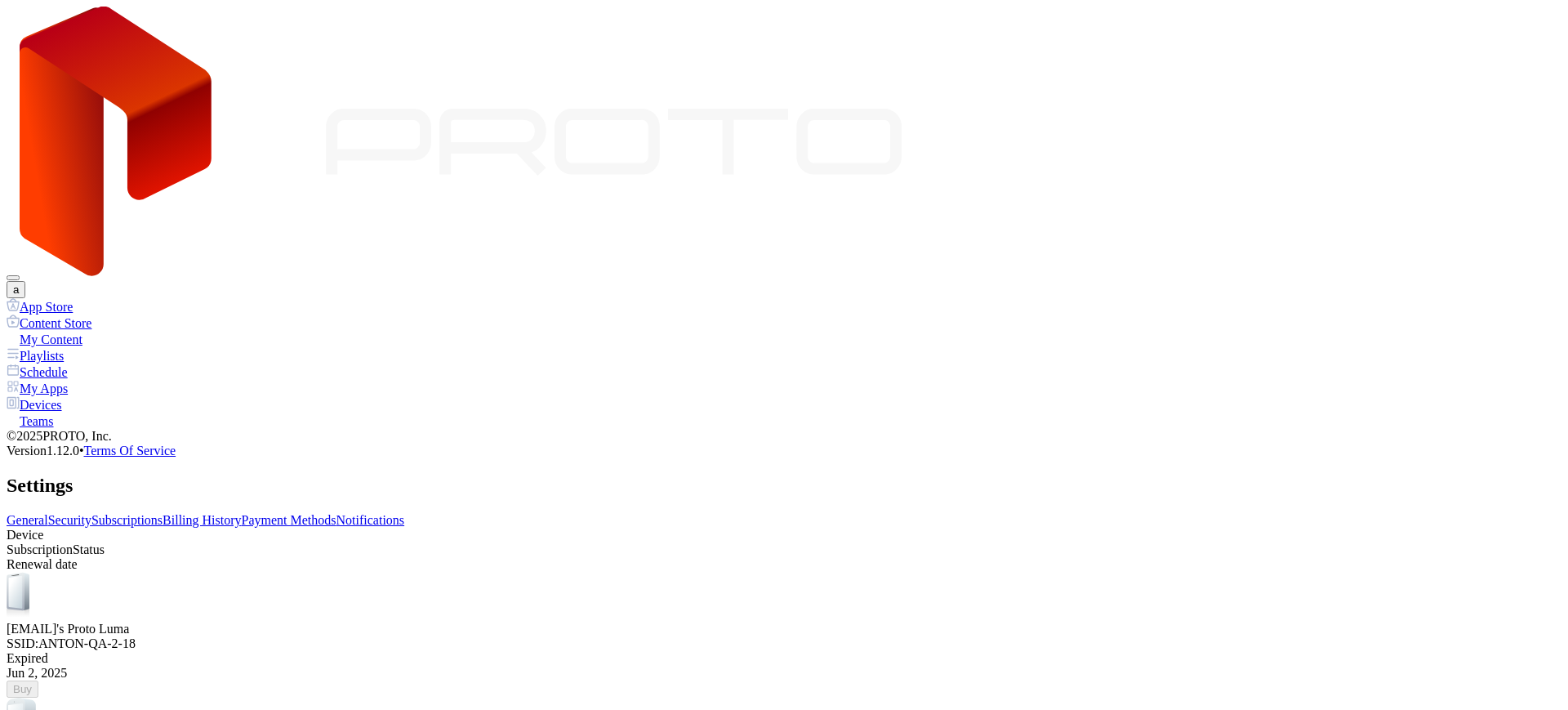 click on "Billing History" at bounding box center (202, 520) 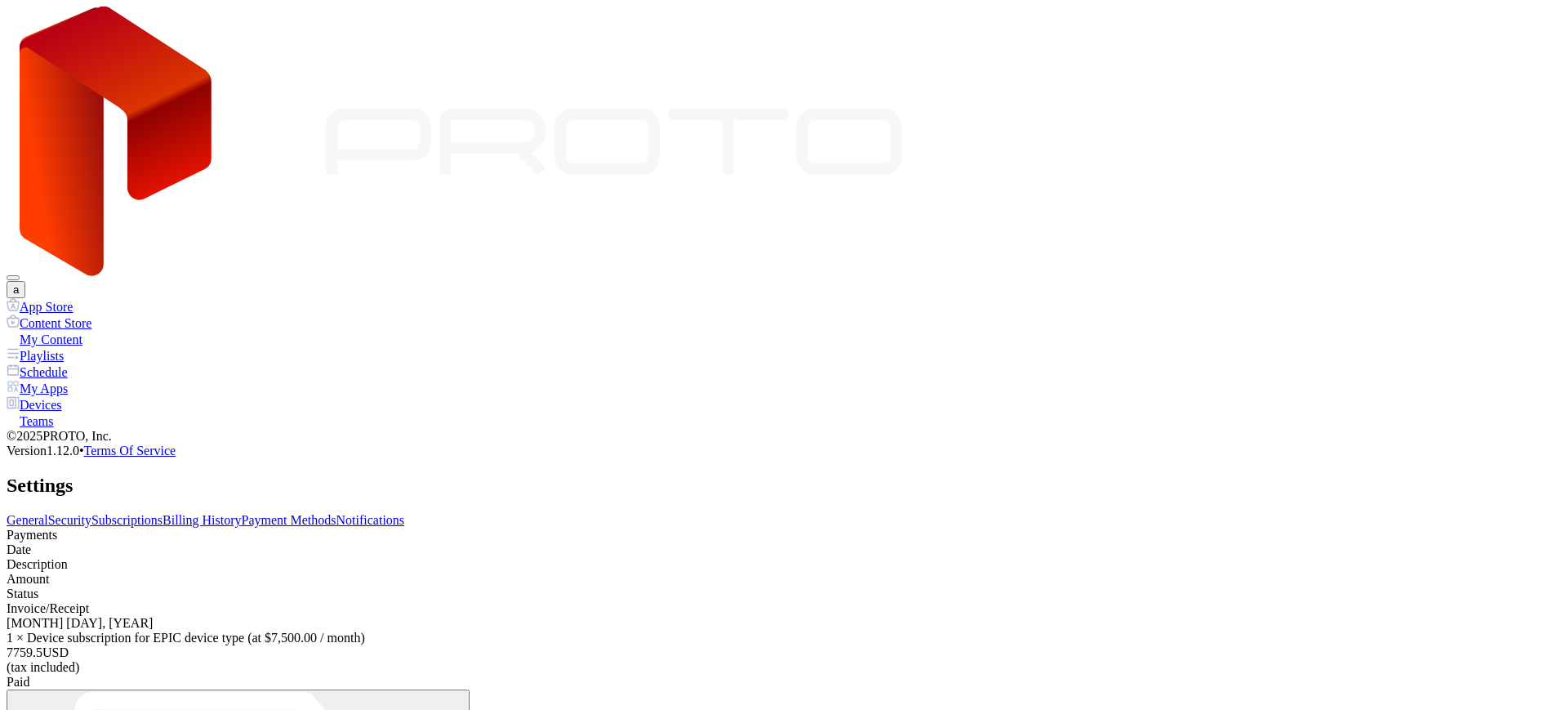 click on "Subscriptions" at bounding box center [127, 520] 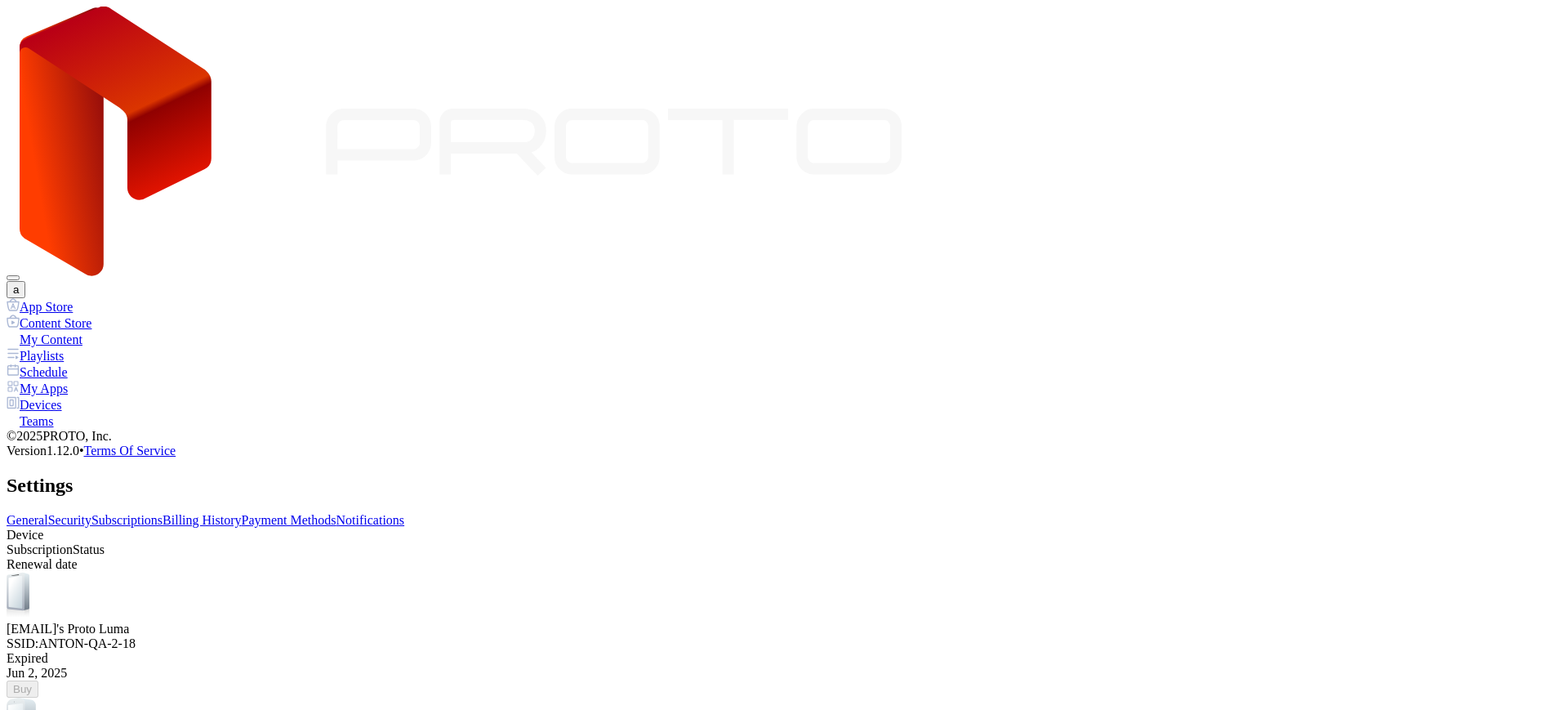 click on "Expired" at bounding box center (784, 659) 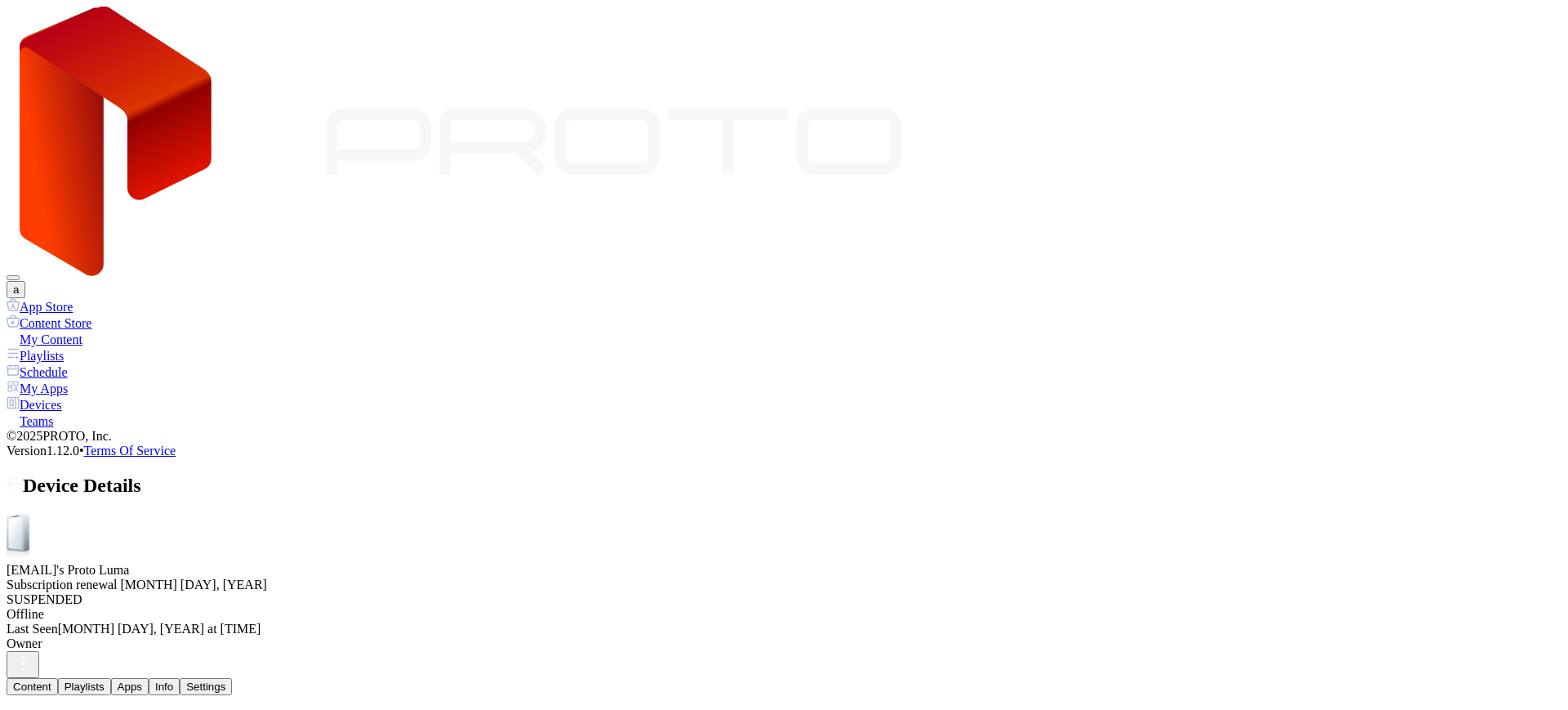 click on "Content Playlists Apps Info Settings Device Suspended Please contact Proto Support for more details. Custom Select All 00:05 WWWWWWWWWWWWWWWWWWWWWWWWWWWWWWWWWWWWWWWWWWWWWWWWWWWWWWWWWWWWWWWWWWWWWWWWWWWWWWWWWWWWWWWWWWWWWWWWWWWWWWWWWWWWWWWWWWWWWWWWWWWWWWWWWWWWWWWWWWWWWWWWWWWWWWWWWWWWWWWWWWWWWWWWWWW.mov Feb 4, 2025 00:15 answer-1_0001-0450.mp4 May 26, 2025" at bounding box center [784, 901] 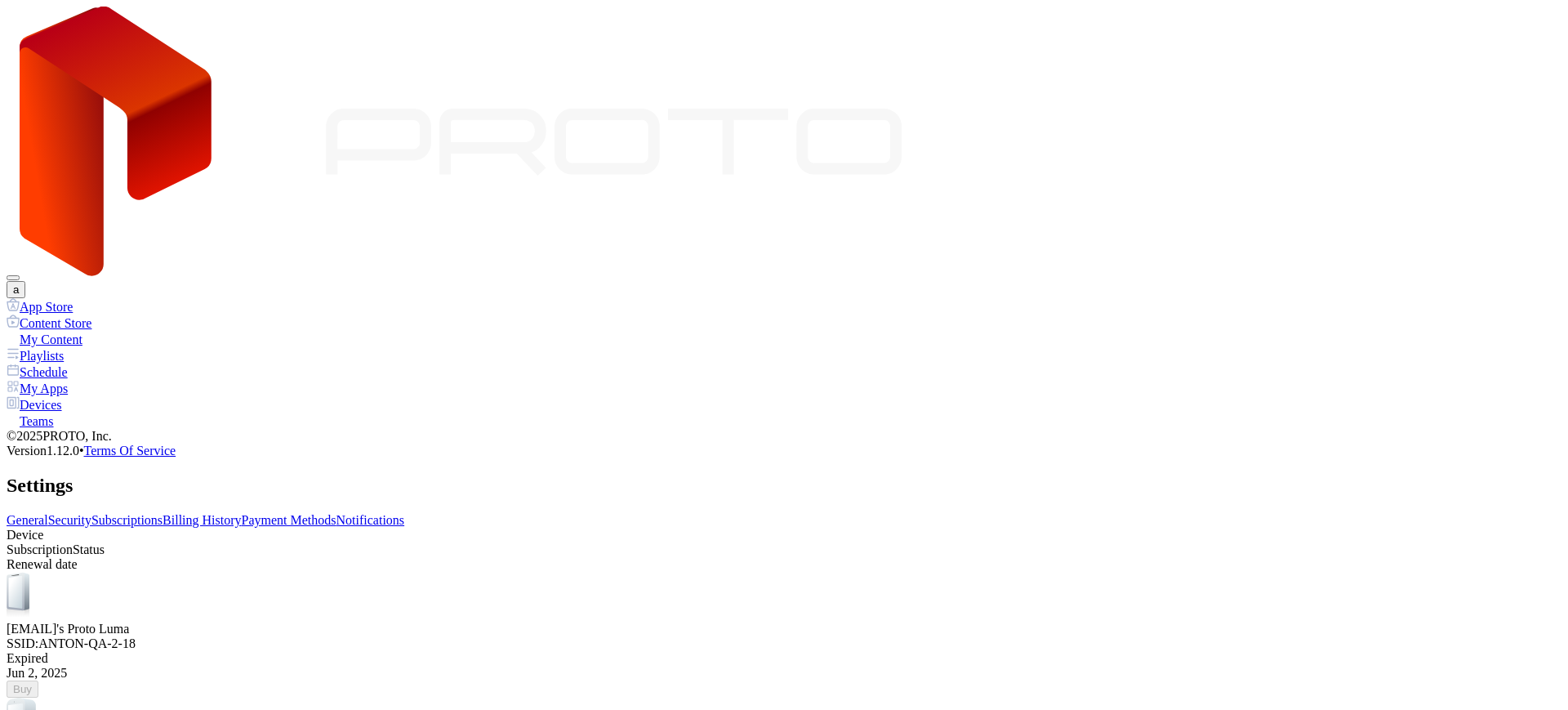 click on "Billing History" at bounding box center [202, 520] 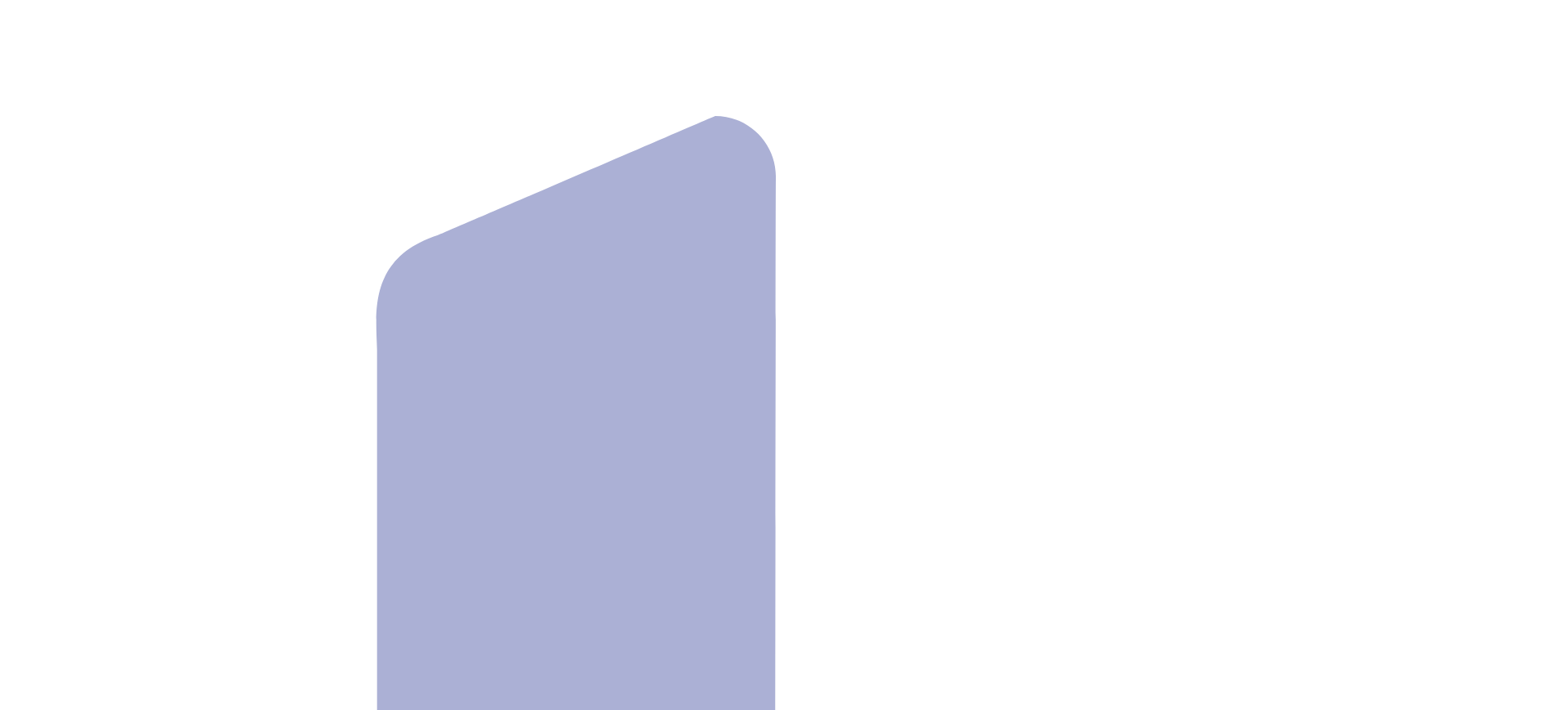 scroll, scrollTop: 0, scrollLeft: 0, axis: both 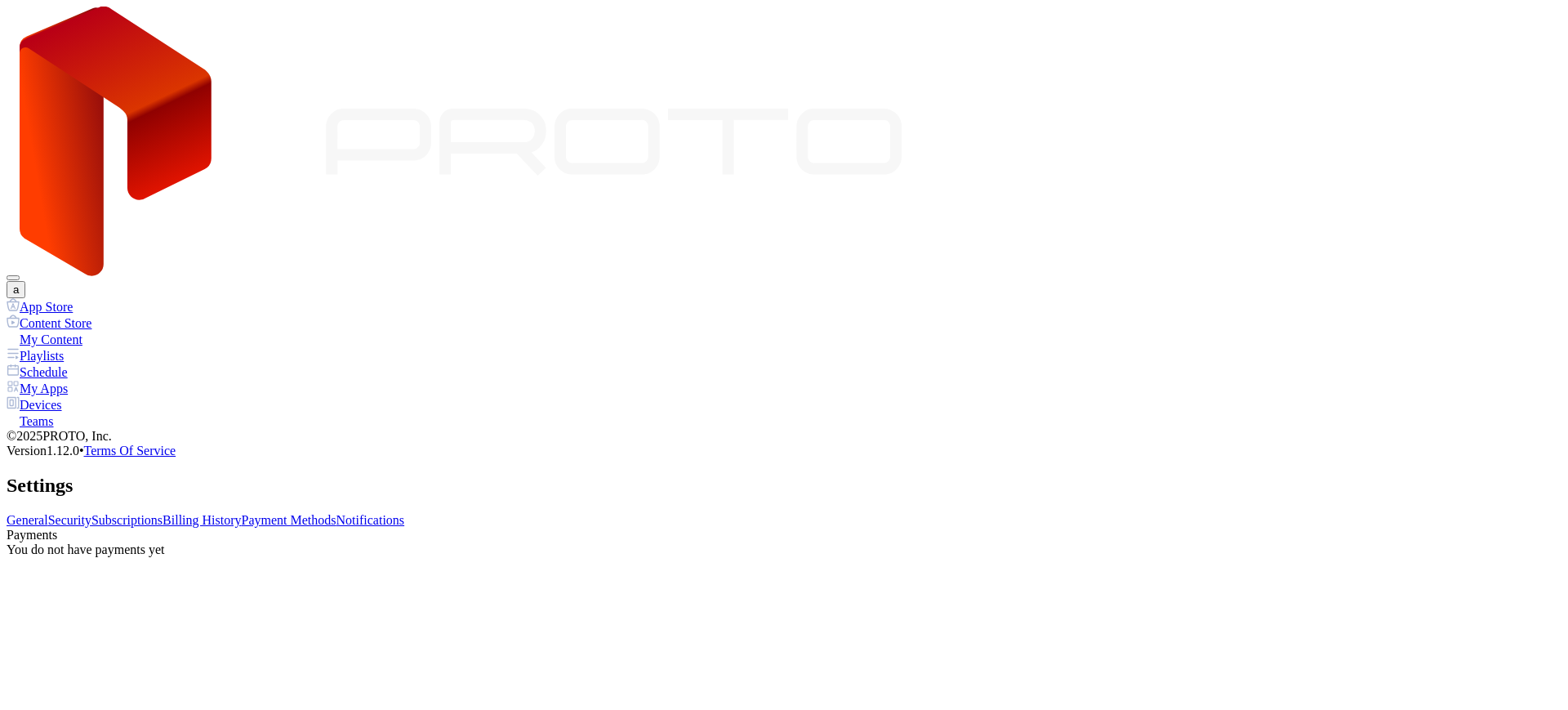 click on "General Security Subscriptions Billing History Payment Methods Notifications Payments You do not have payments yet" at bounding box center (784, 535) 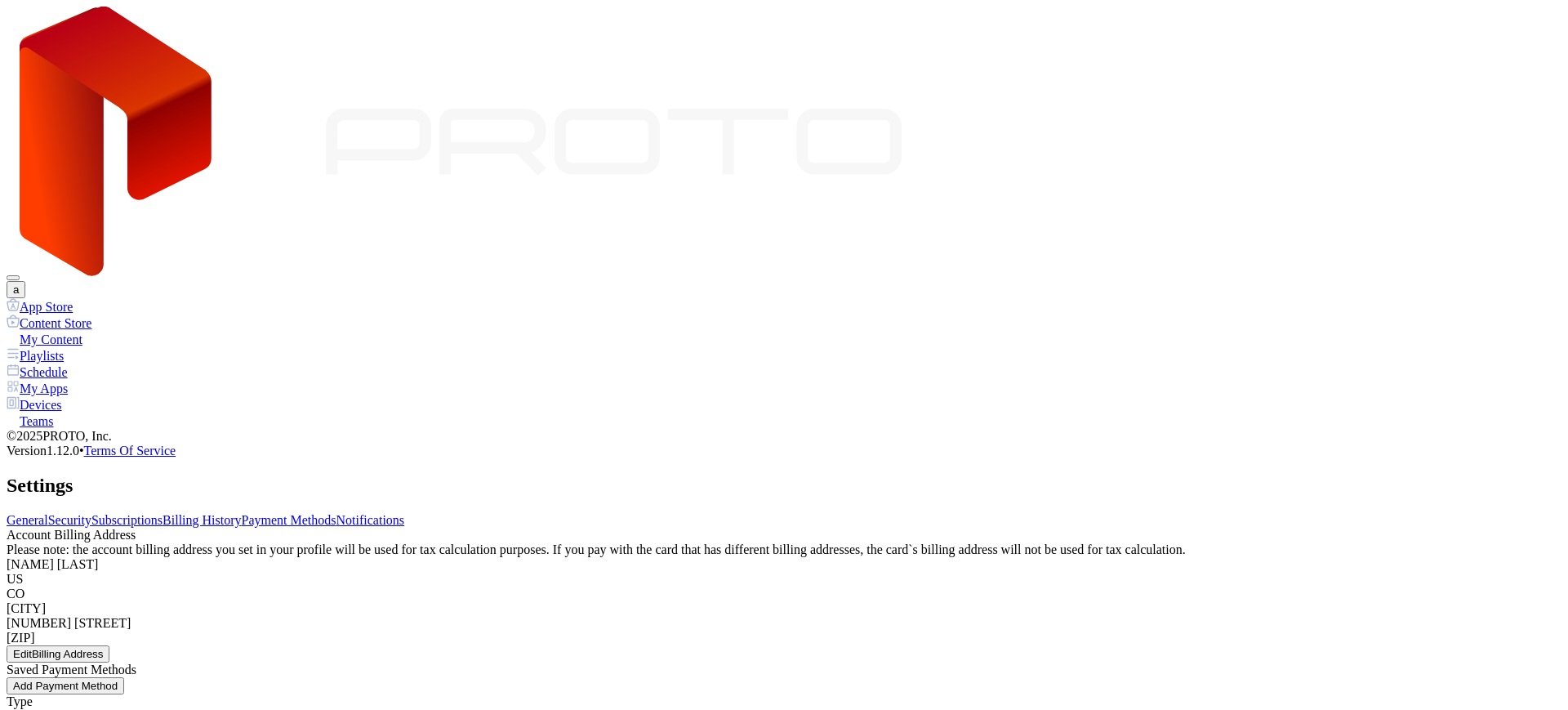 click on "Notifications" at bounding box center (371, 520) 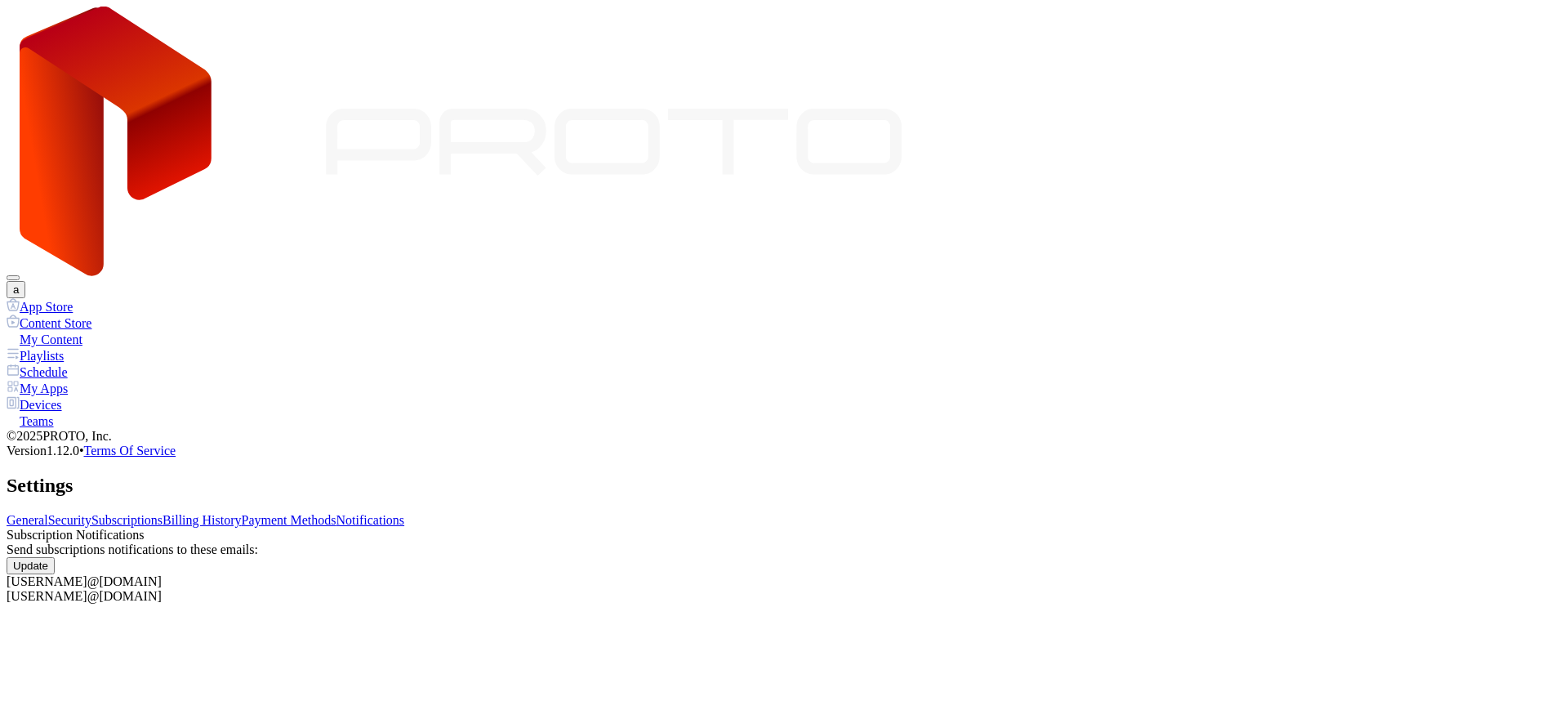 click on "Subscriptions" at bounding box center (127, 520) 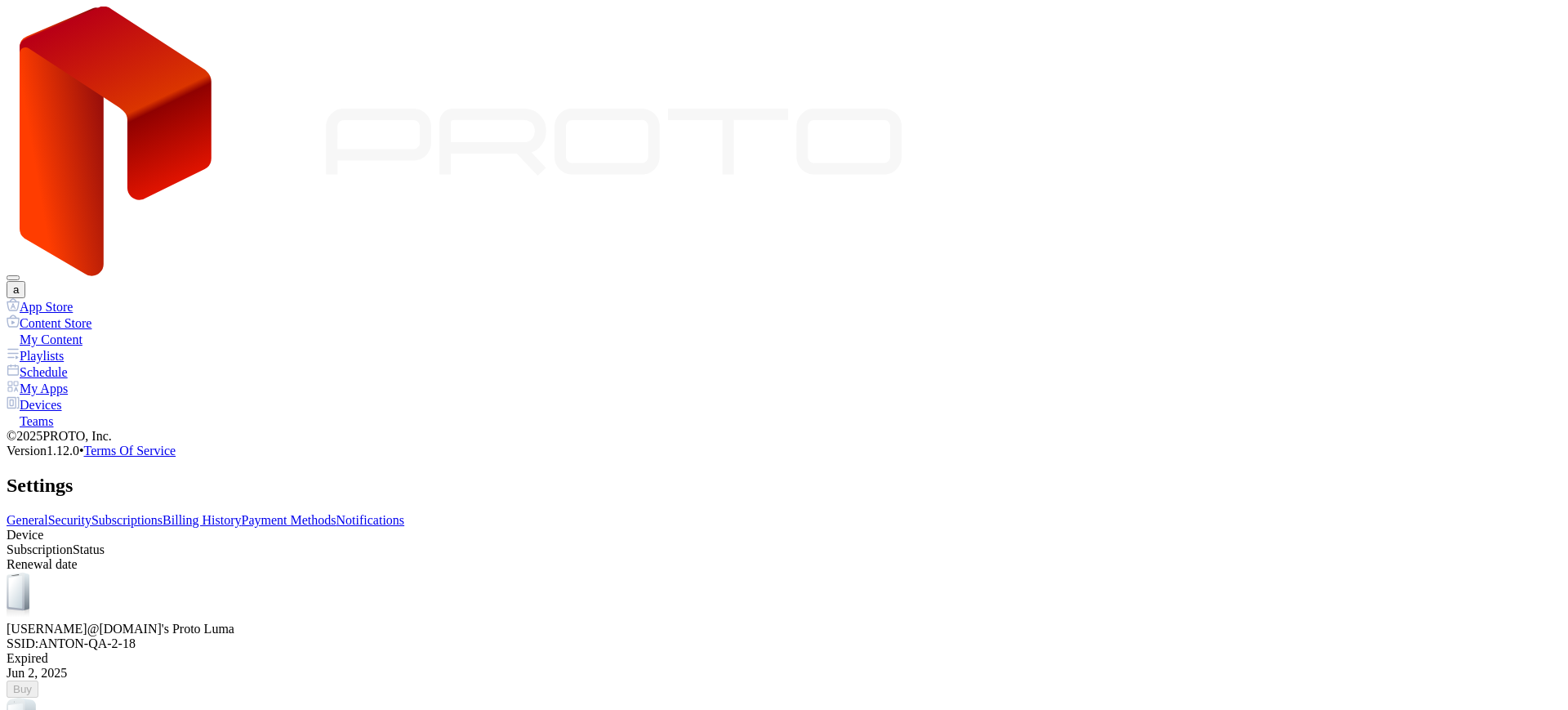 click on "General Security Subscriptions Billing History Payment Methods Notifications" at bounding box center [784, 520] 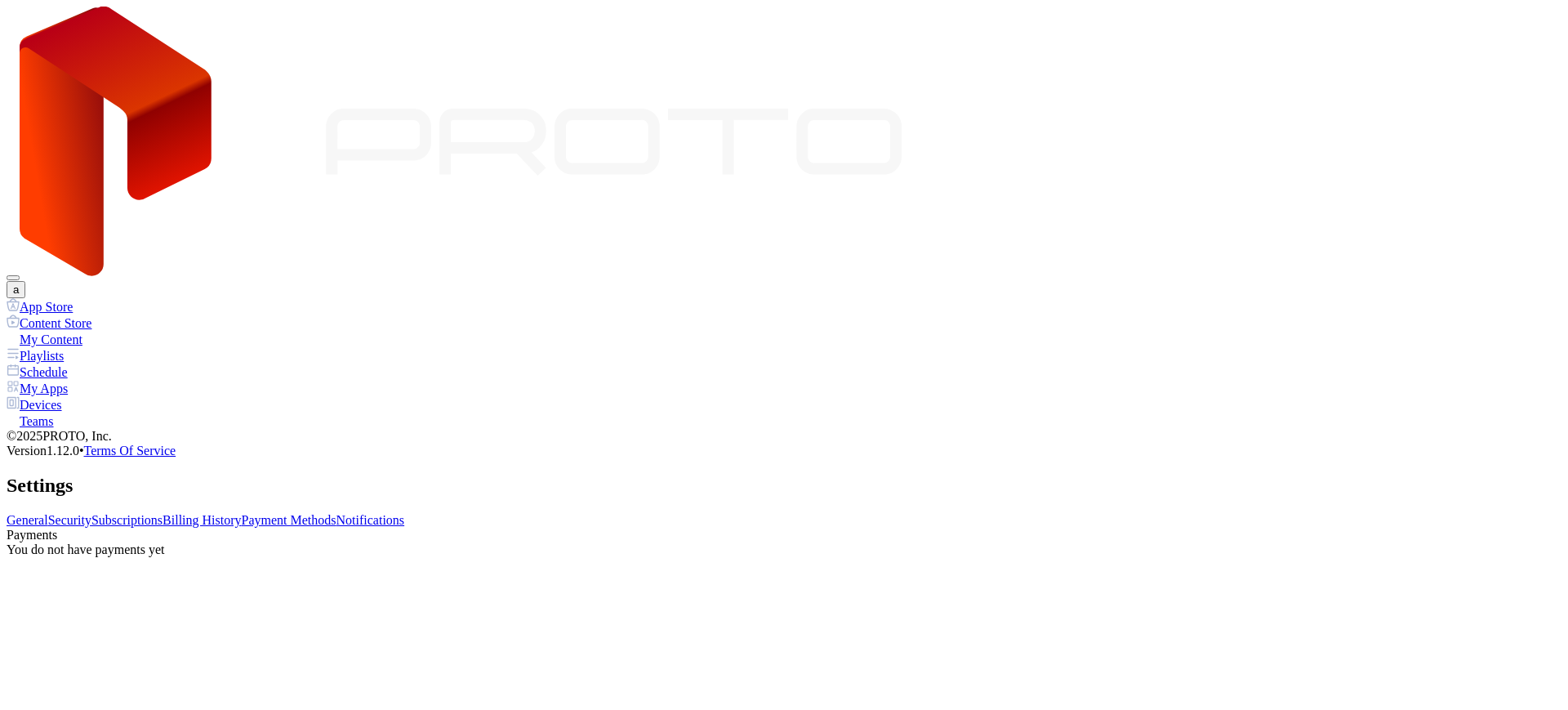 click on "General Security Subscriptions Billing History Payment Methods Notifications Payments You do not have payments yet" at bounding box center [784, 535] 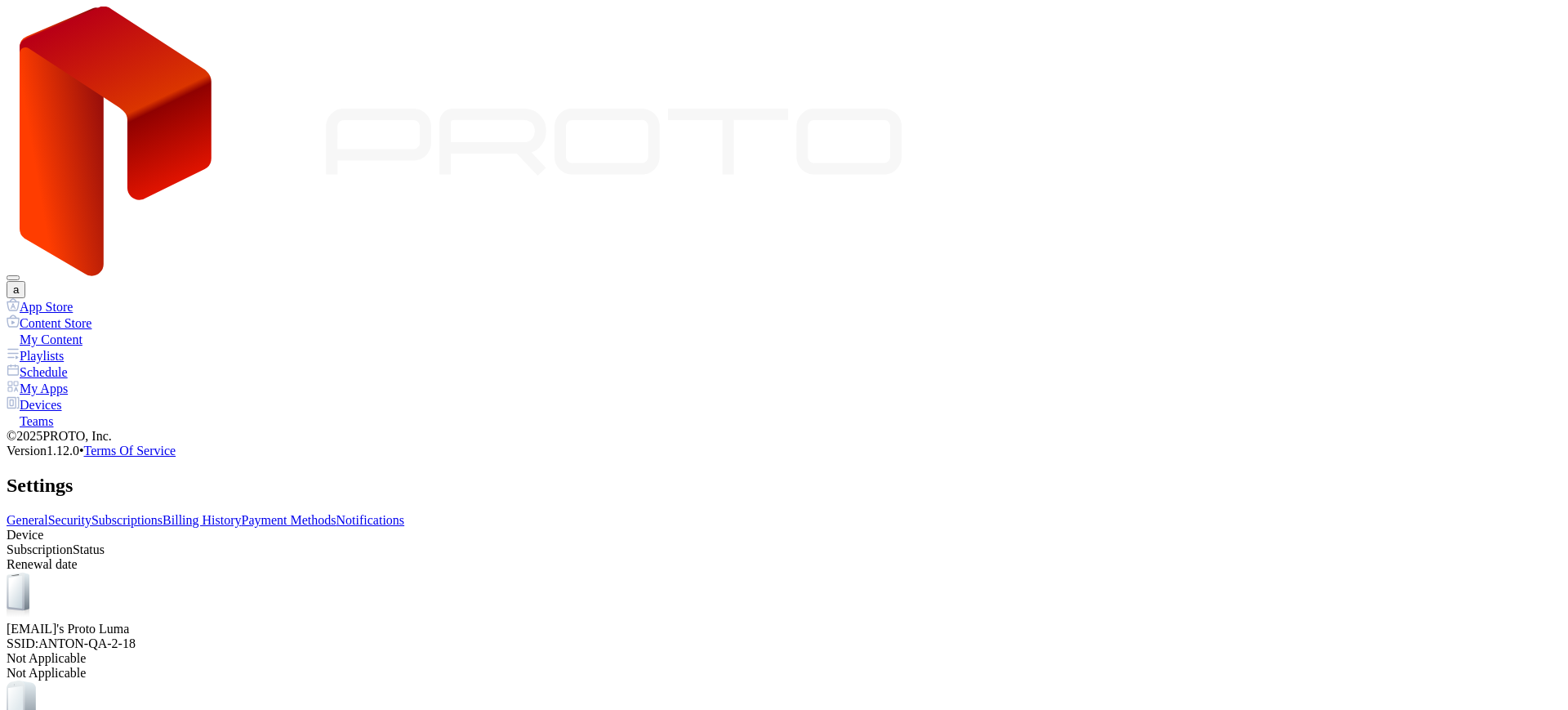 scroll, scrollTop: 0, scrollLeft: 0, axis: both 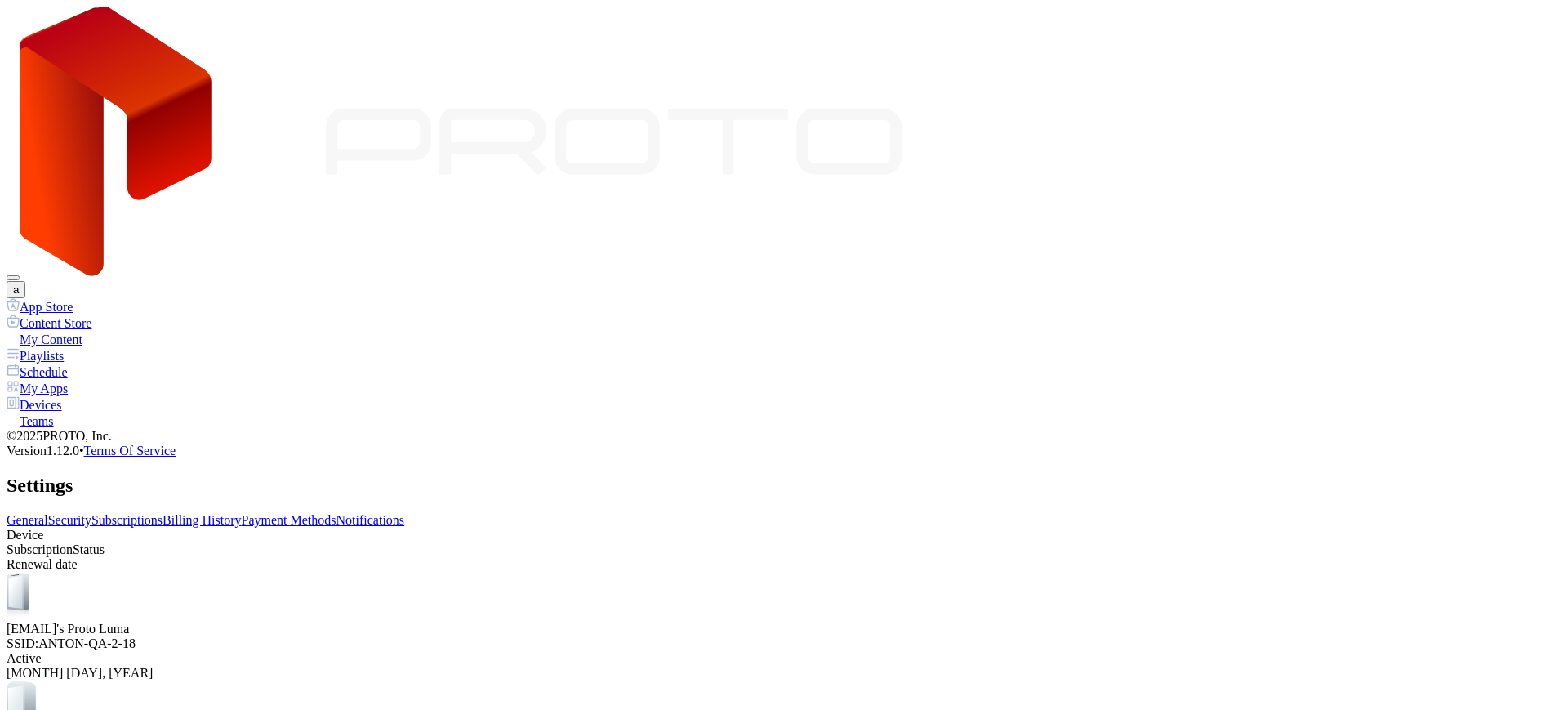 click on "Billing History" at bounding box center (202, 520) 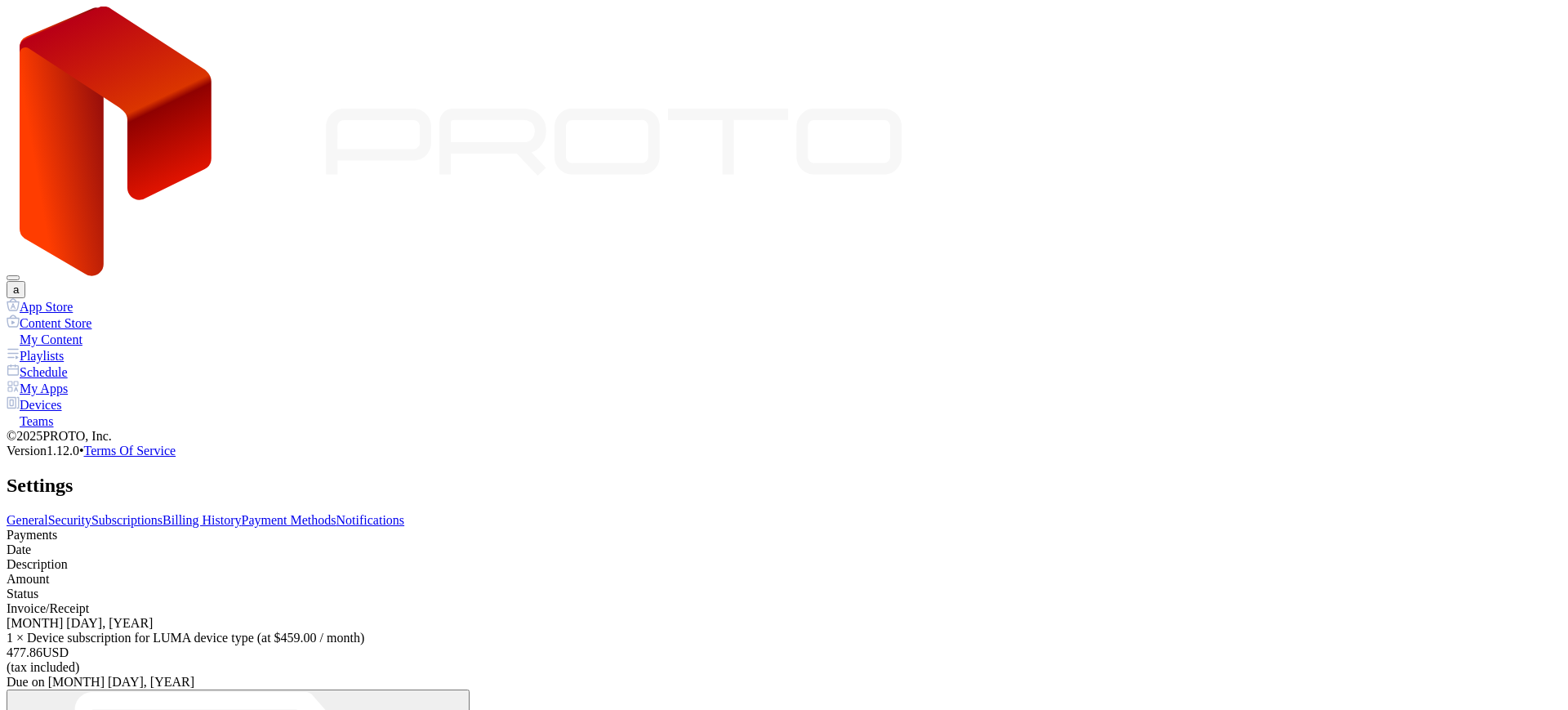 click on "Subscriptions" at bounding box center (127, 520) 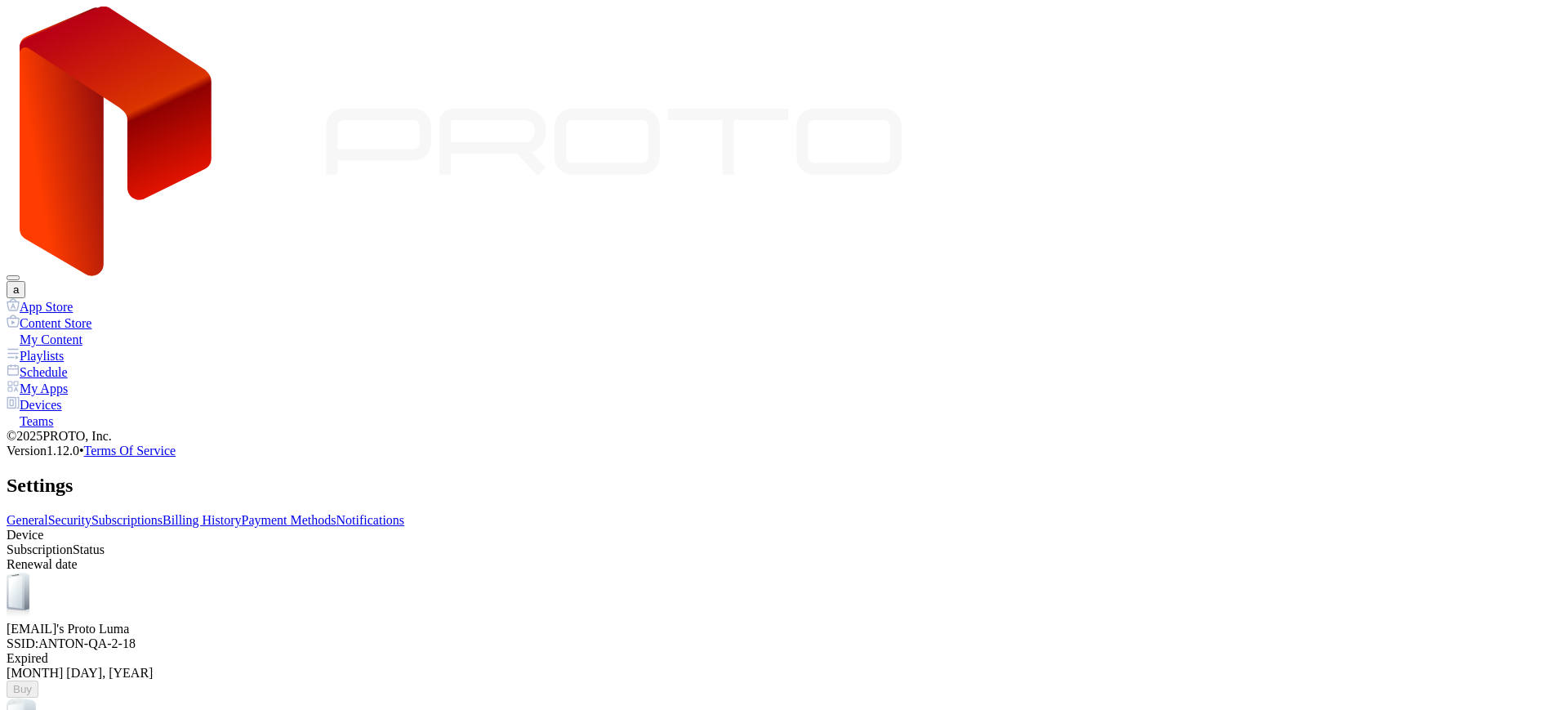click on "Payment Methods" at bounding box center [289, 520] 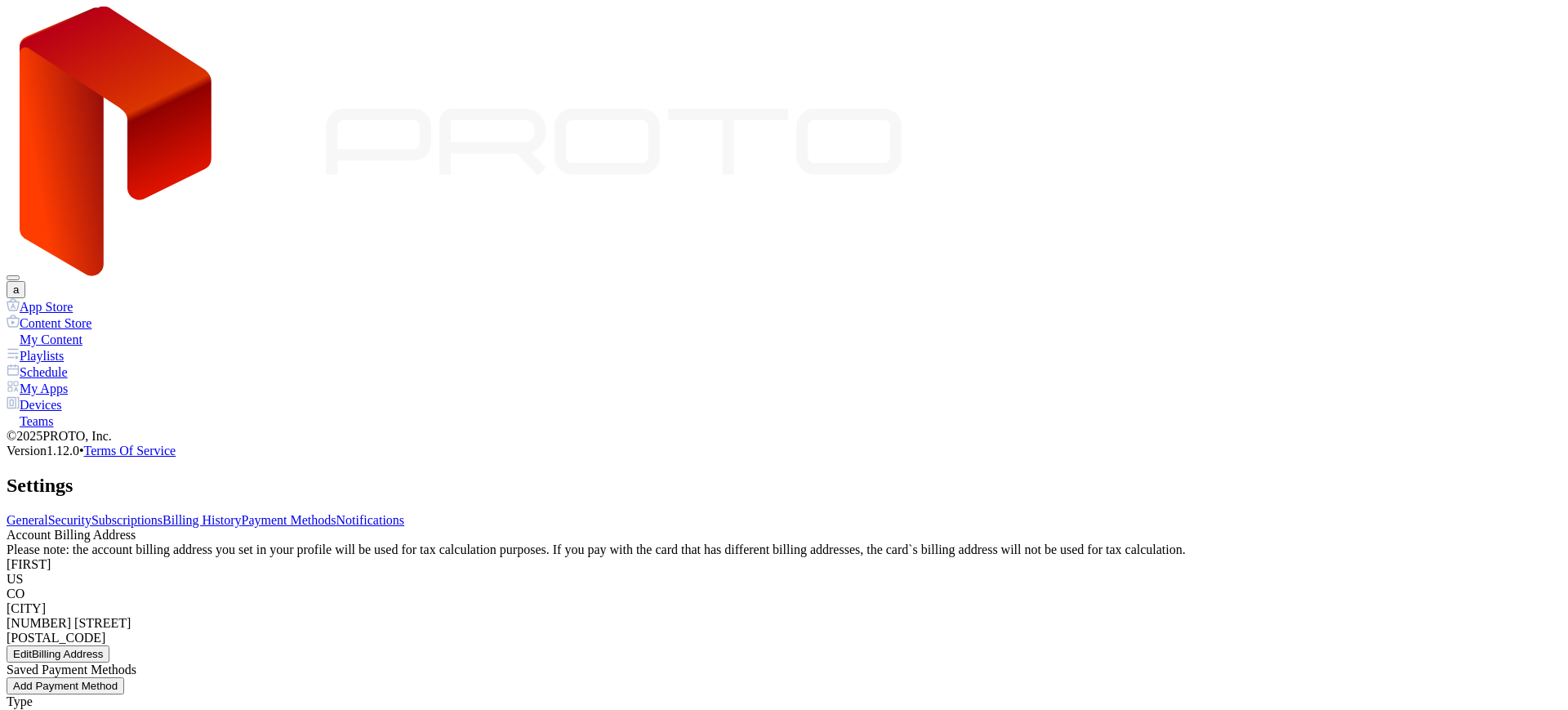 click on "Billing History" at bounding box center [202, 520] 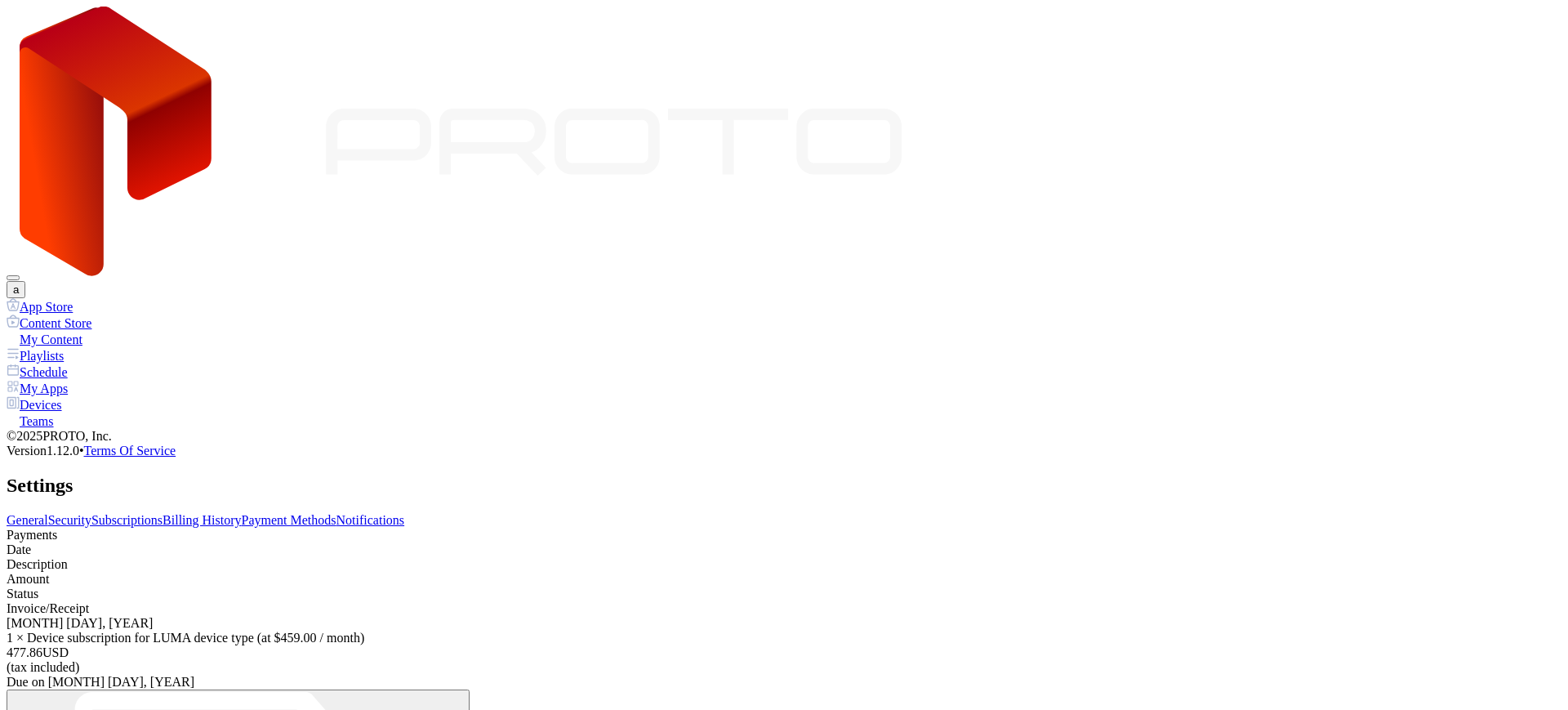 click at bounding box center [238, 917] 